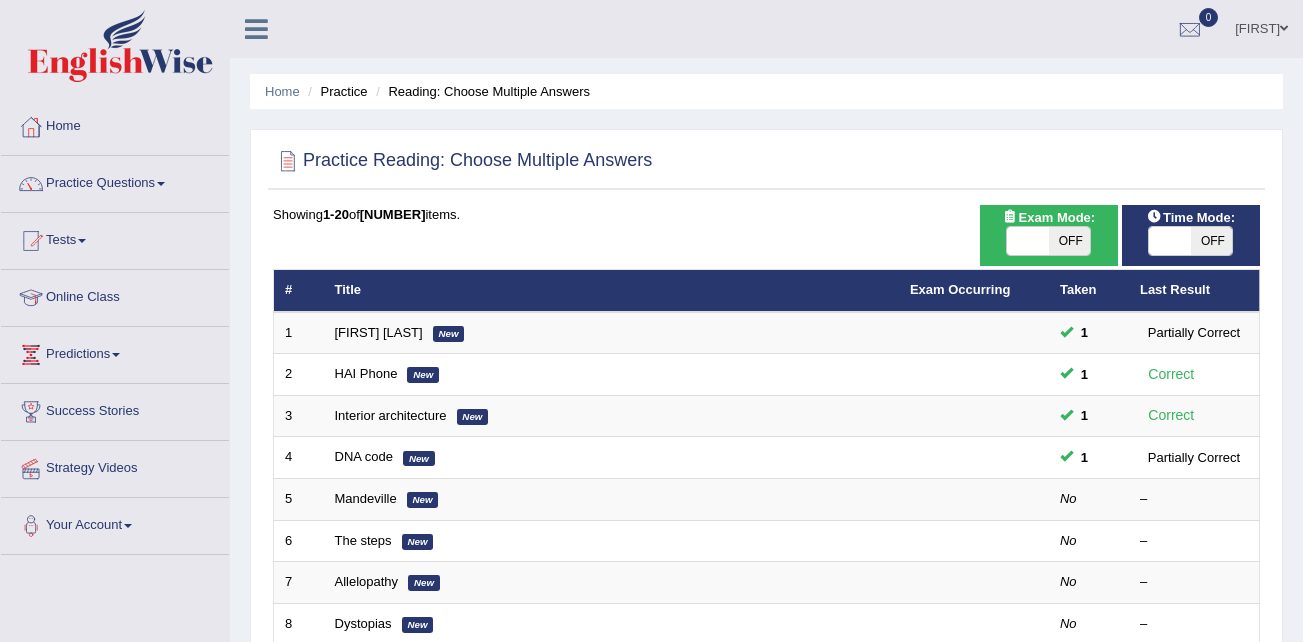 scroll, scrollTop: 0, scrollLeft: 0, axis: both 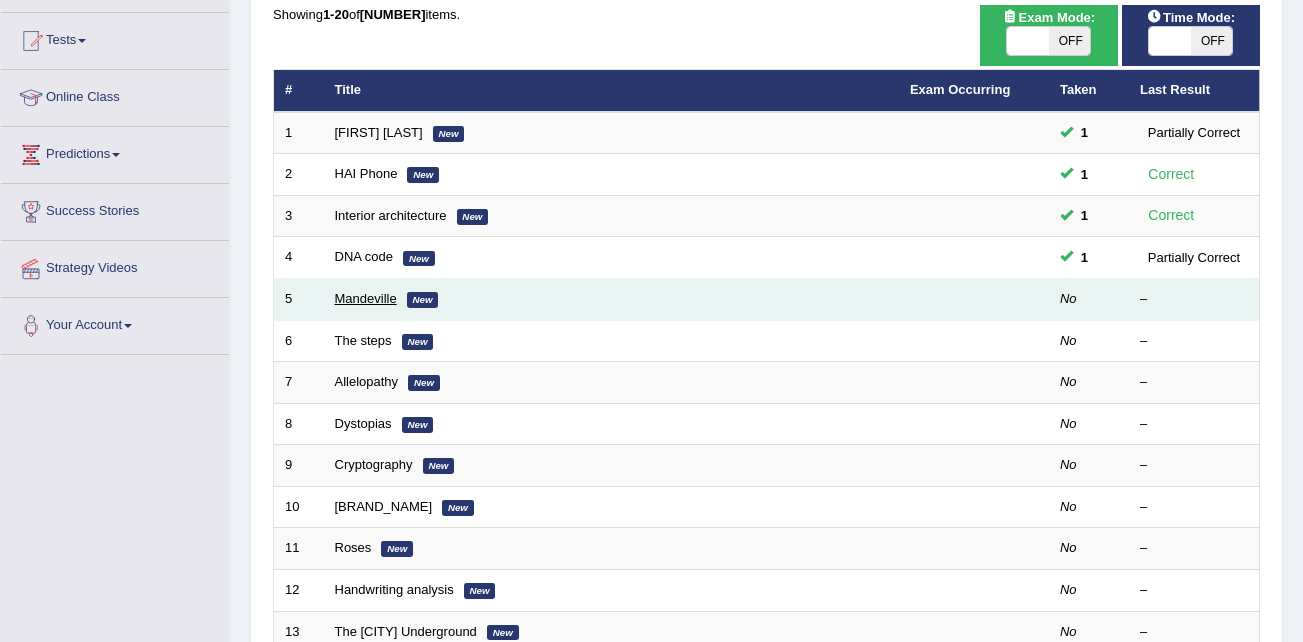 click on "Mandeville" at bounding box center (366, 298) 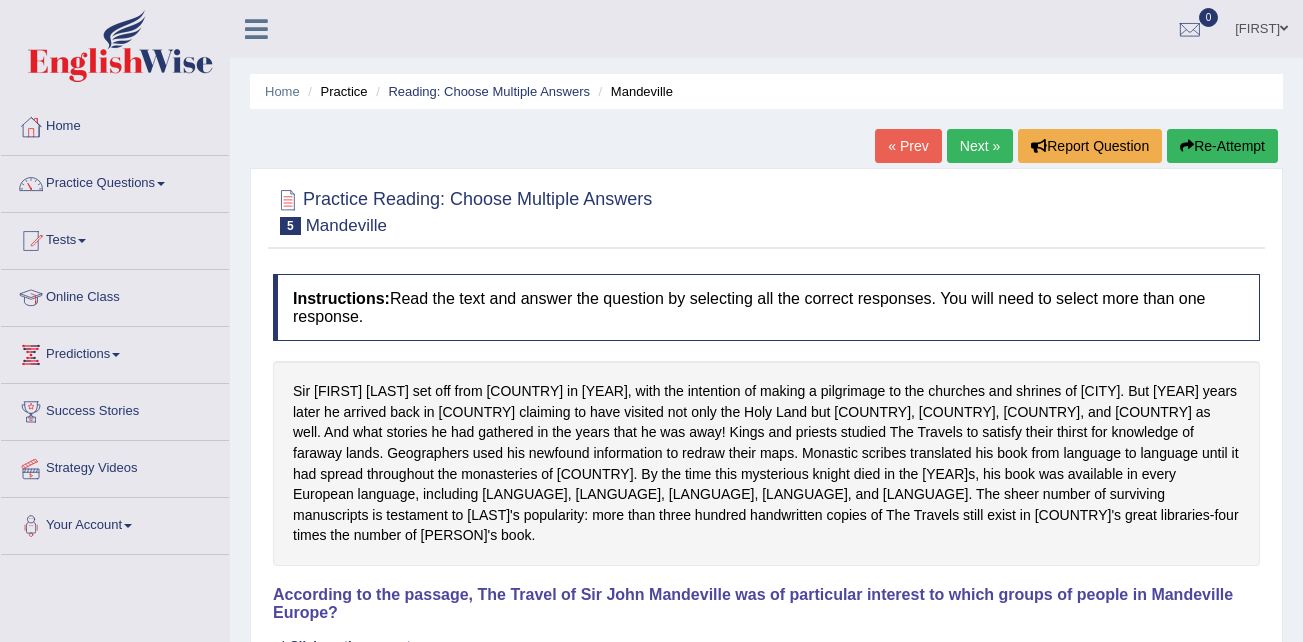 scroll, scrollTop: 200, scrollLeft: 0, axis: vertical 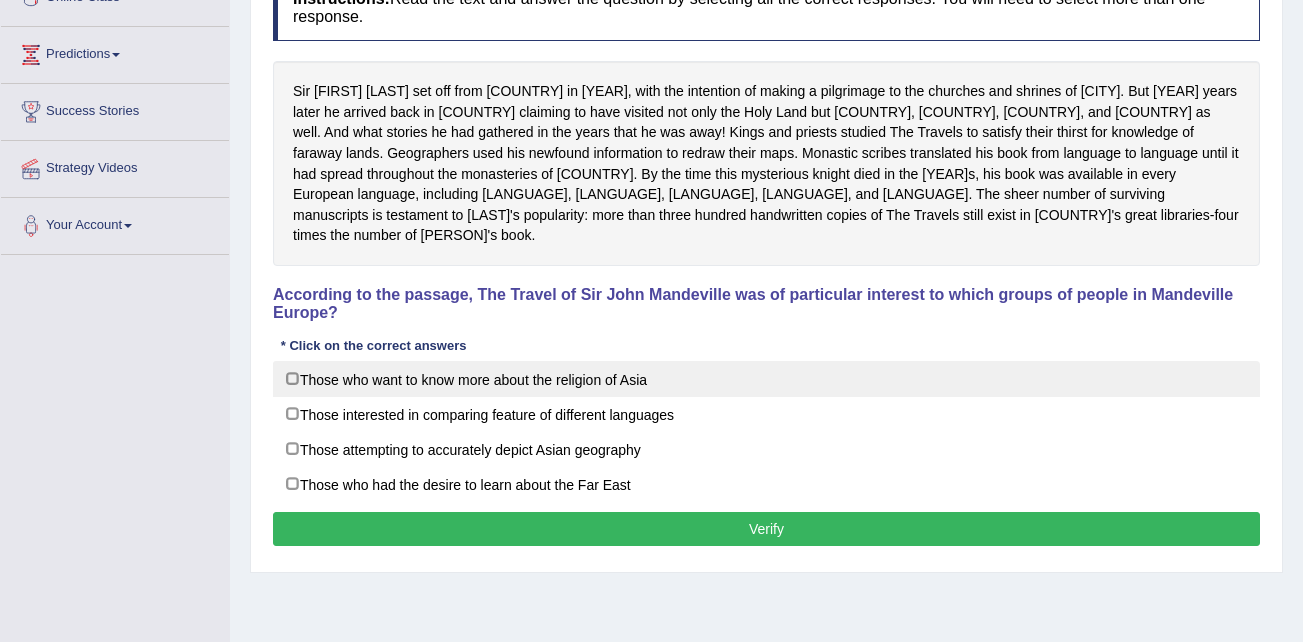 click on "Those who want to know more about the religion of Asia" at bounding box center [766, 379] 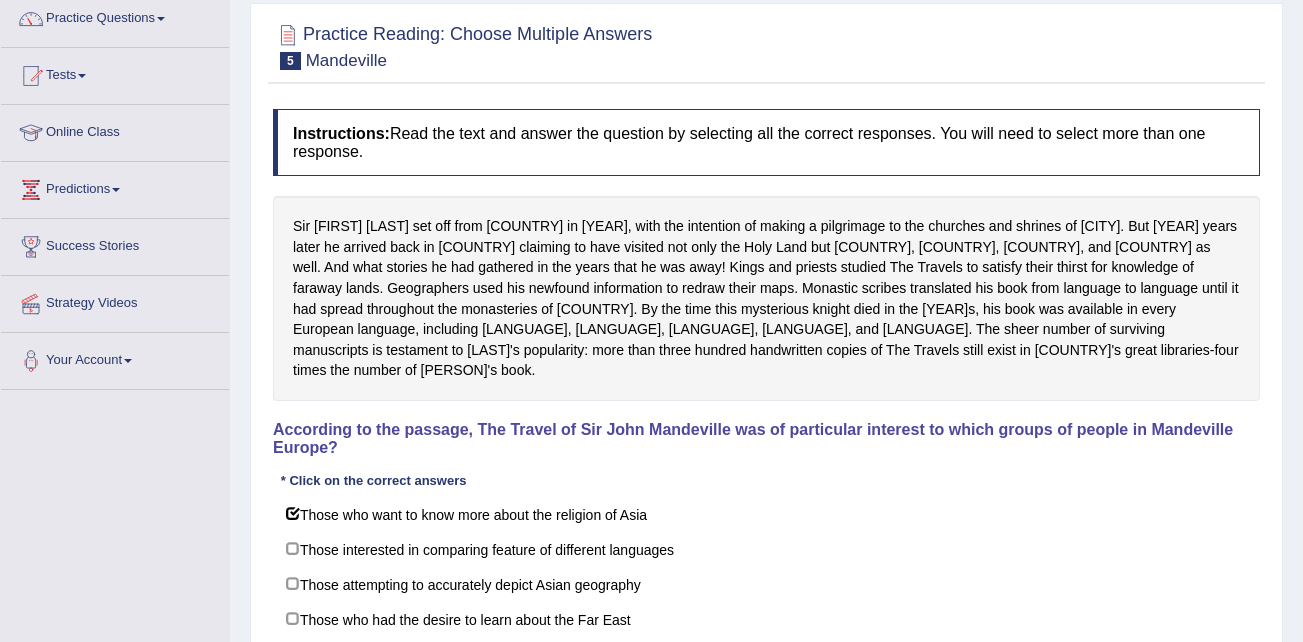 scroll, scrollTop: 200, scrollLeft: 0, axis: vertical 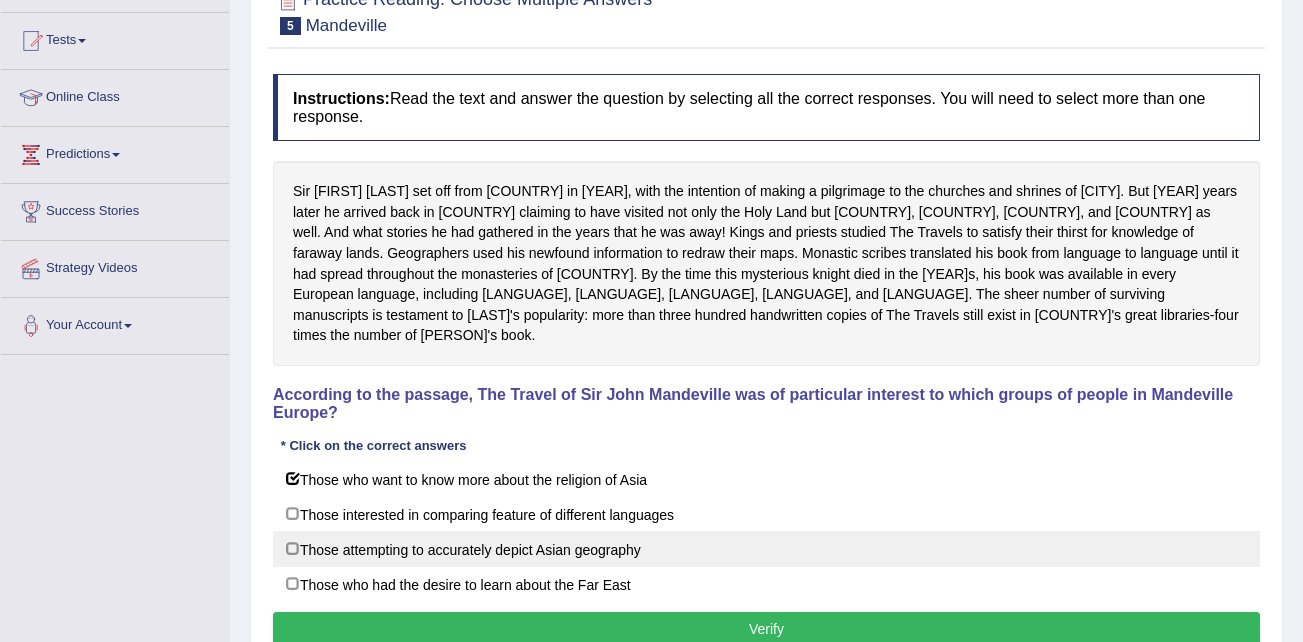 click on "Those attempting to accurately depict Asian geography" at bounding box center (766, 549) 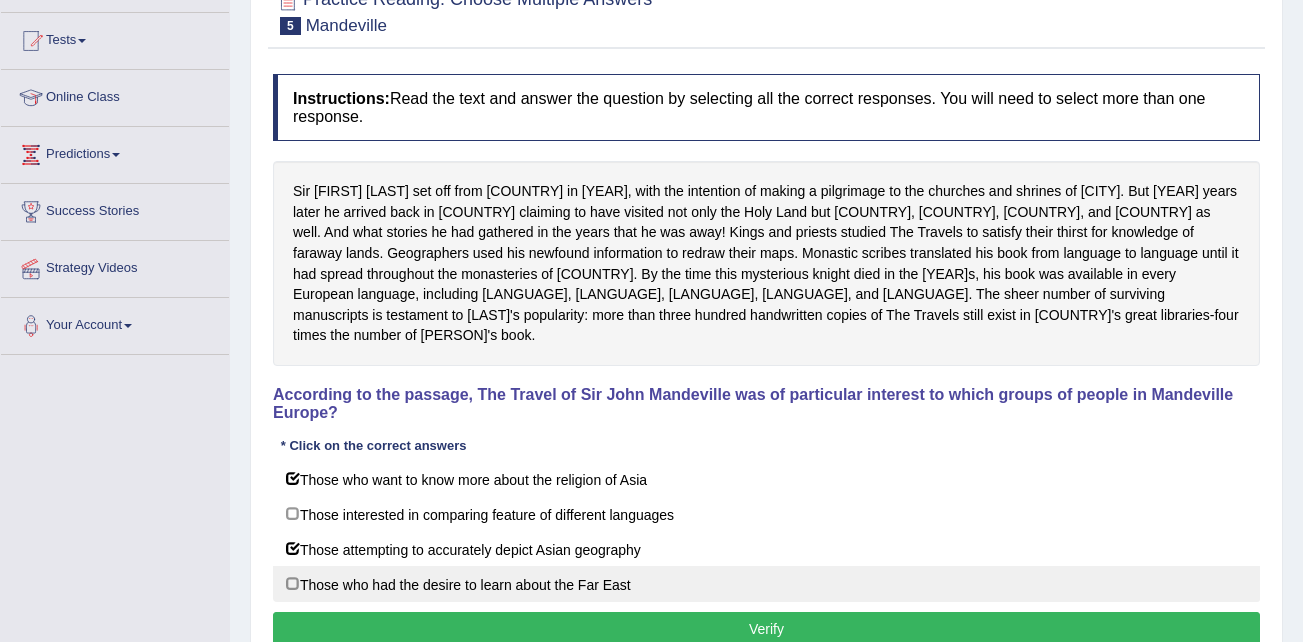click on "Those who had the desire to learn about the Far East" at bounding box center [766, 584] 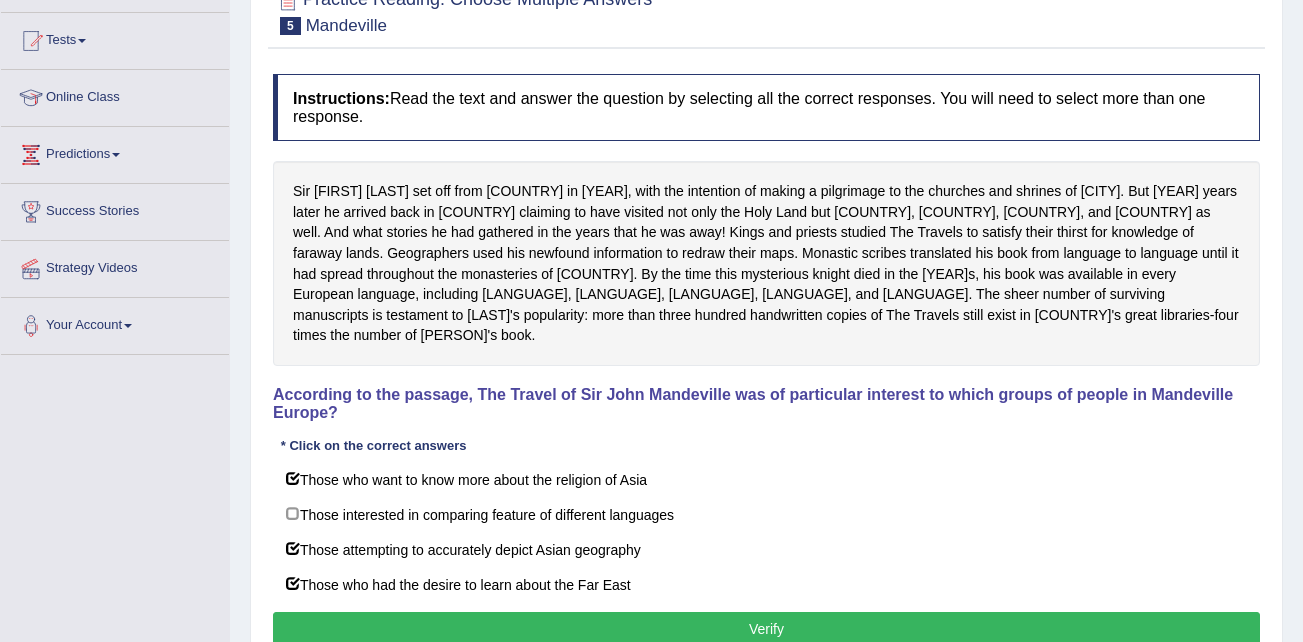 click on "Verify" at bounding box center [766, 629] 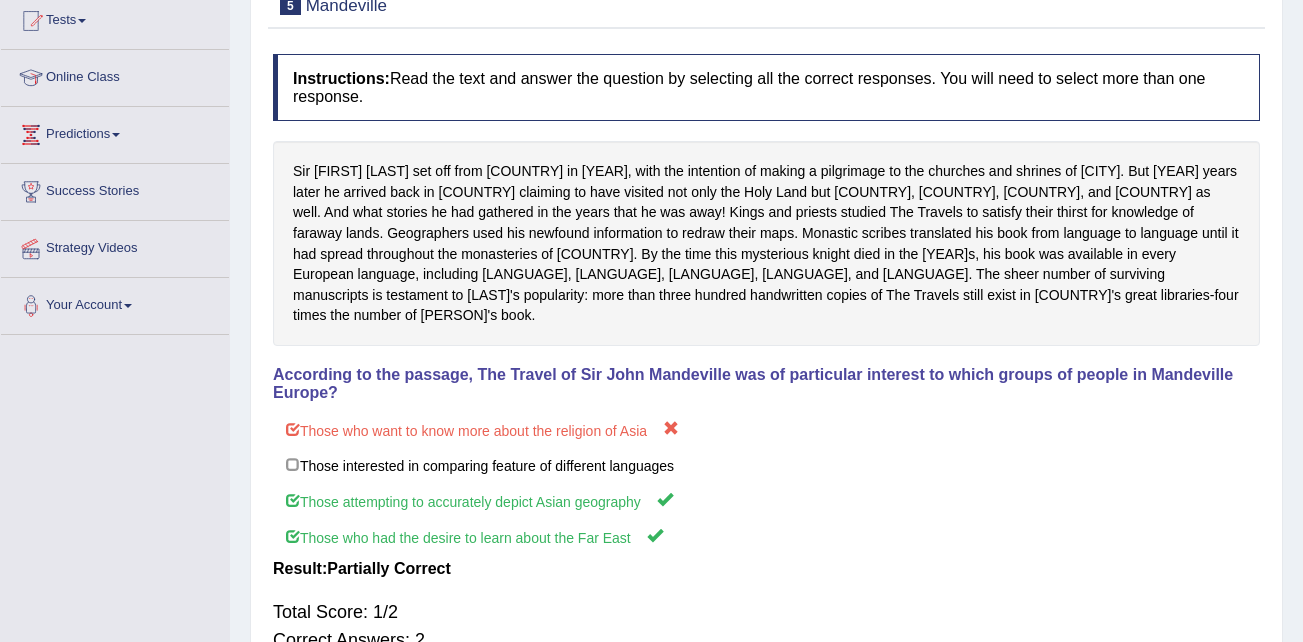 scroll, scrollTop: 108, scrollLeft: 0, axis: vertical 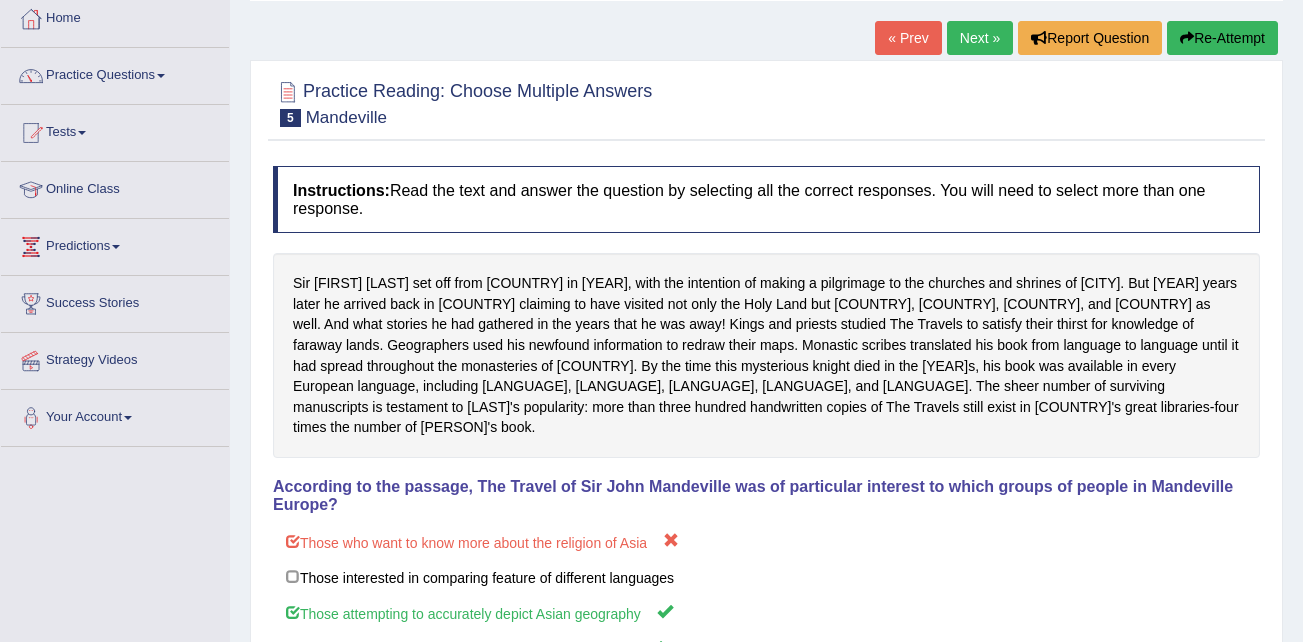 click on "Next »" at bounding box center (980, 38) 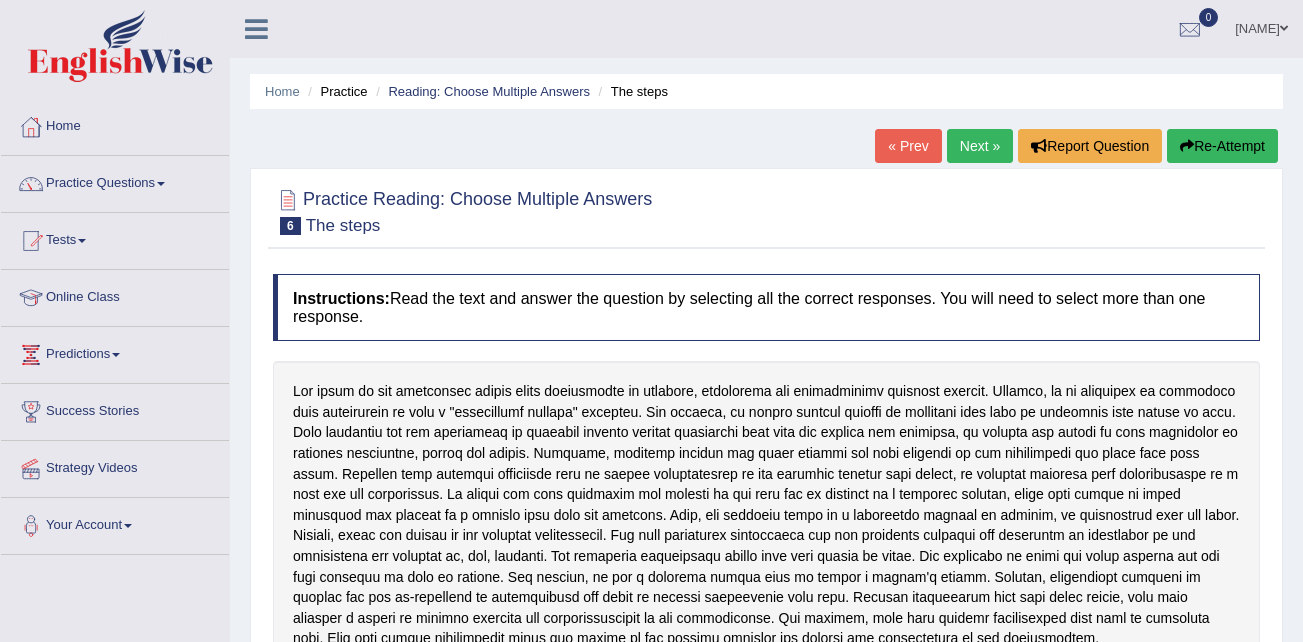 scroll, scrollTop: 174, scrollLeft: 0, axis: vertical 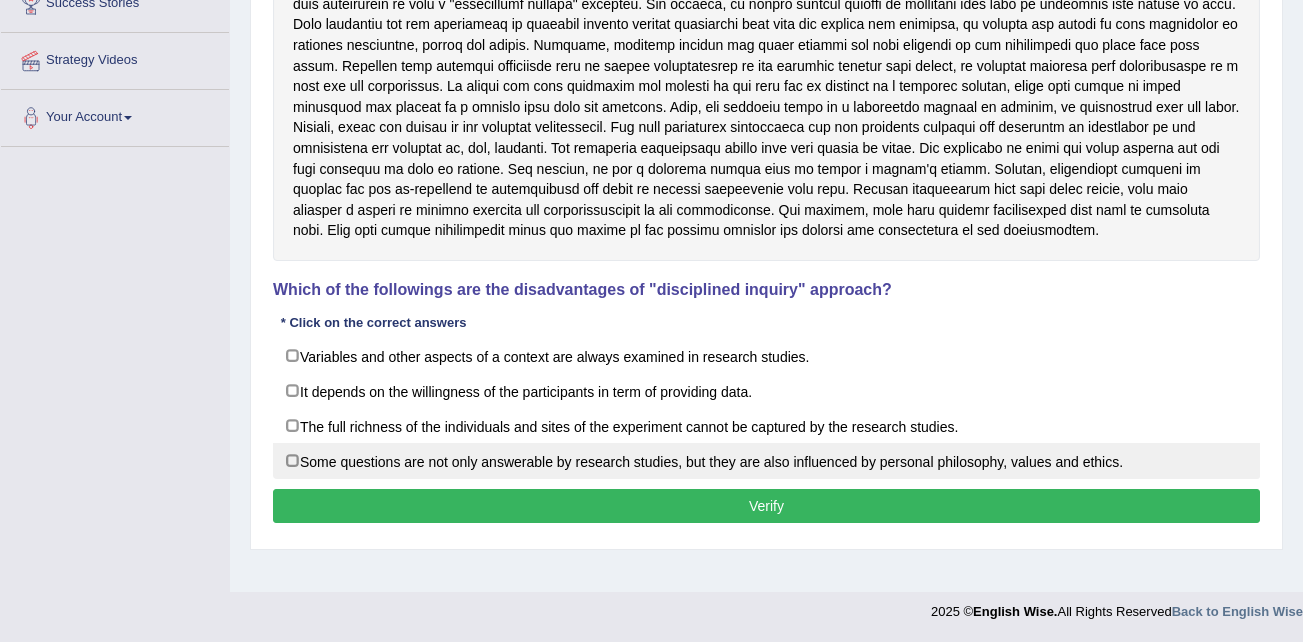 click on "Some questions are not only answerable by research studies, but they are also influenced by personal philosophy, values and ethics." at bounding box center (766, 461) 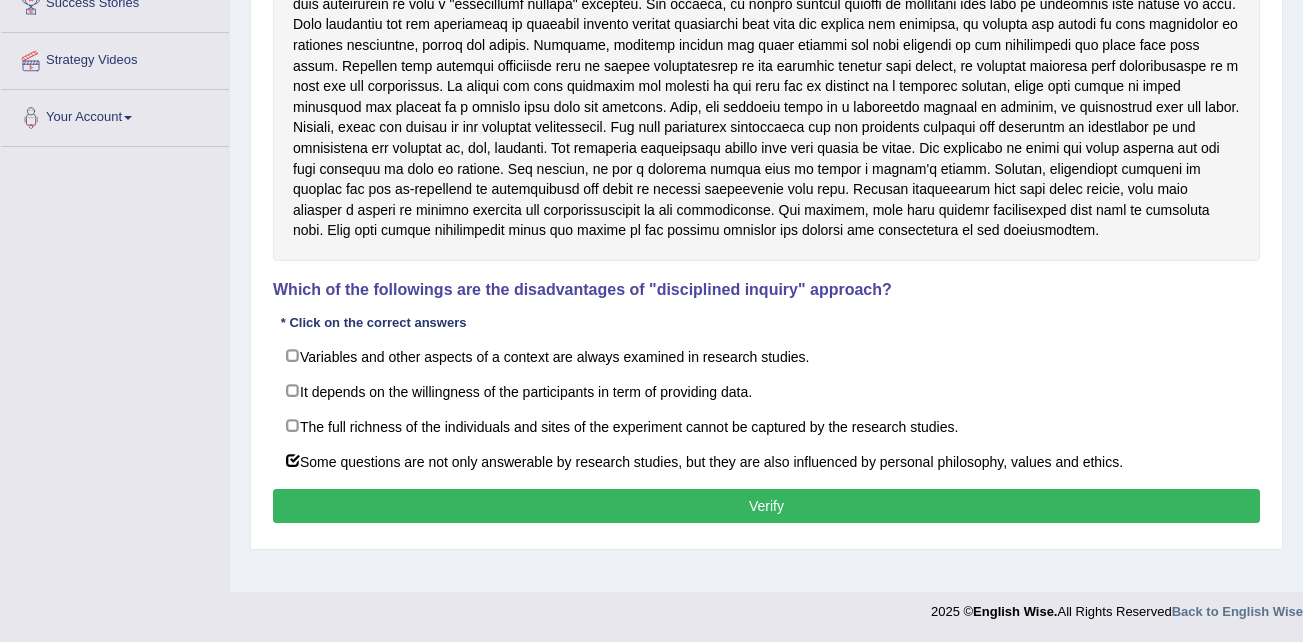 scroll, scrollTop: 308, scrollLeft: 0, axis: vertical 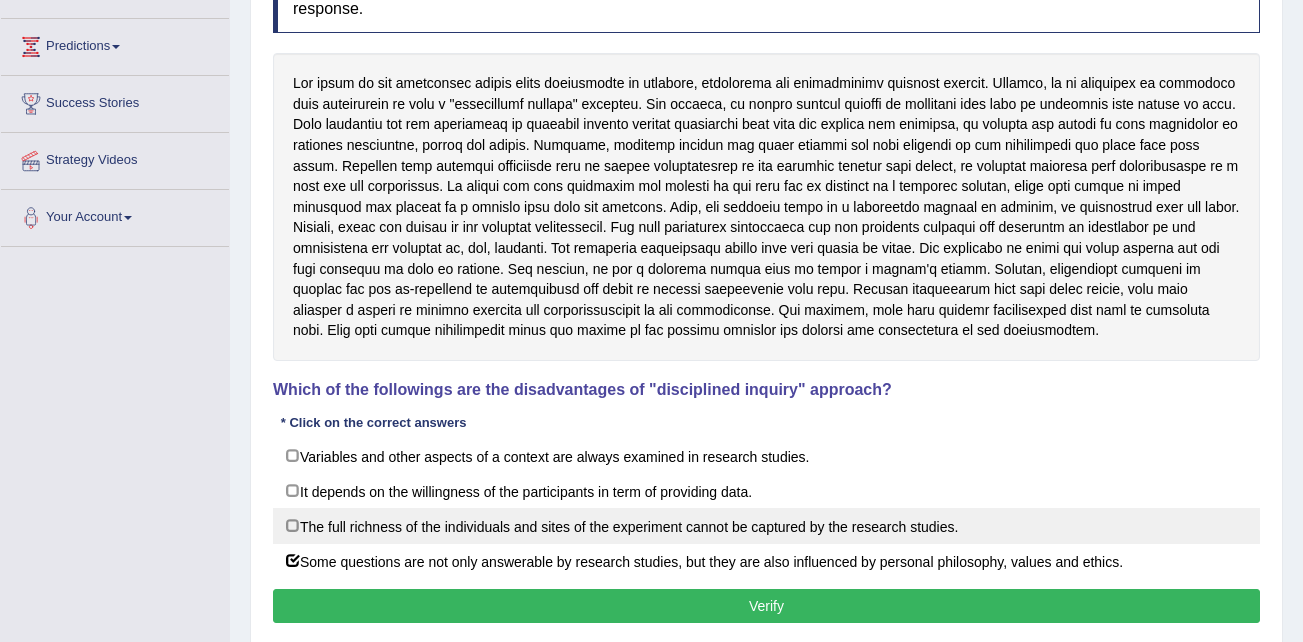 click on "The full richness of the individuals and sites of the experiment cannot be captured by the research studies." at bounding box center [766, 526] 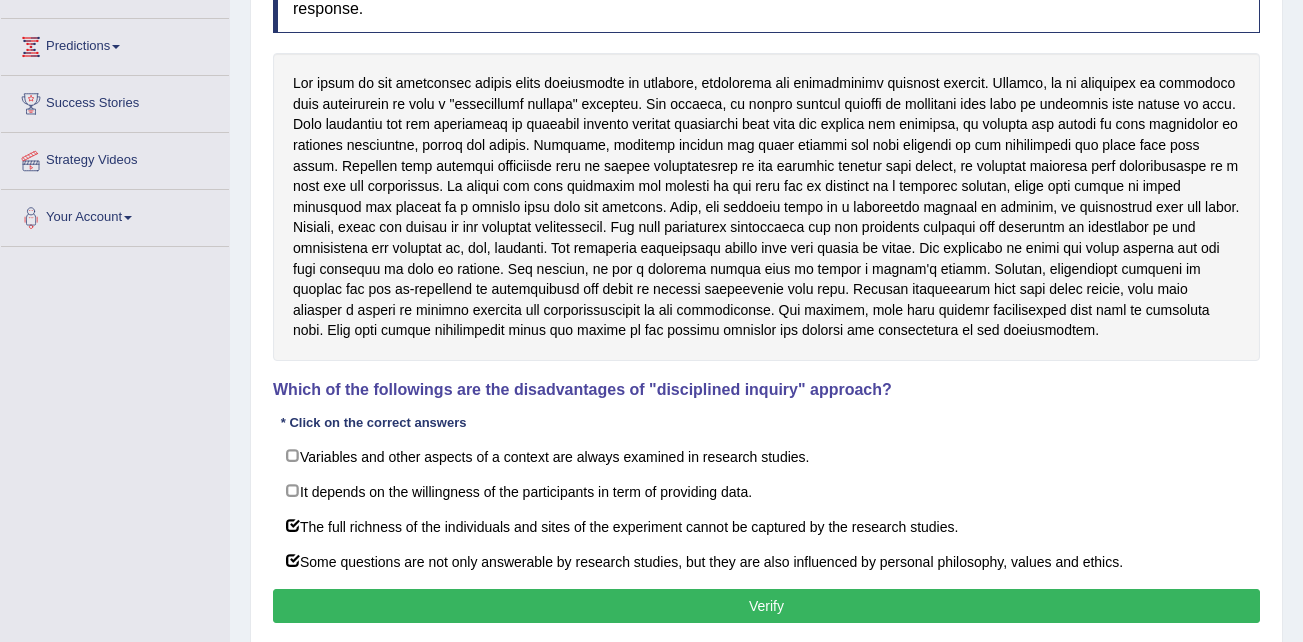click on "Verify" at bounding box center [766, 606] 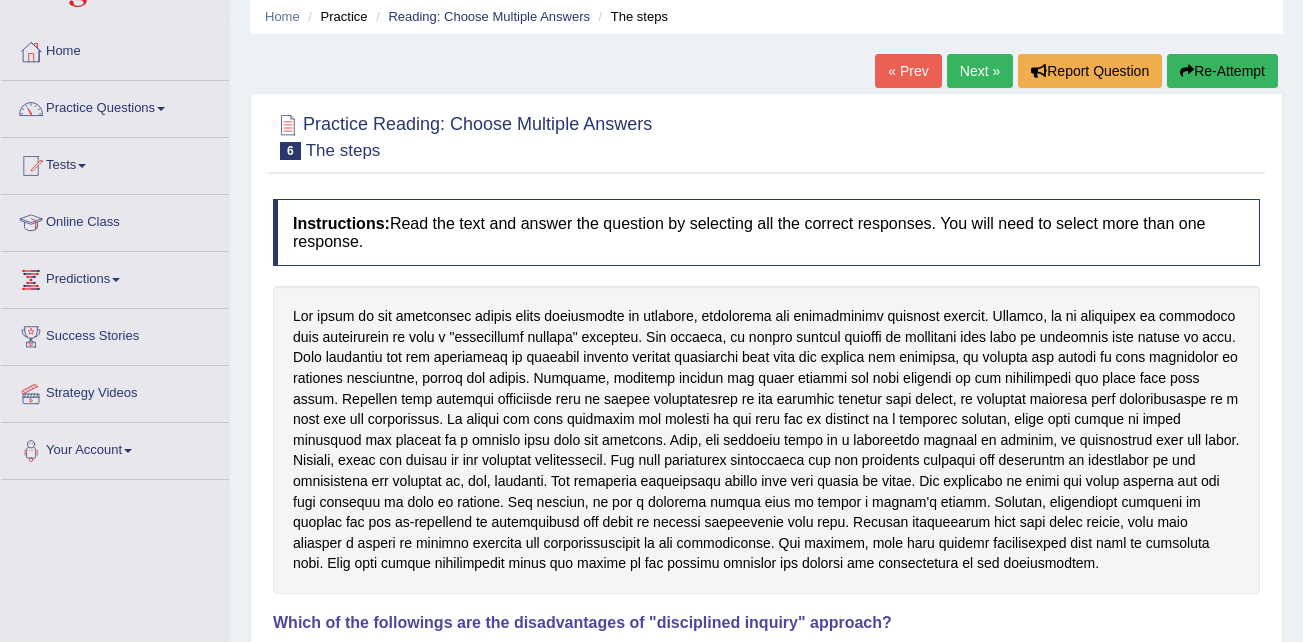 scroll, scrollTop: 0, scrollLeft: 0, axis: both 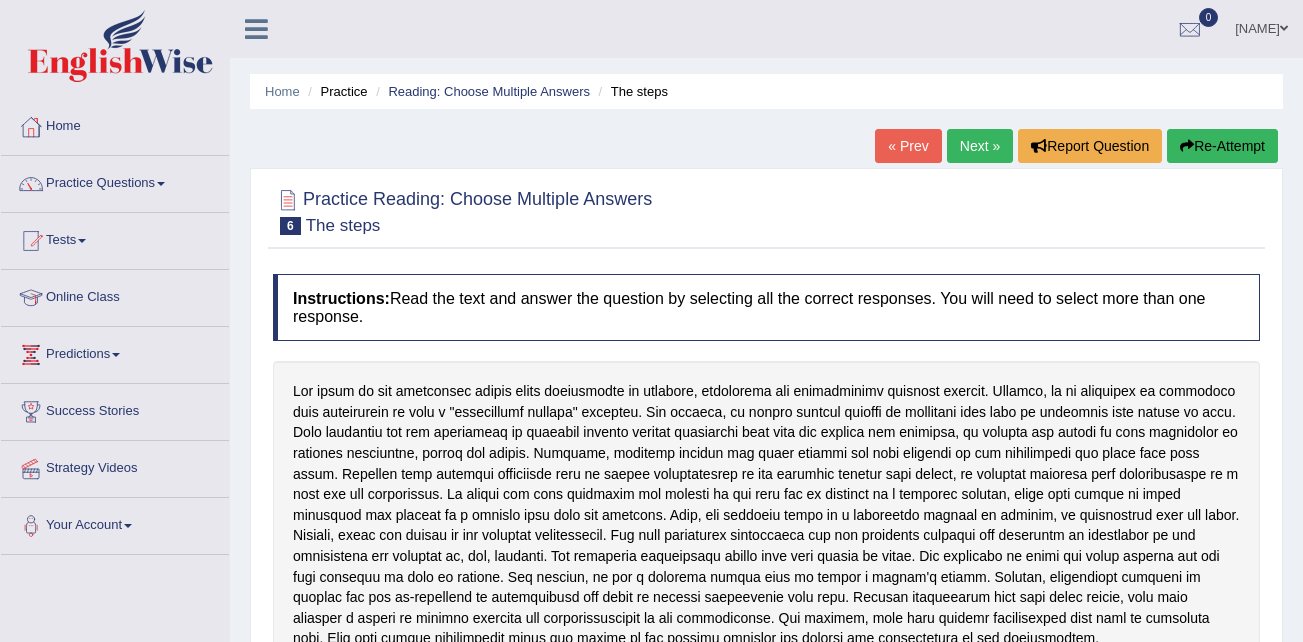 click on "Next »" at bounding box center [980, 146] 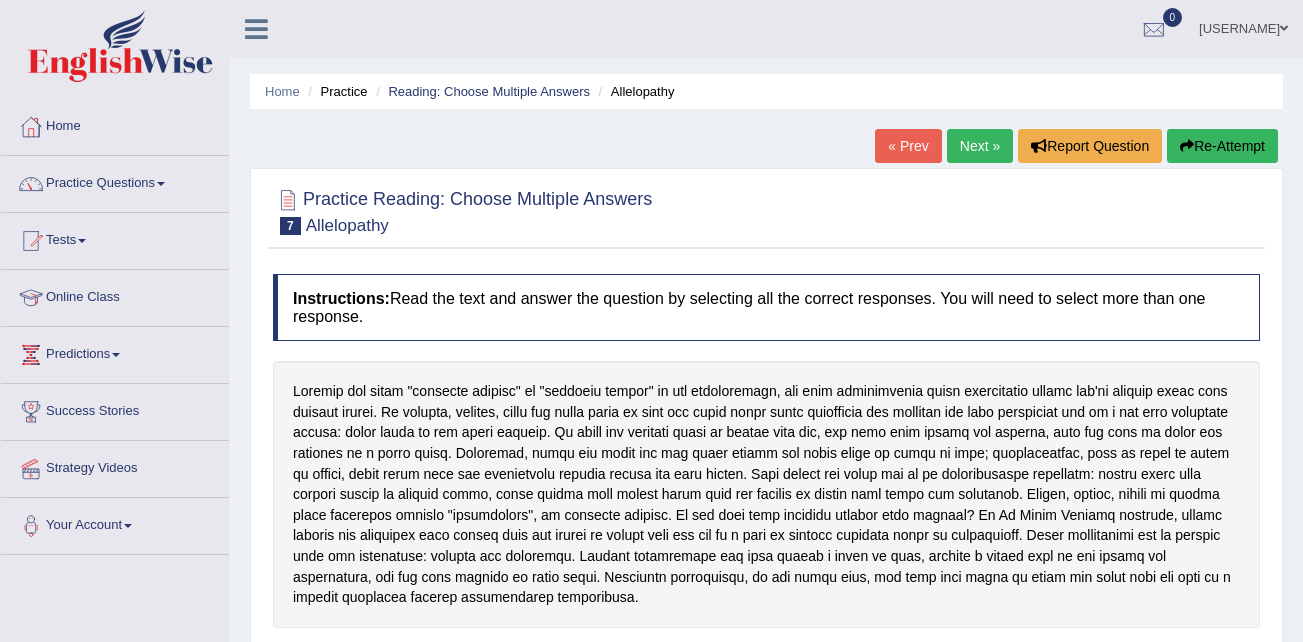 scroll, scrollTop: 0, scrollLeft: 0, axis: both 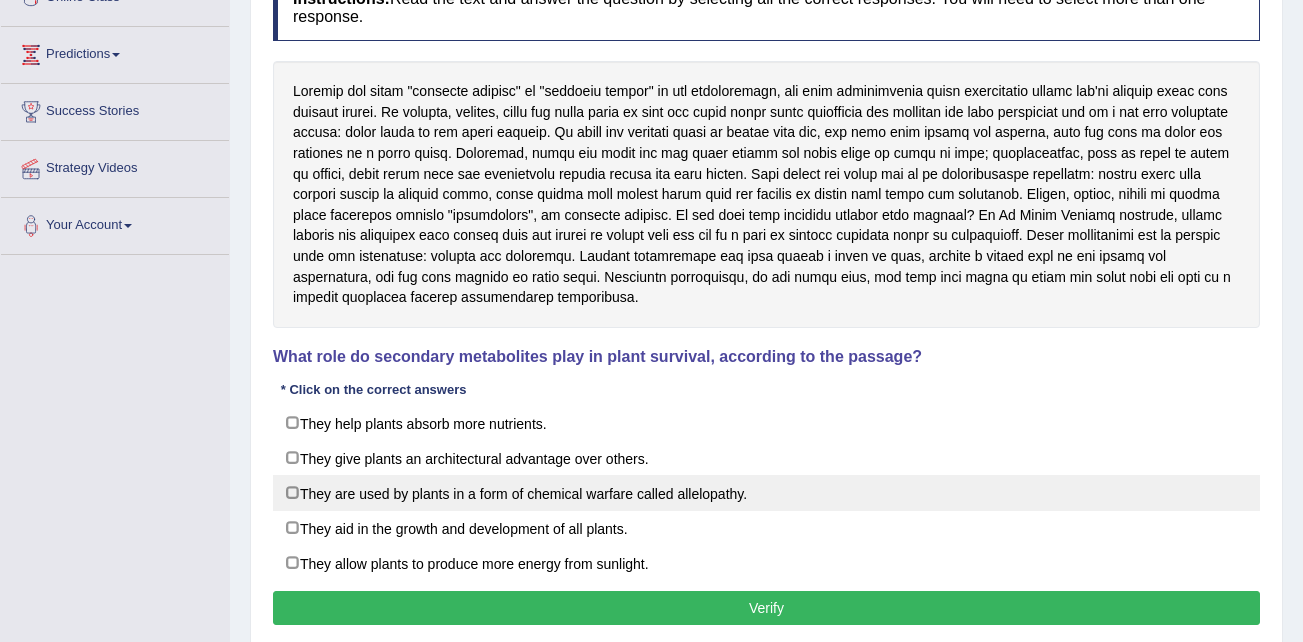 click on "They are used by plants in a form of chemical warfare called allelopathy." at bounding box center [766, 493] 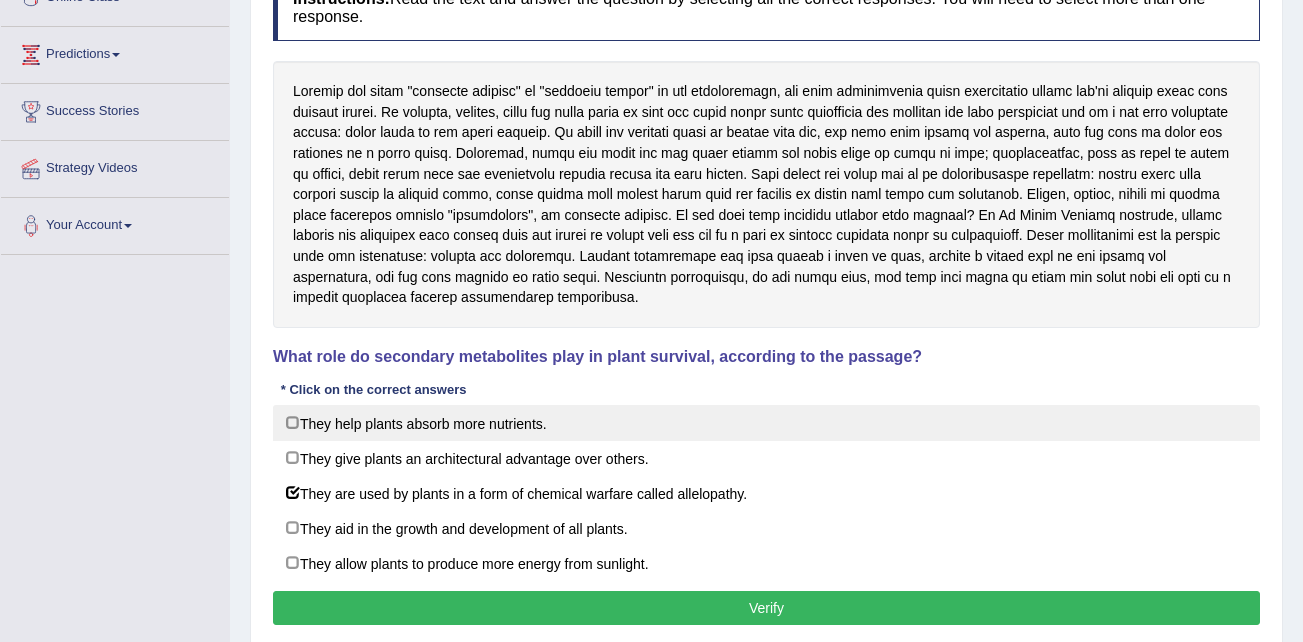 click on "They help plants absorb more nutrients." at bounding box center [766, 423] 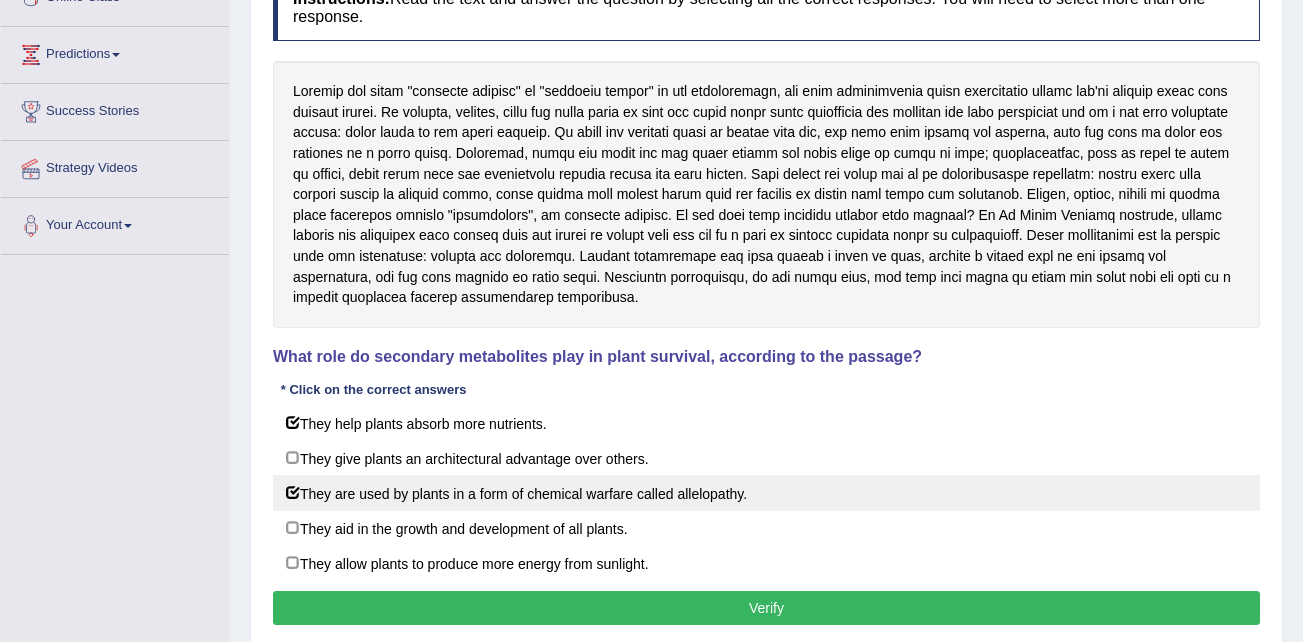 click on "They are used by plants in a form of chemical warfare called allelopathy." at bounding box center [766, 493] 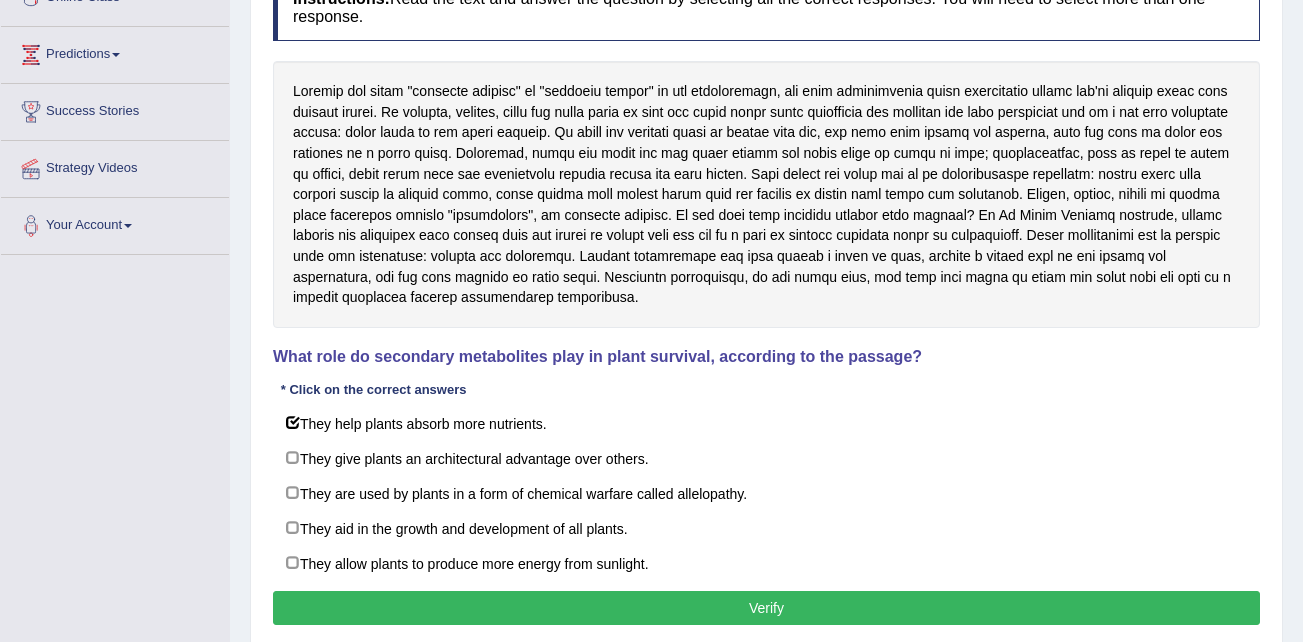 click on "Verify" at bounding box center (766, 608) 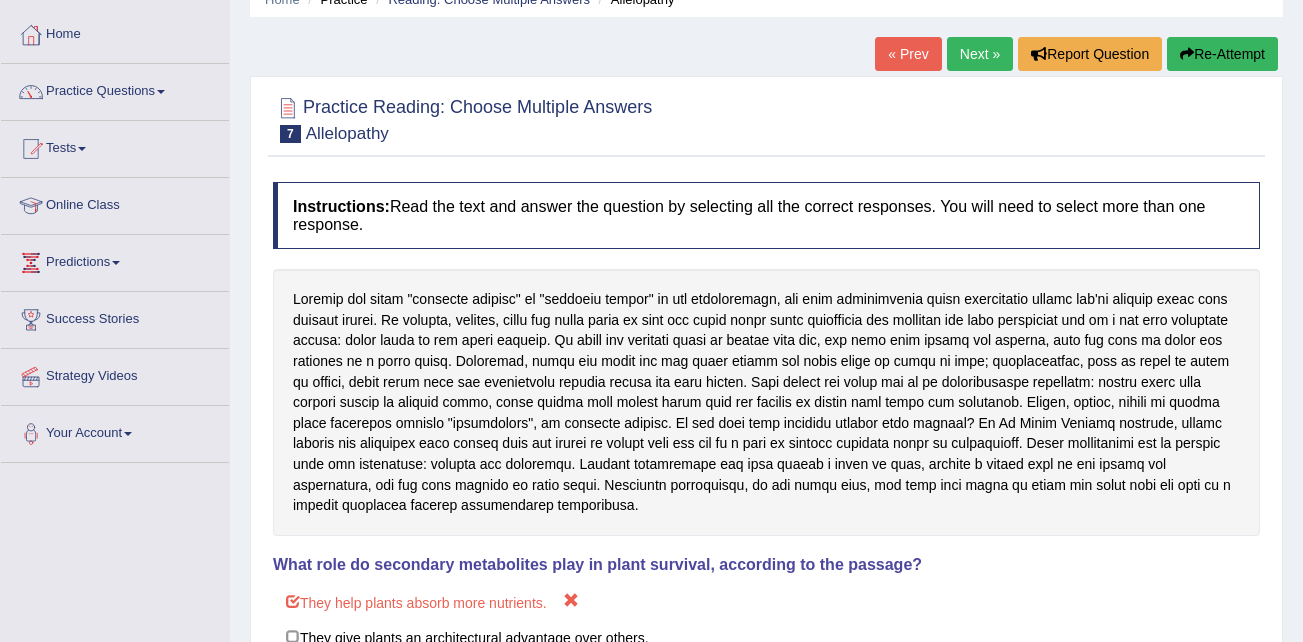 scroll, scrollTop: 0, scrollLeft: 0, axis: both 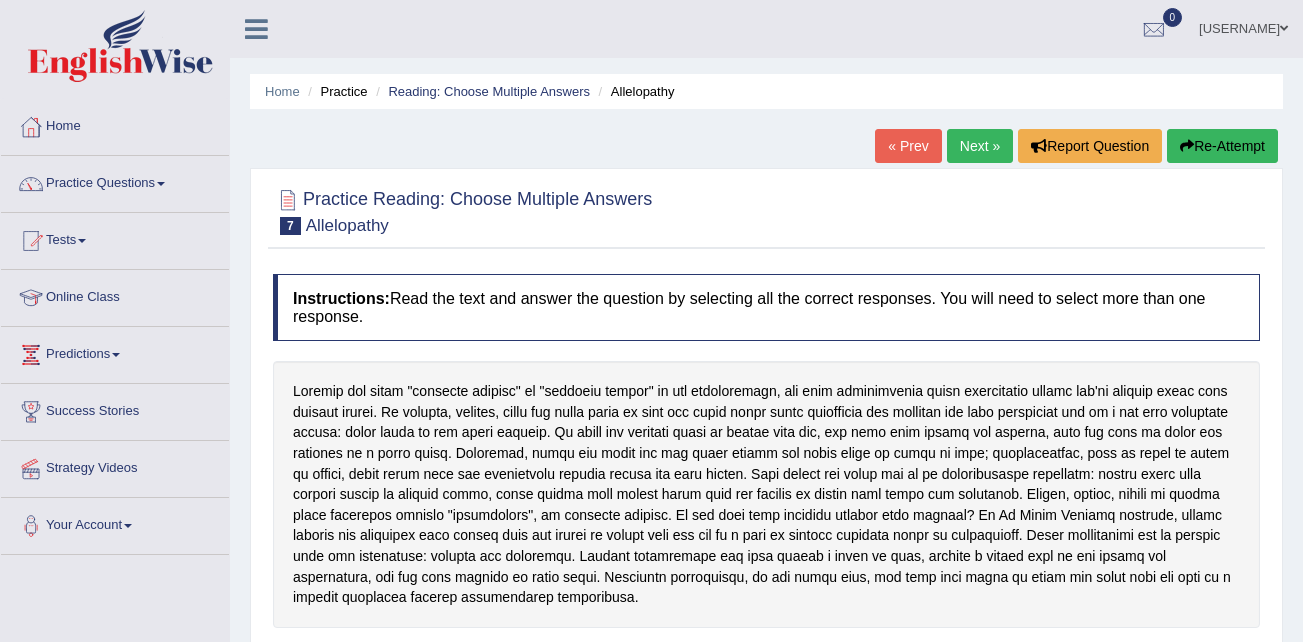 click on "Next »" at bounding box center [980, 146] 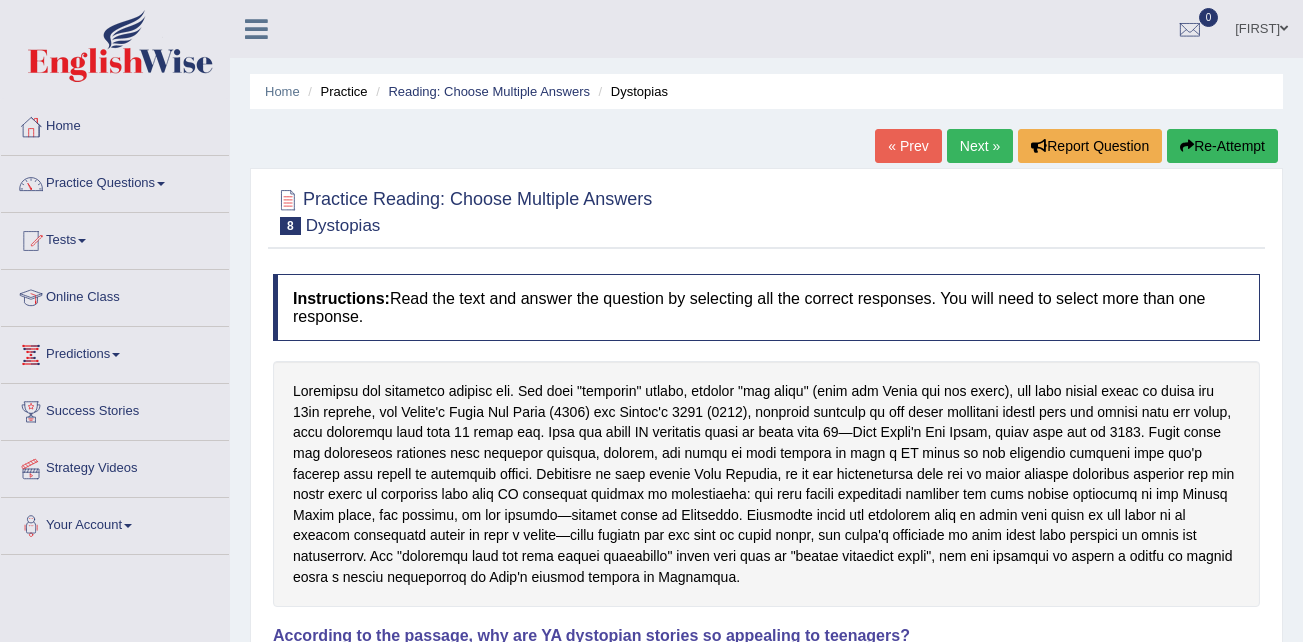 scroll, scrollTop: 0, scrollLeft: 0, axis: both 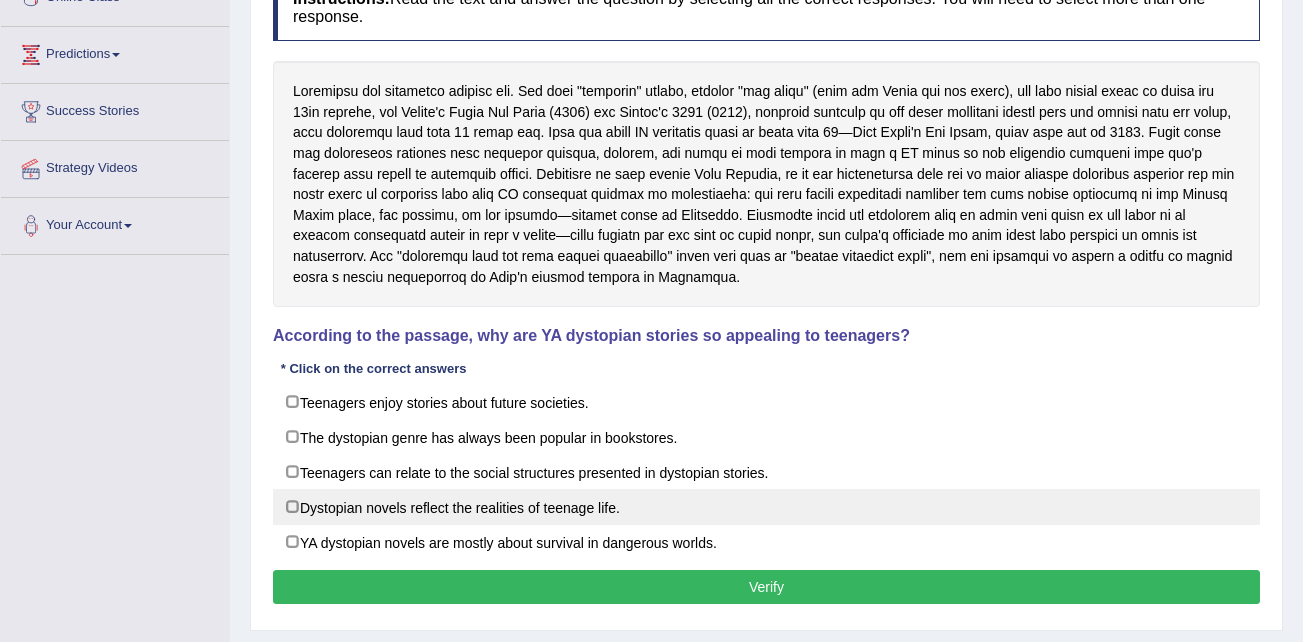click on "Dystopian novels reflect the realities of teenage life." at bounding box center [766, 507] 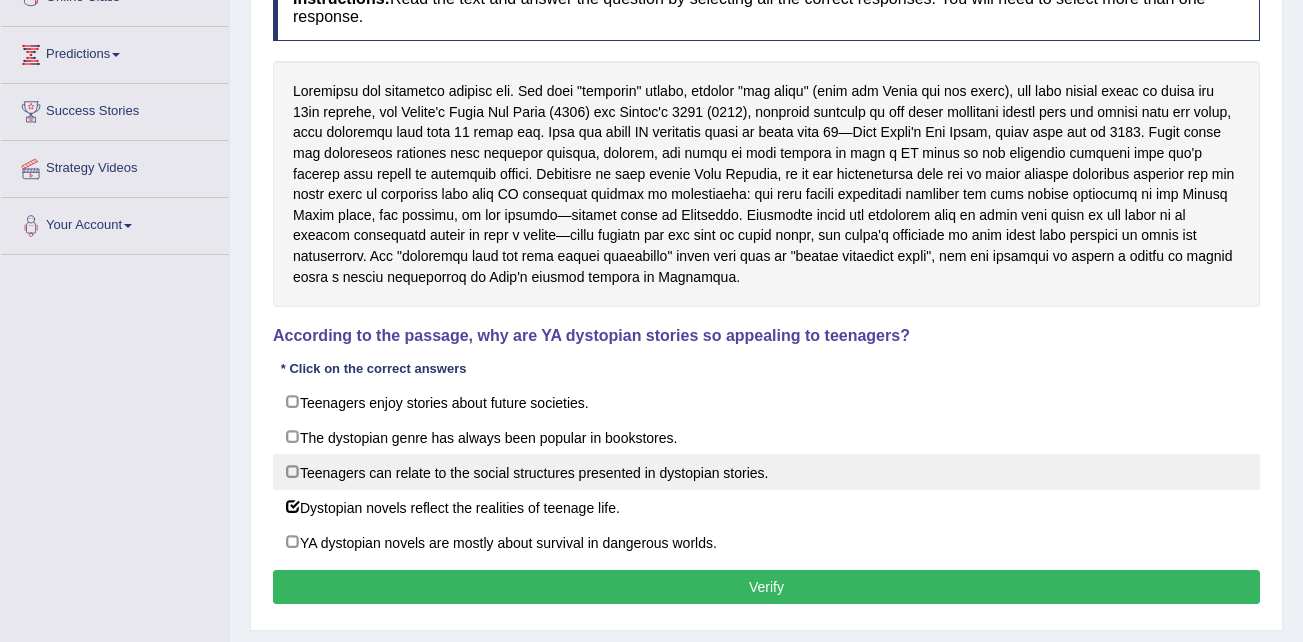 click on "Teenagers can relate to the social structures presented in dystopian stories." at bounding box center [766, 472] 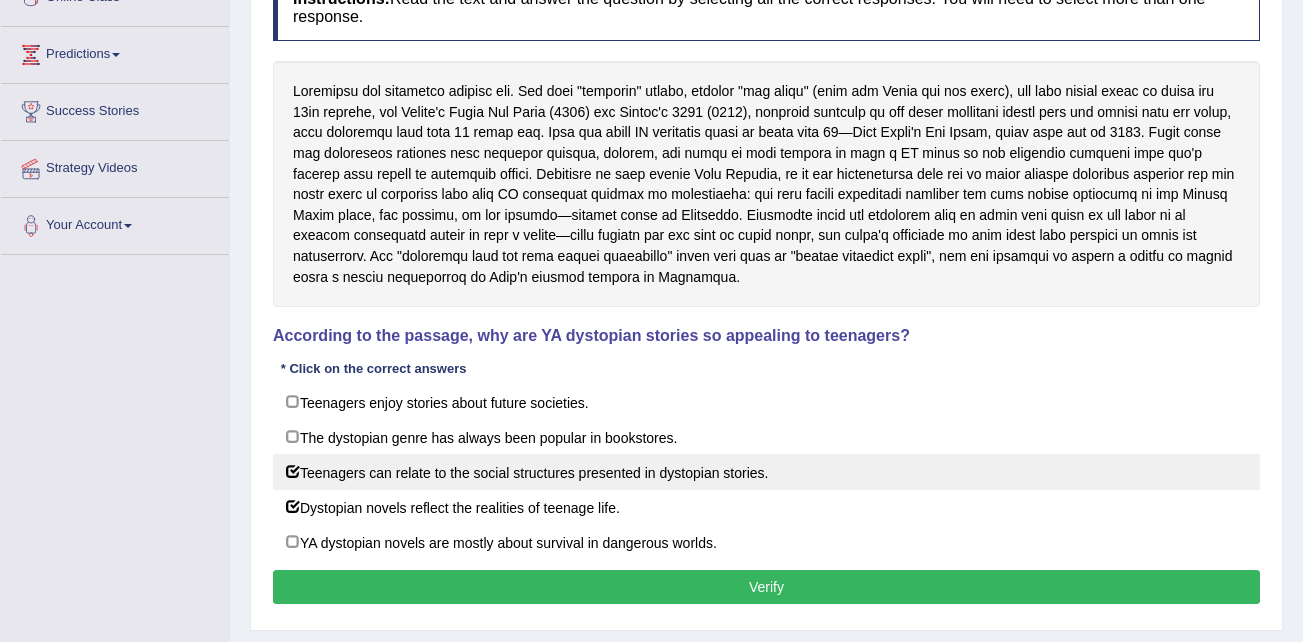 checkbox on "true" 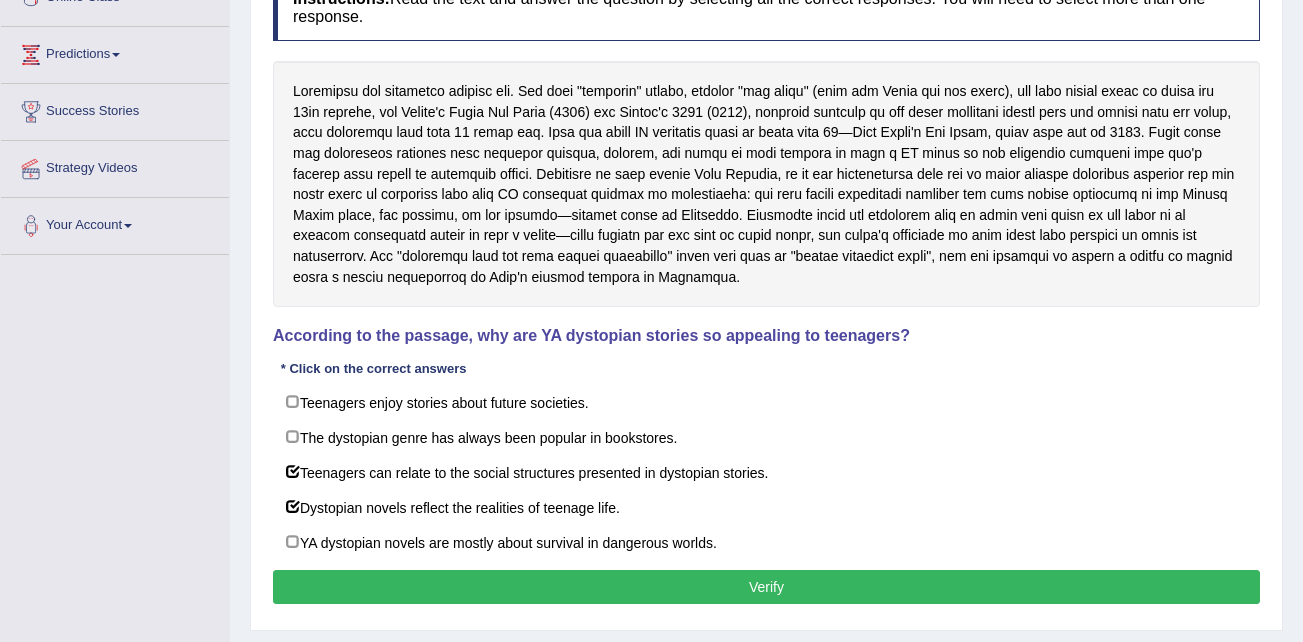 click on "Verify" at bounding box center [766, 587] 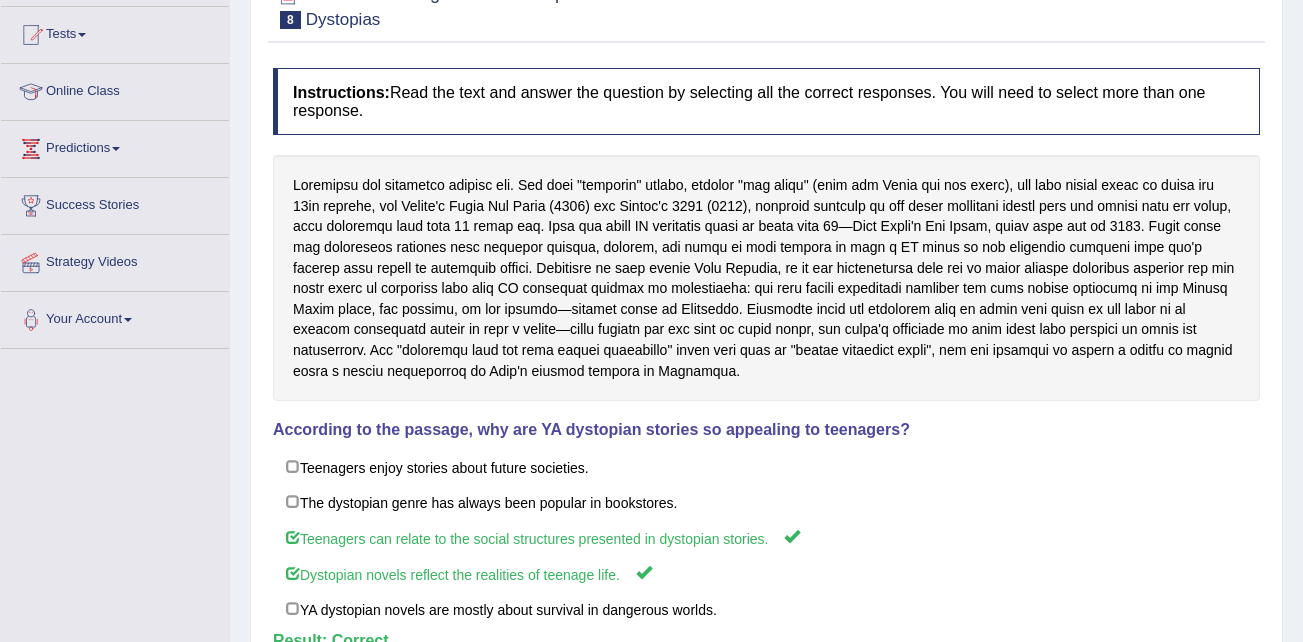 scroll, scrollTop: 25, scrollLeft: 0, axis: vertical 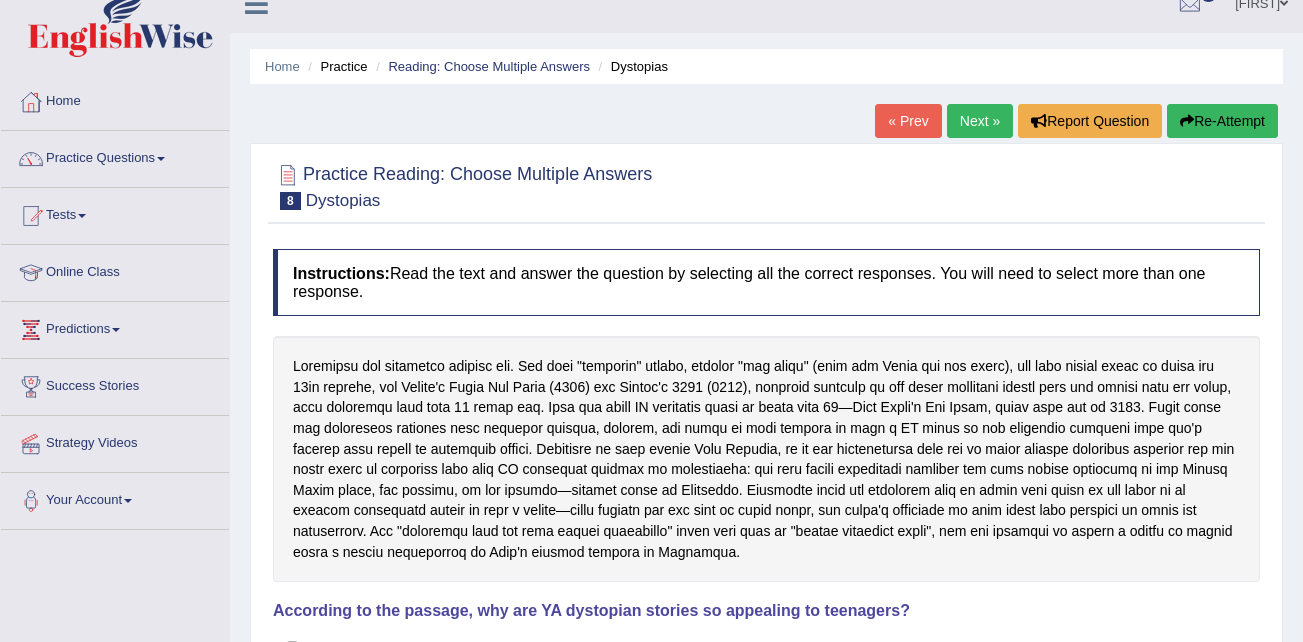 click on "Next »" at bounding box center (980, 121) 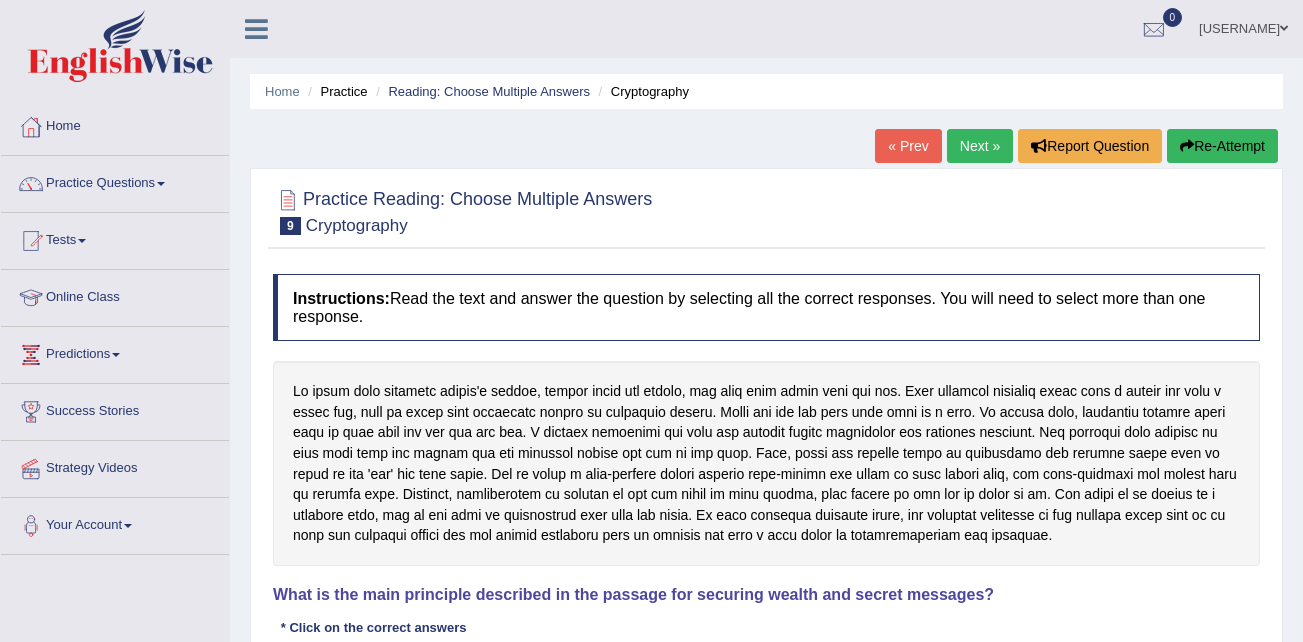 scroll, scrollTop: 0, scrollLeft: 0, axis: both 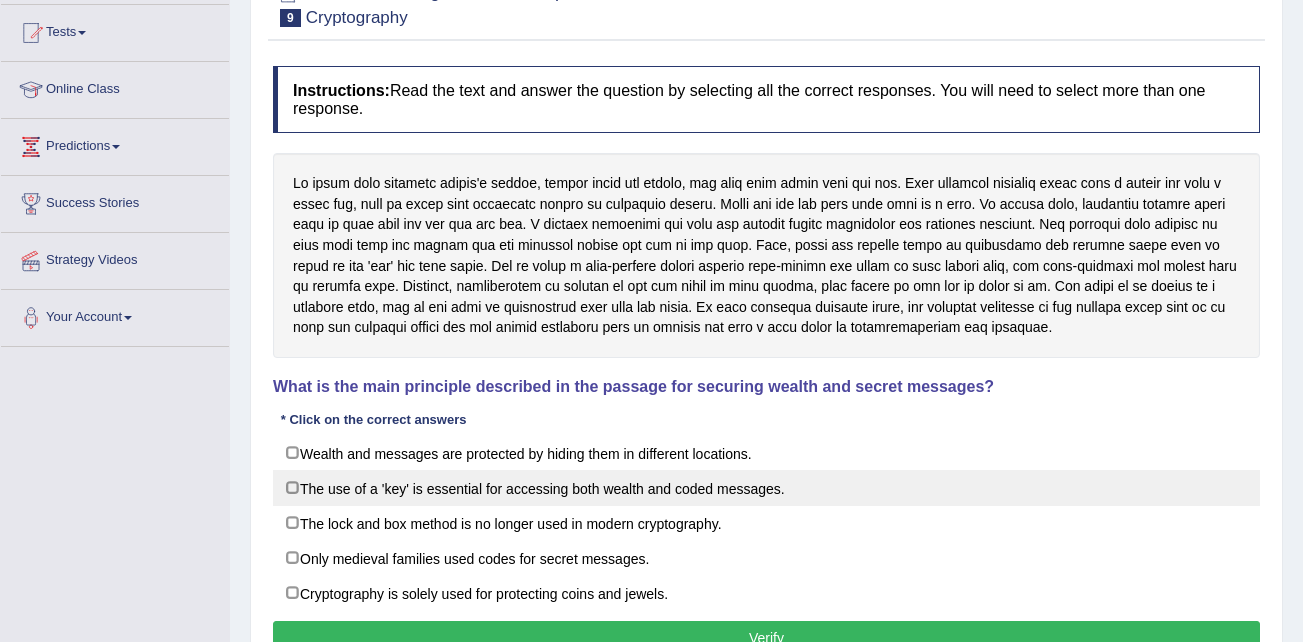 click on "The use of a 'key' is essential for accessing both wealth and coded messages." at bounding box center [766, 488] 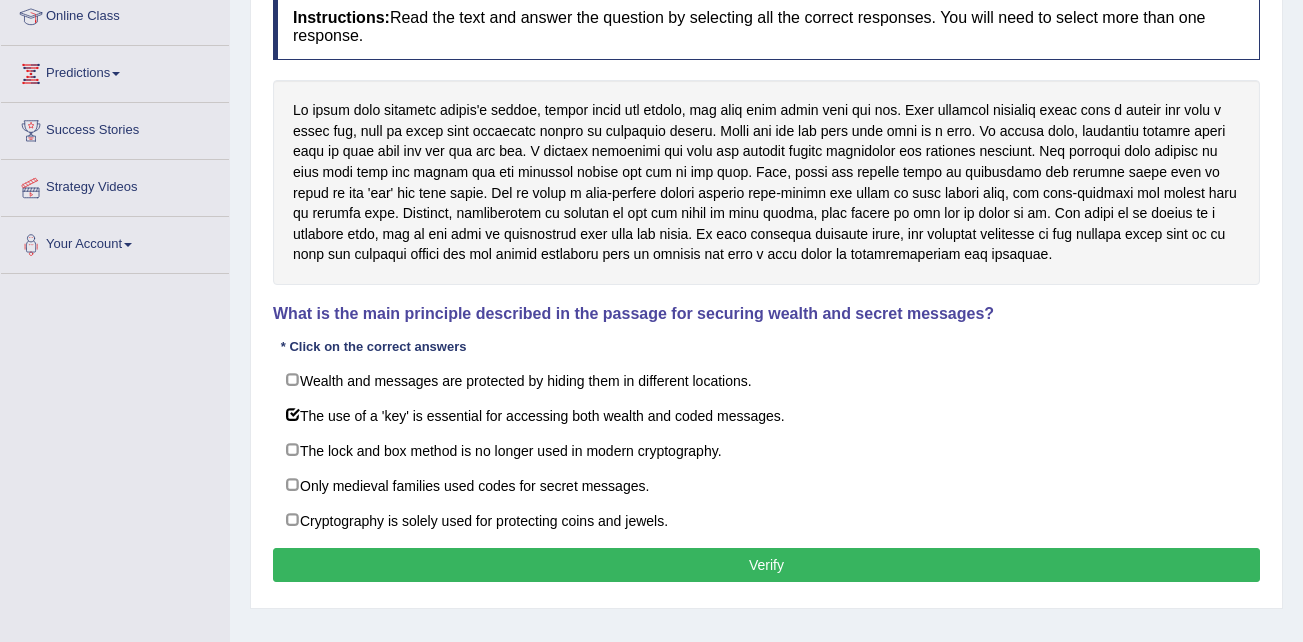 scroll, scrollTop: 308, scrollLeft: 0, axis: vertical 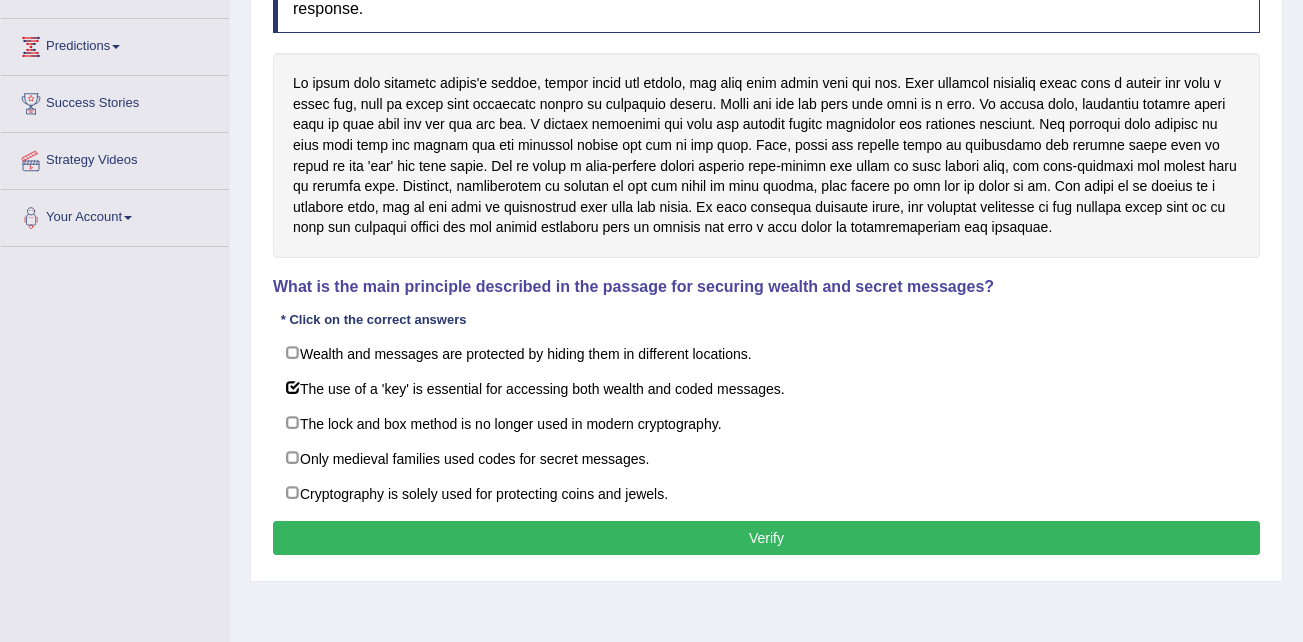 click on "Verify" at bounding box center [766, 538] 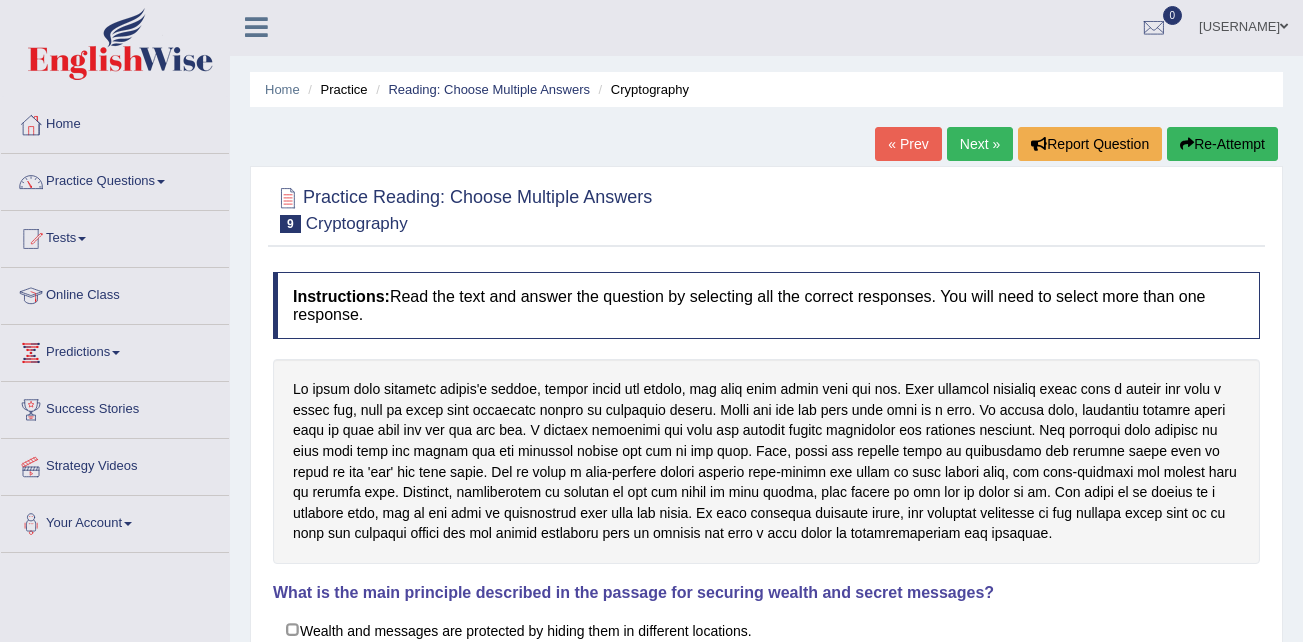 scroll, scrollTop: 0, scrollLeft: 0, axis: both 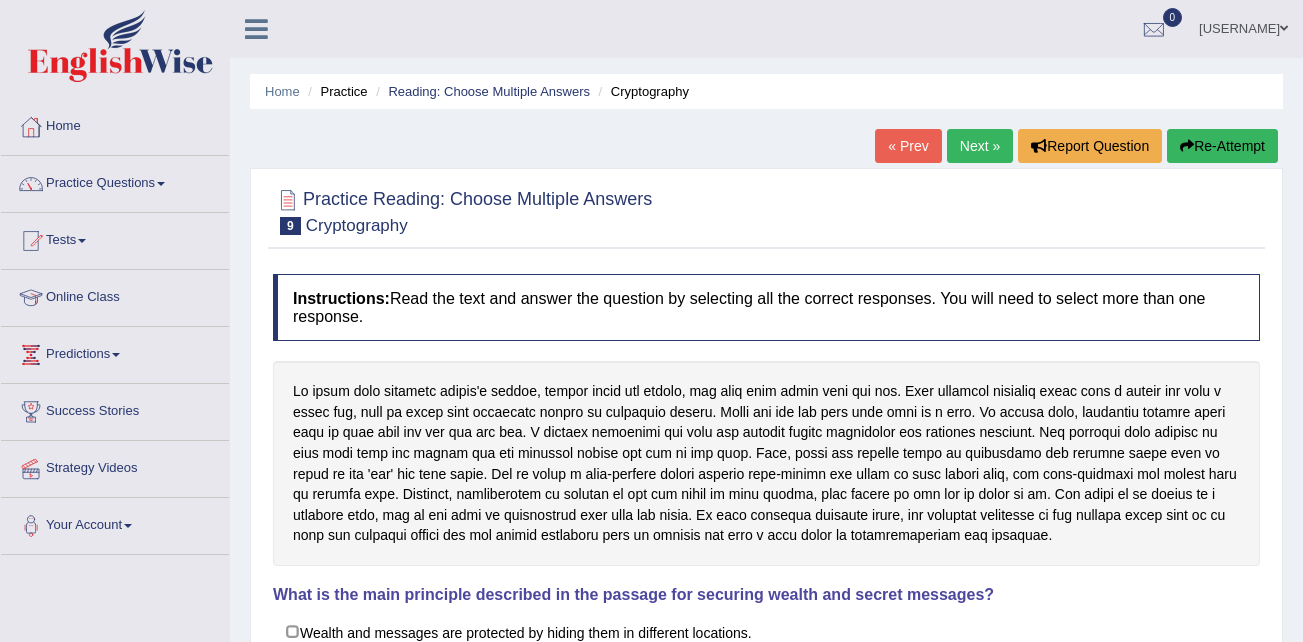 click on "Next »" at bounding box center [980, 146] 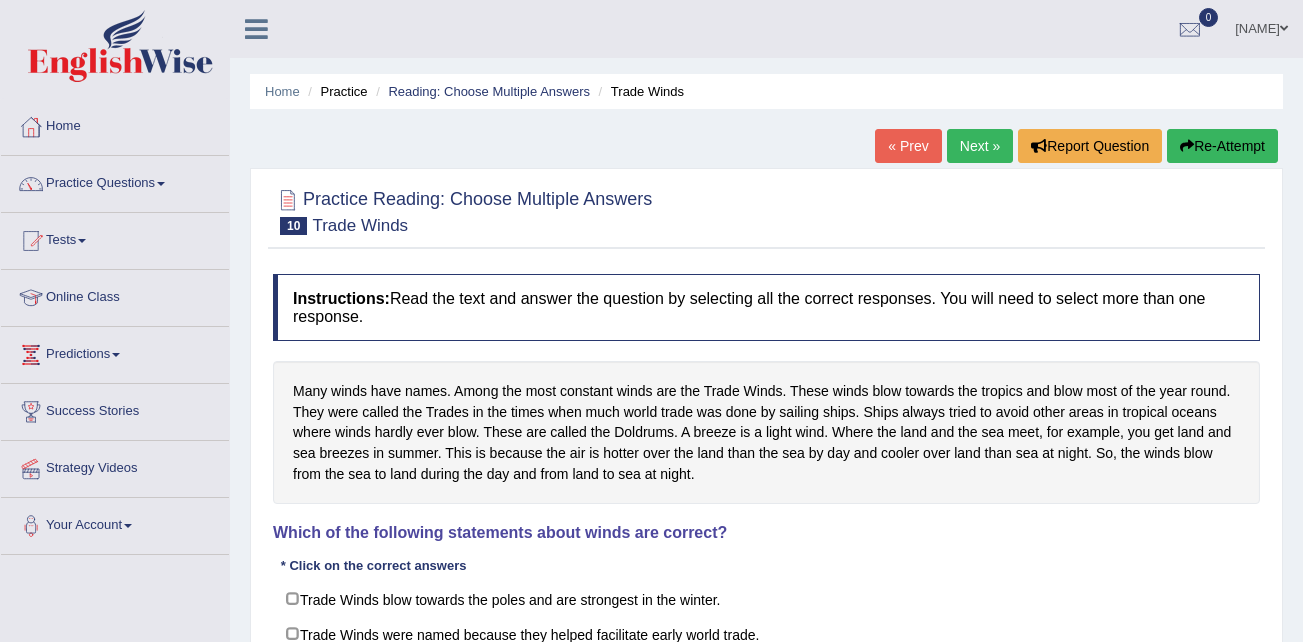scroll, scrollTop: 0, scrollLeft: 0, axis: both 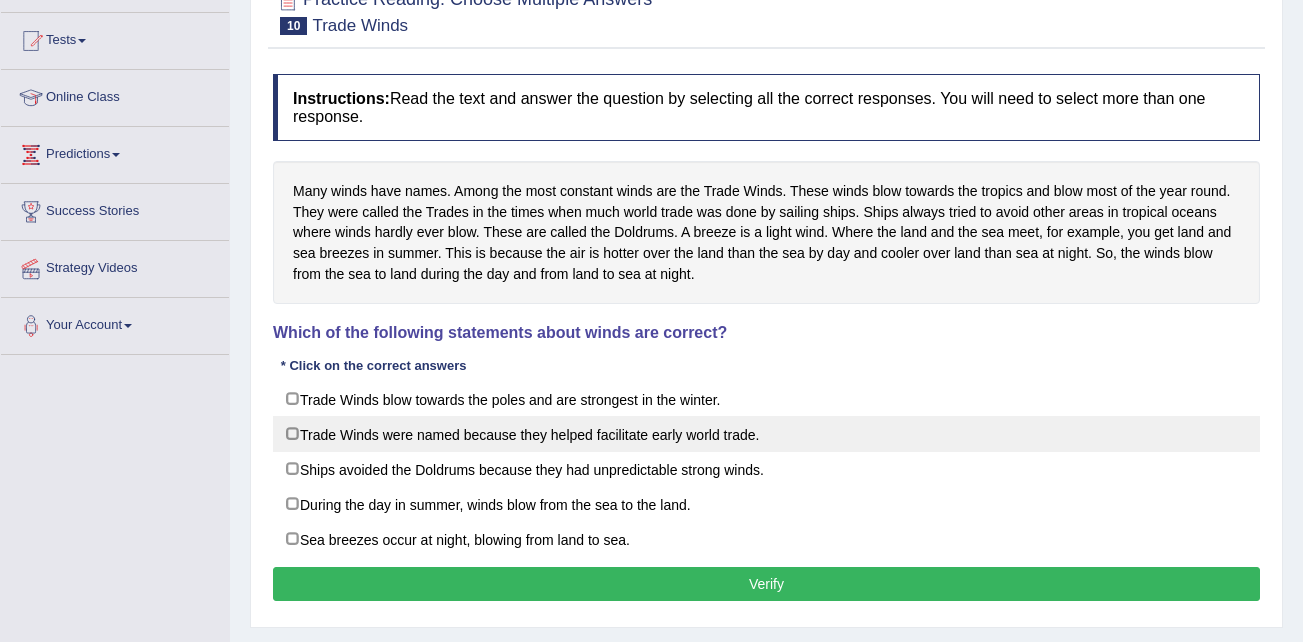 click on "Trade Winds were named because they helped facilitate early world trade." at bounding box center (766, 434) 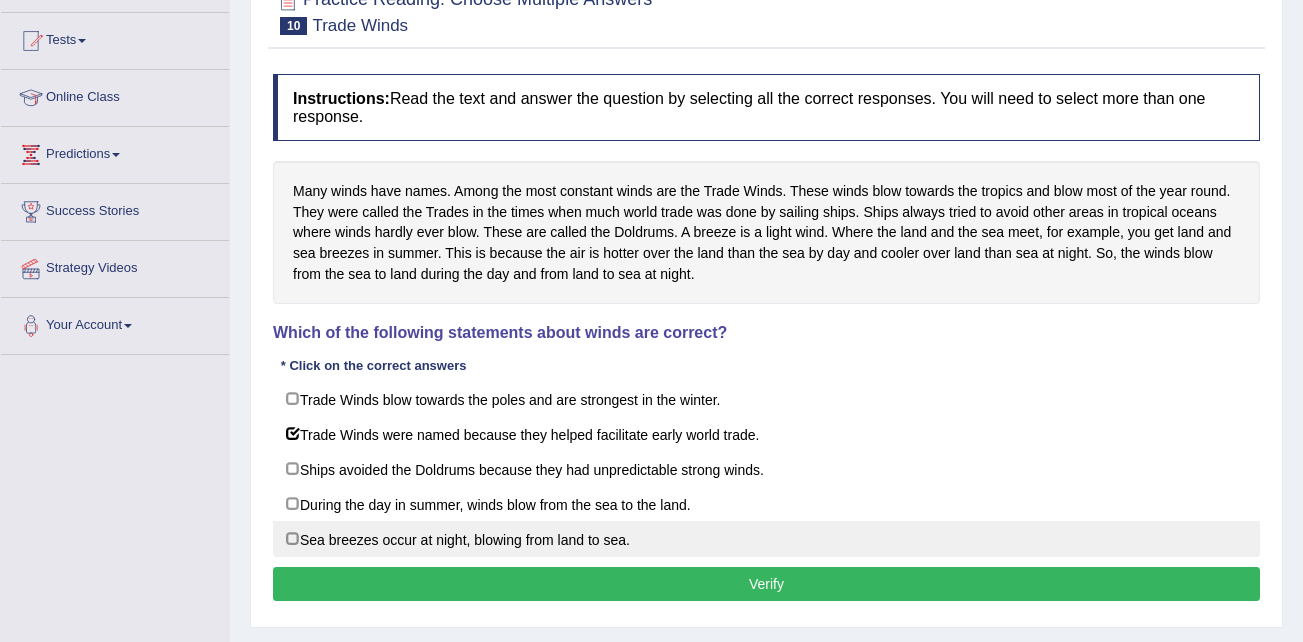 click on "Sea breezes occur at night, blowing from land to sea." at bounding box center (766, 539) 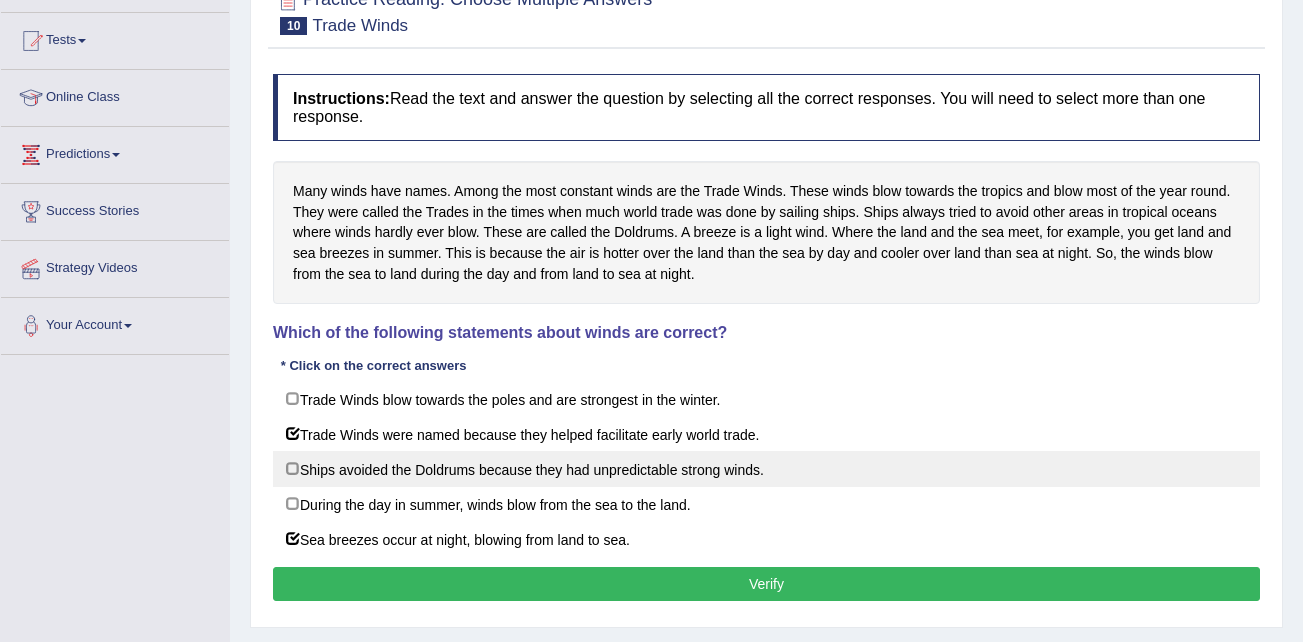 click on "Ships avoided the Doldrums because they had unpredictable strong winds." at bounding box center (766, 469) 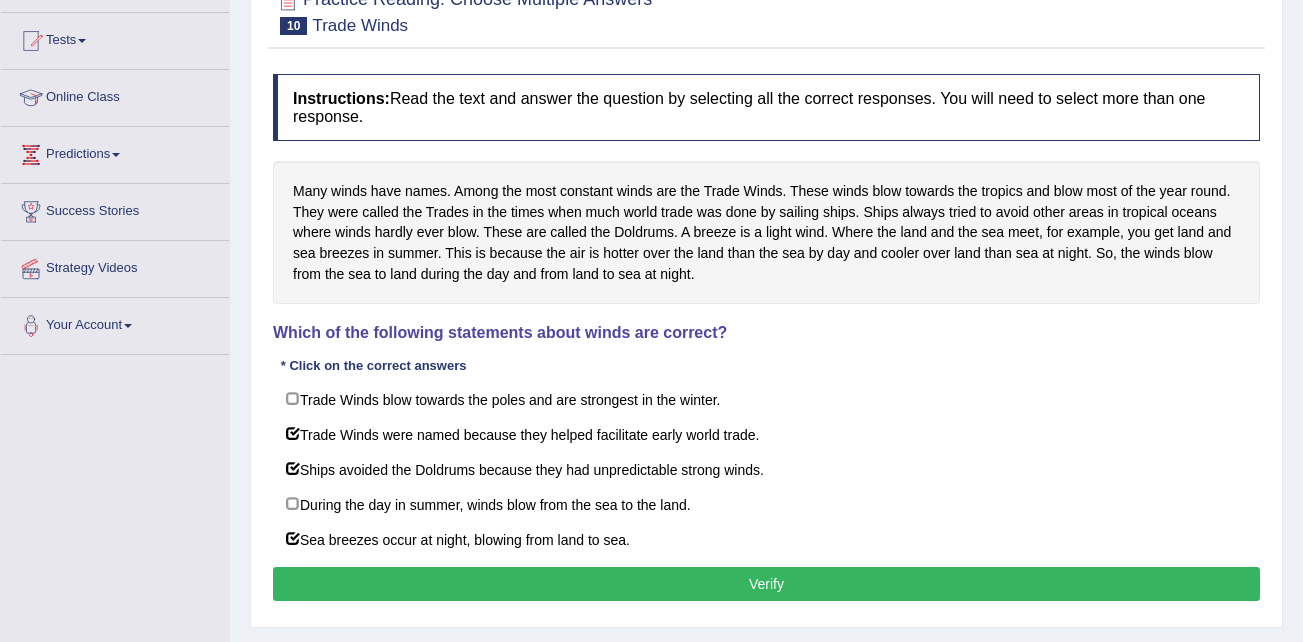 click on "Verify" at bounding box center (766, 584) 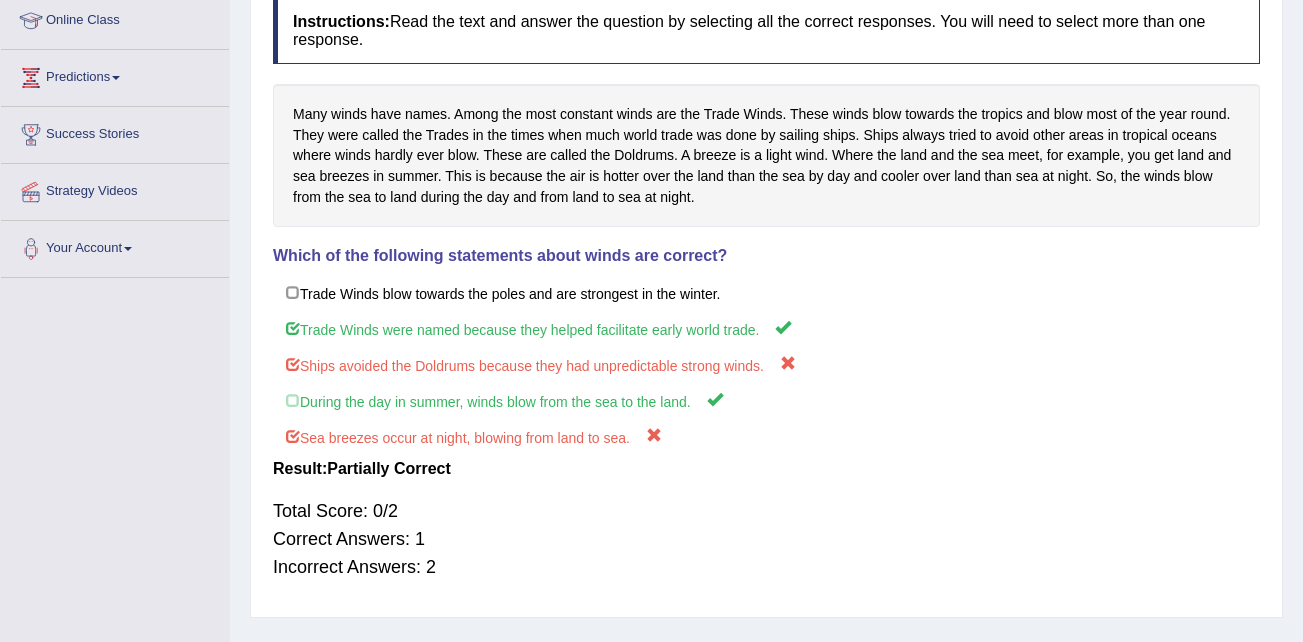 scroll, scrollTop: 0, scrollLeft: 0, axis: both 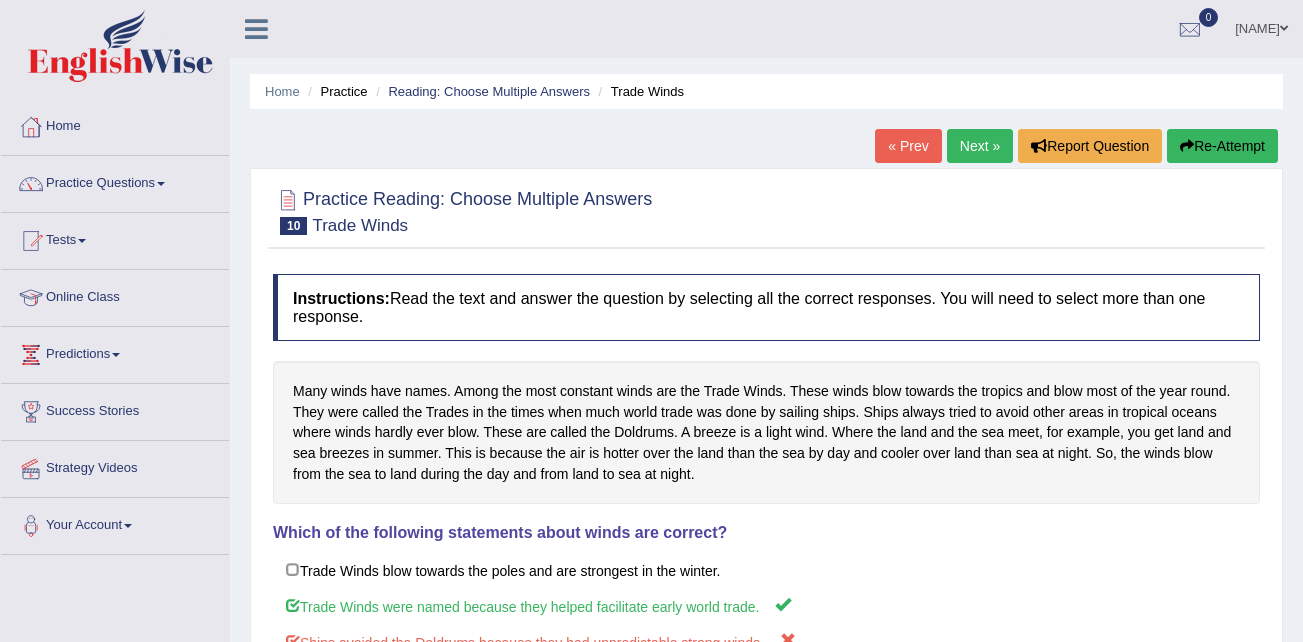 click on "Next »" at bounding box center [980, 146] 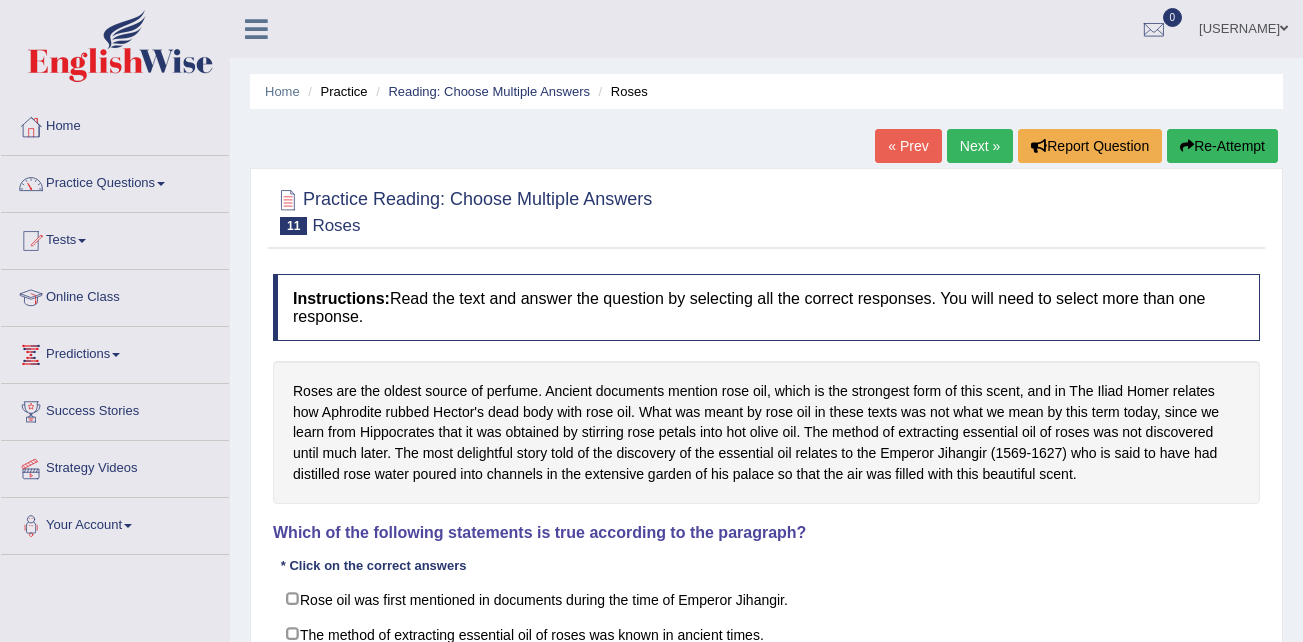 scroll, scrollTop: 0, scrollLeft: 0, axis: both 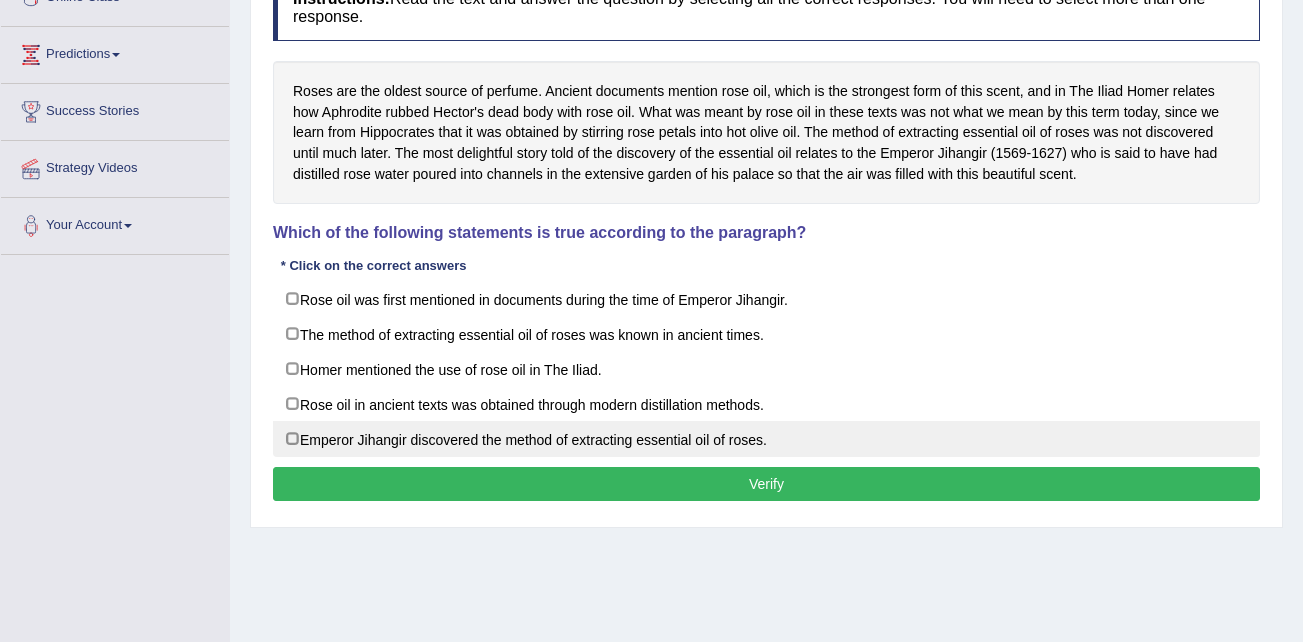 click on "Emperor Jihangir discovered the method of extracting essential oil of roses." at bounding box center [766, 439] 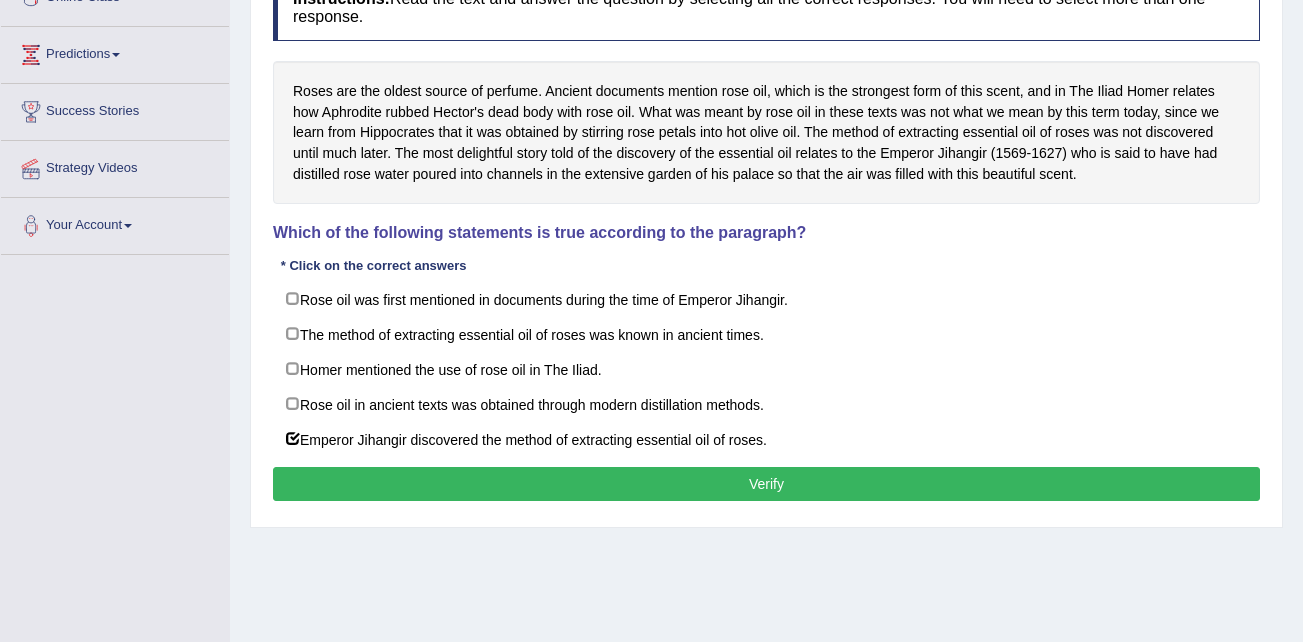 click on "Verify" at bounding box center [766, 484] 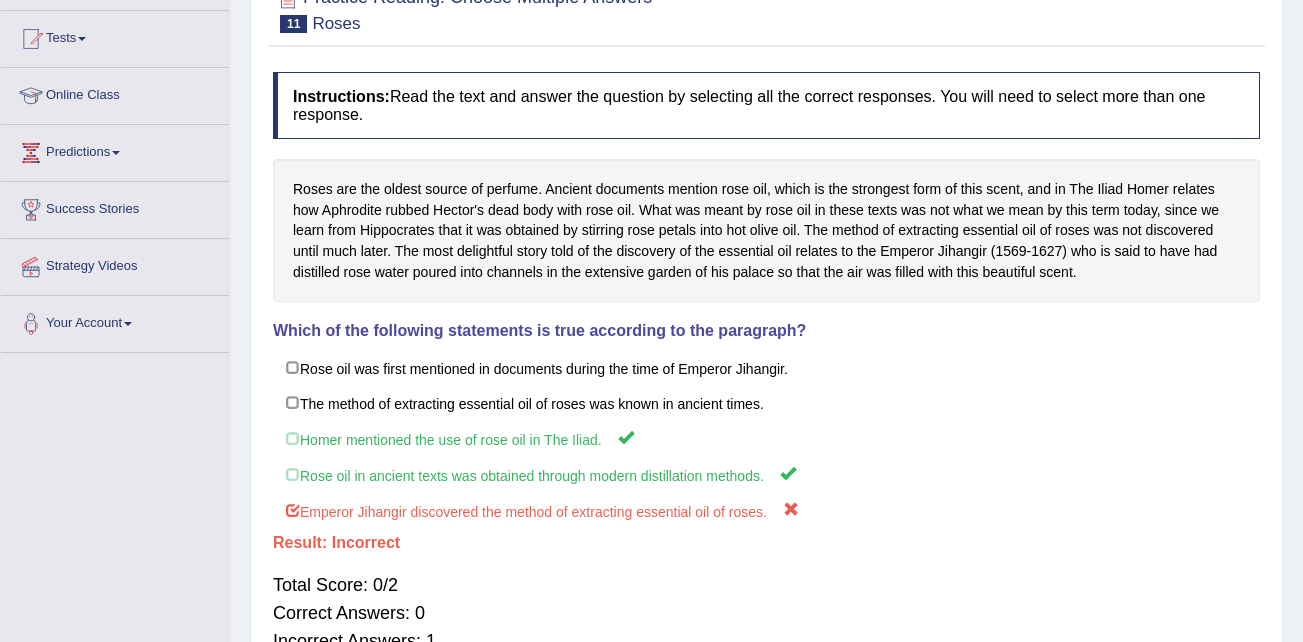 scroll, scrollTop: 108, scrollLeft: 0, axis: vertical 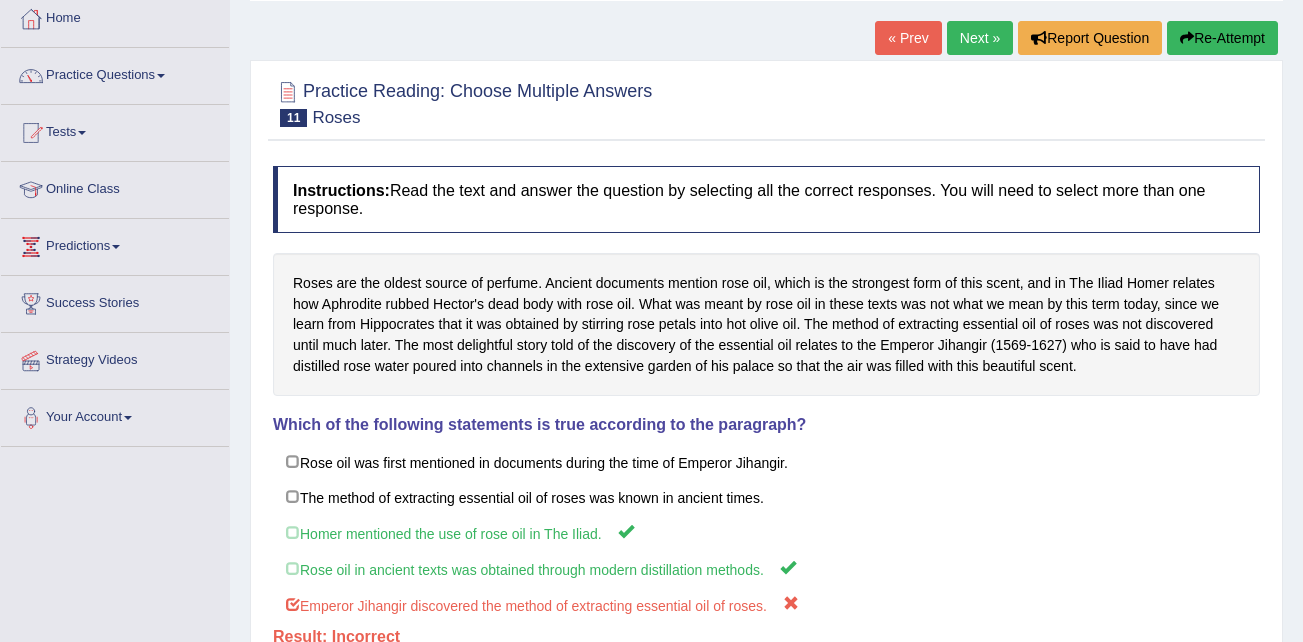 click on "Next »" at bounding box center [980, 38] 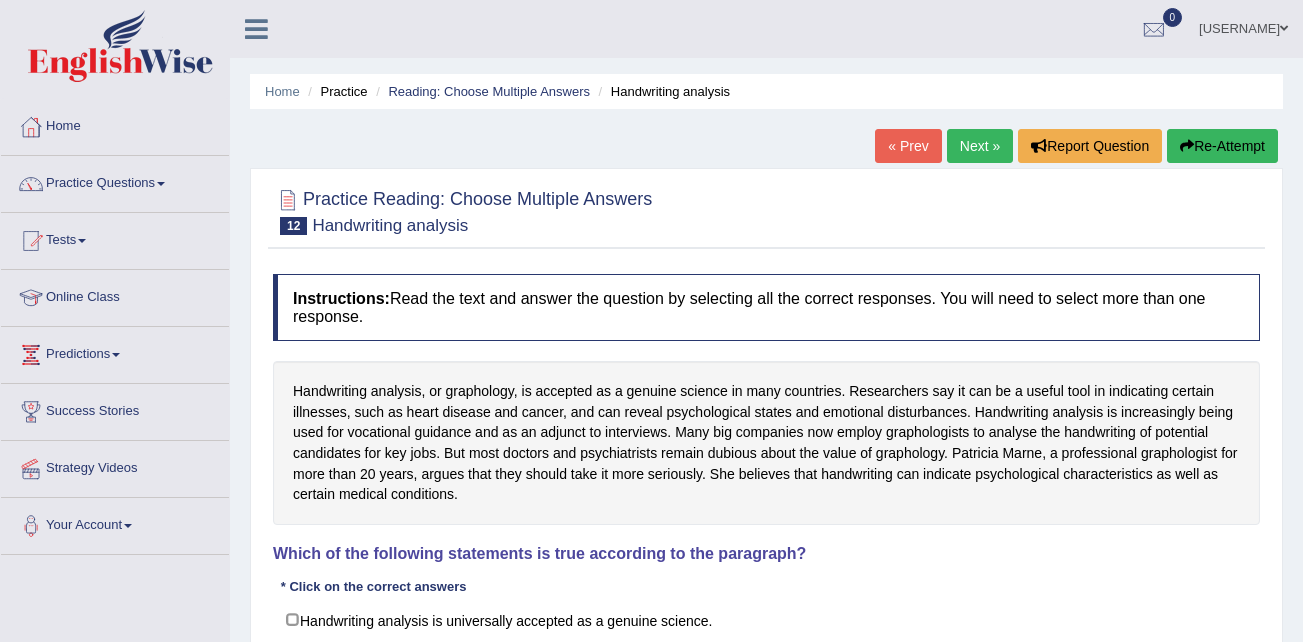 scroll, scrollTop: 0, scrollLeft: 0, axis: both 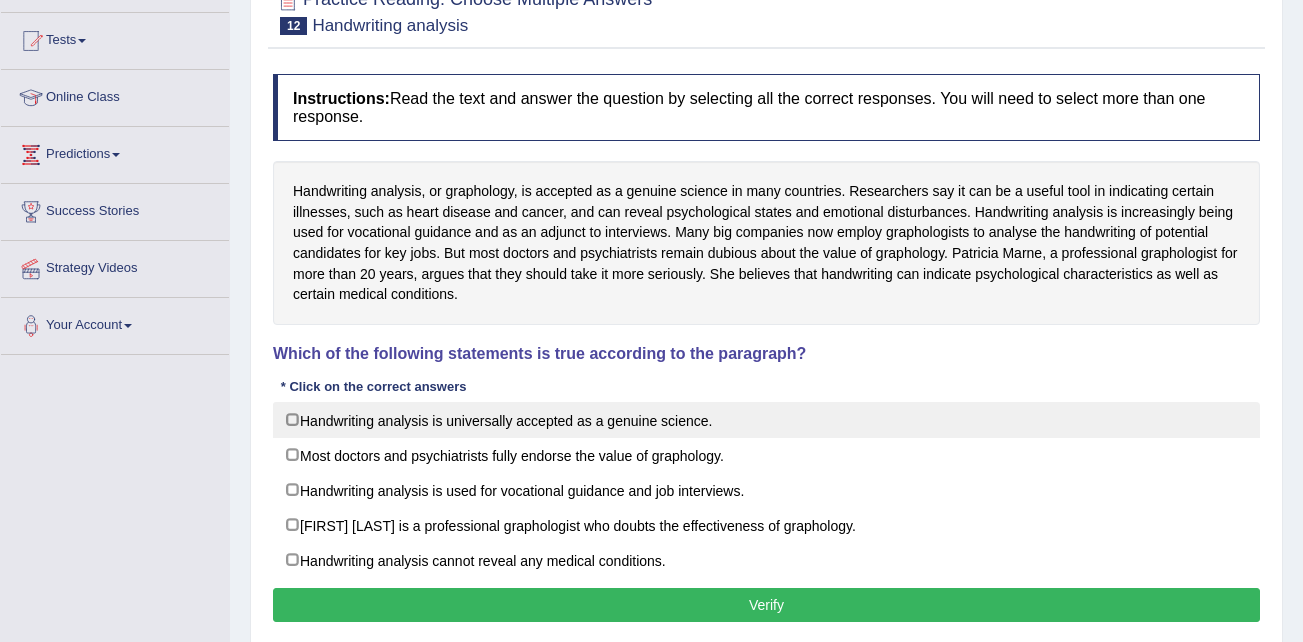 click on "Handwriting analysis is universally accepted as a genuine science." at bounding box center [766, 420] 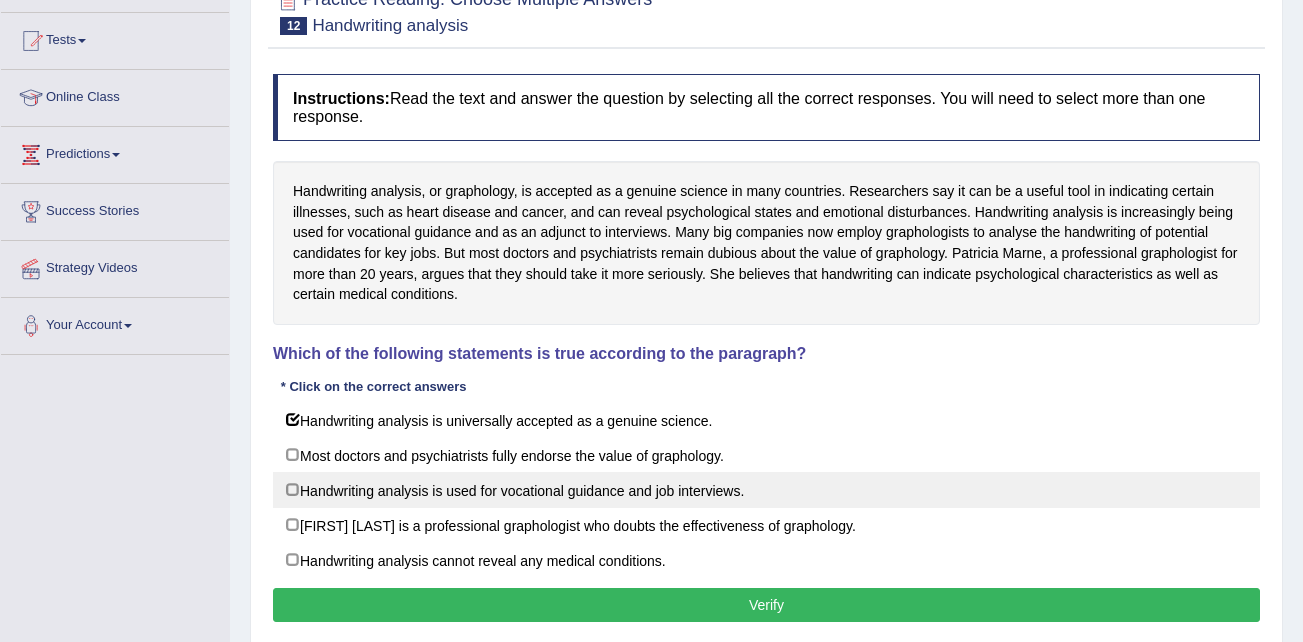 click on "Handwriting analysis is used for vocational guidance and job interviews." at bounding box center (766, 490) 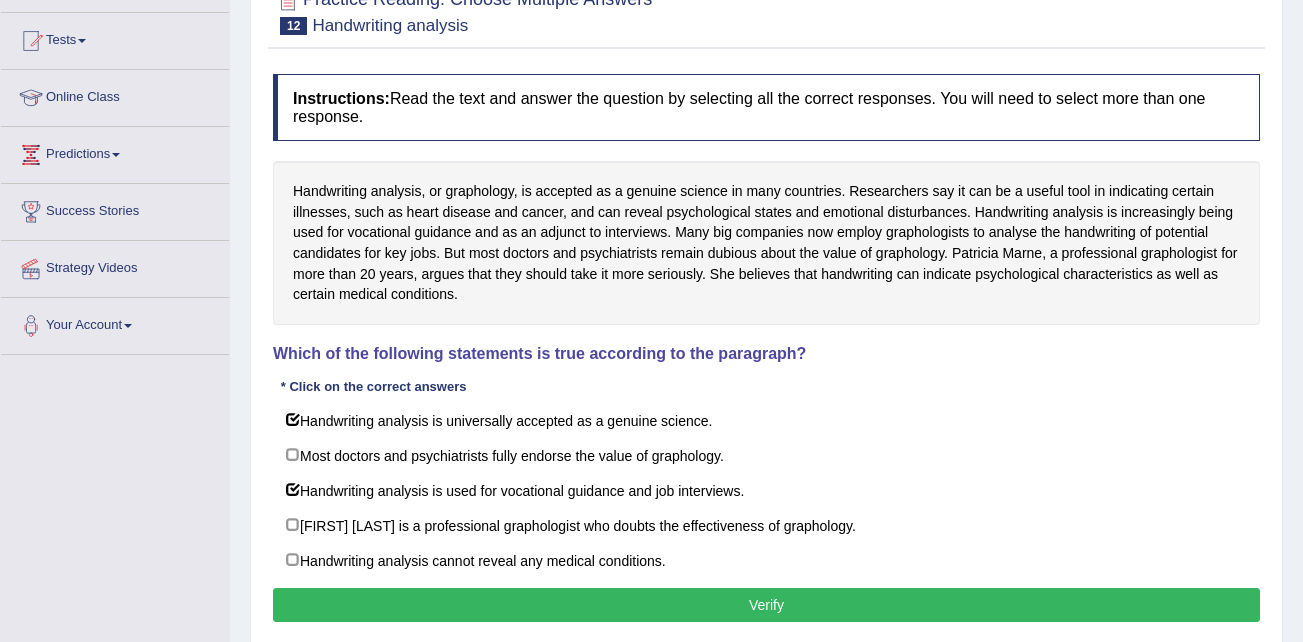 click on "Verify" at bounding box center [766, 605] 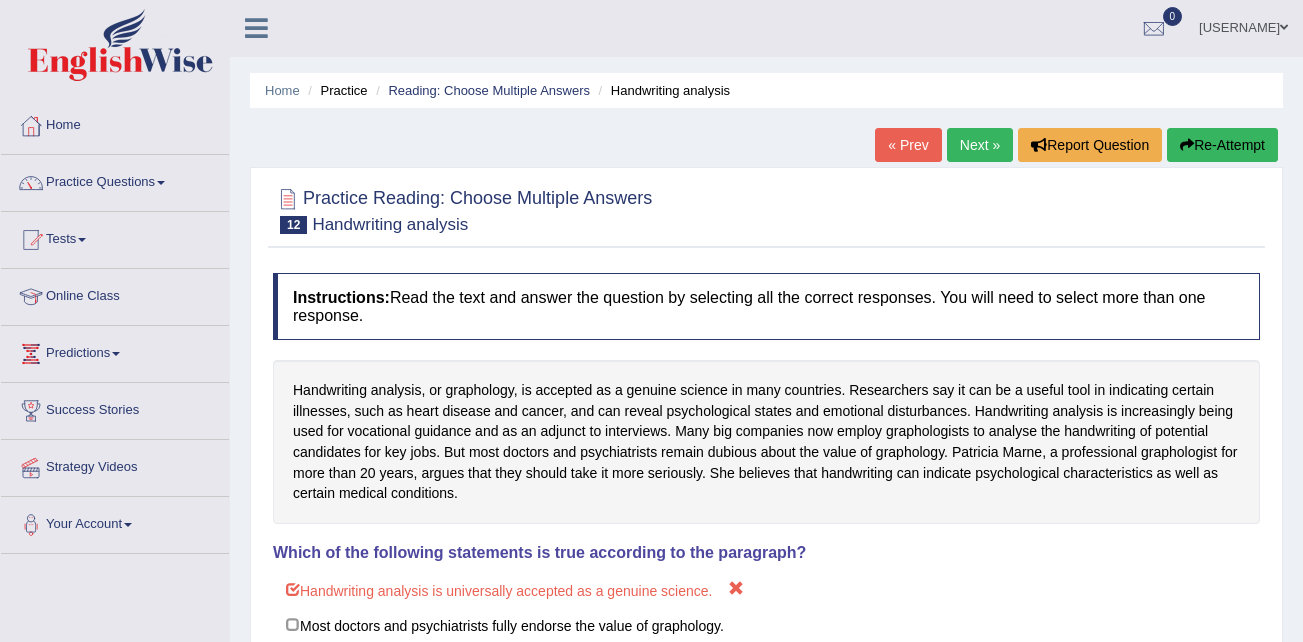 scroll, scrollTop: 0, scrollLeft: 0, axis: both 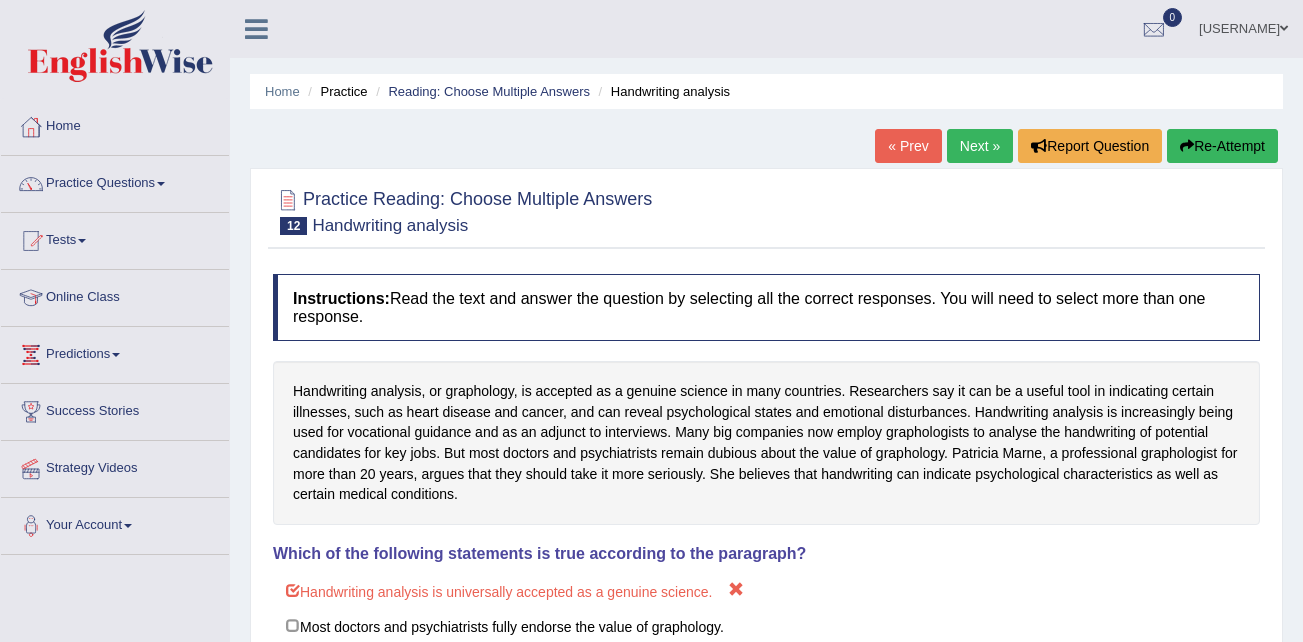 click on "Next »" at bounding box center [980, 146] 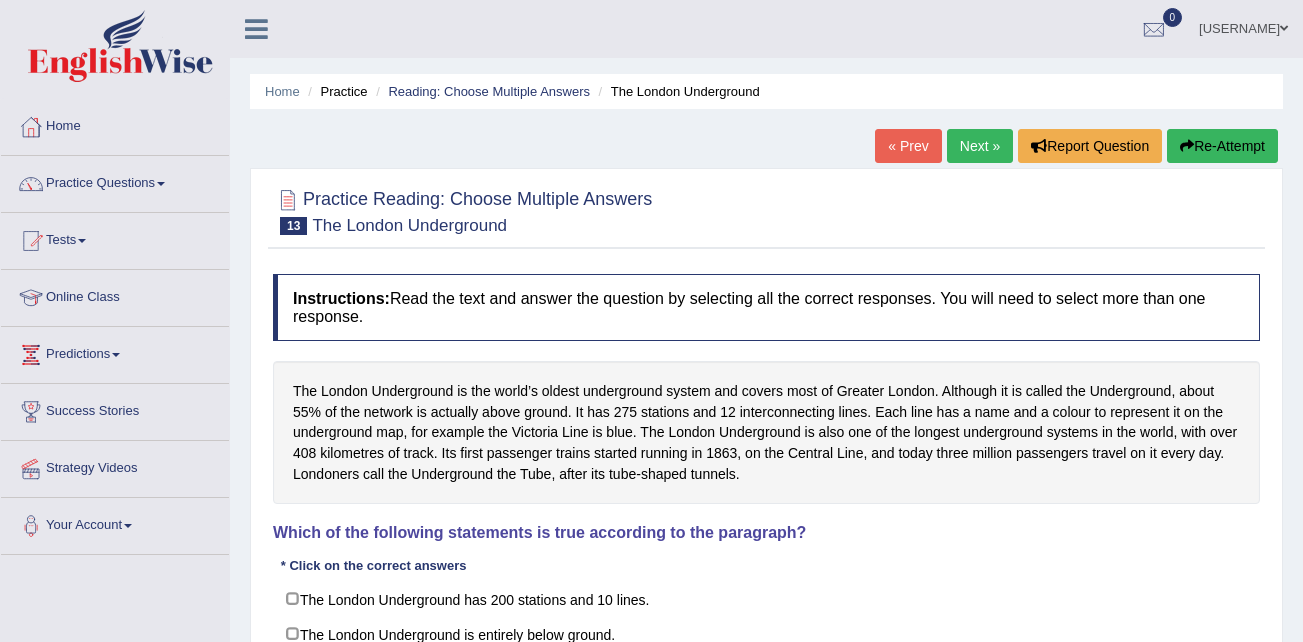 scroll, scrollTop: 0, scrollLeft: 0, axis: both 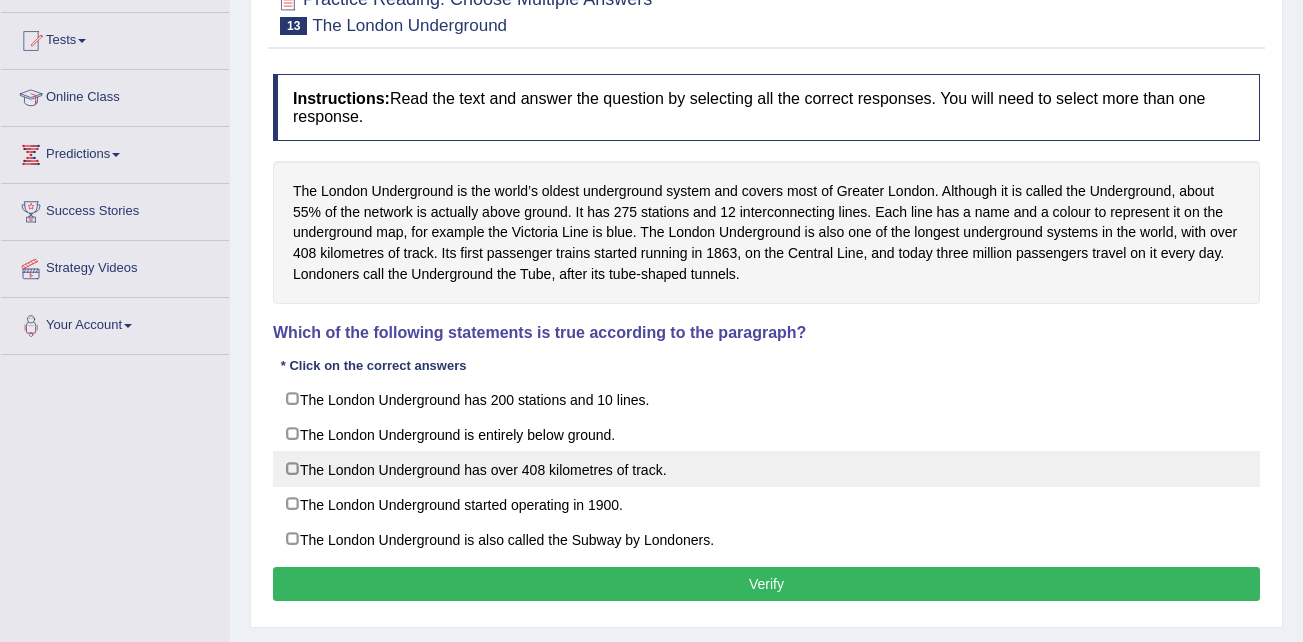 click on "The London Underground has over 408 kilometres of track." at bounding box center [766, 469] 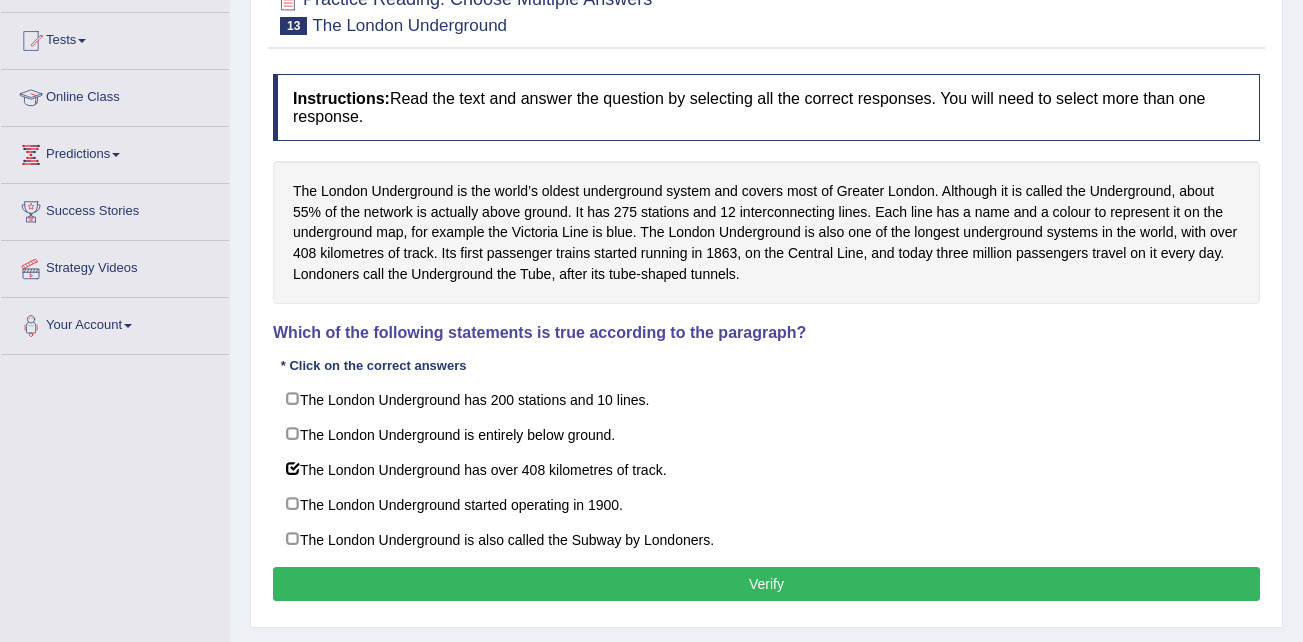 click on "Verify" at bounding box center [766, 584] 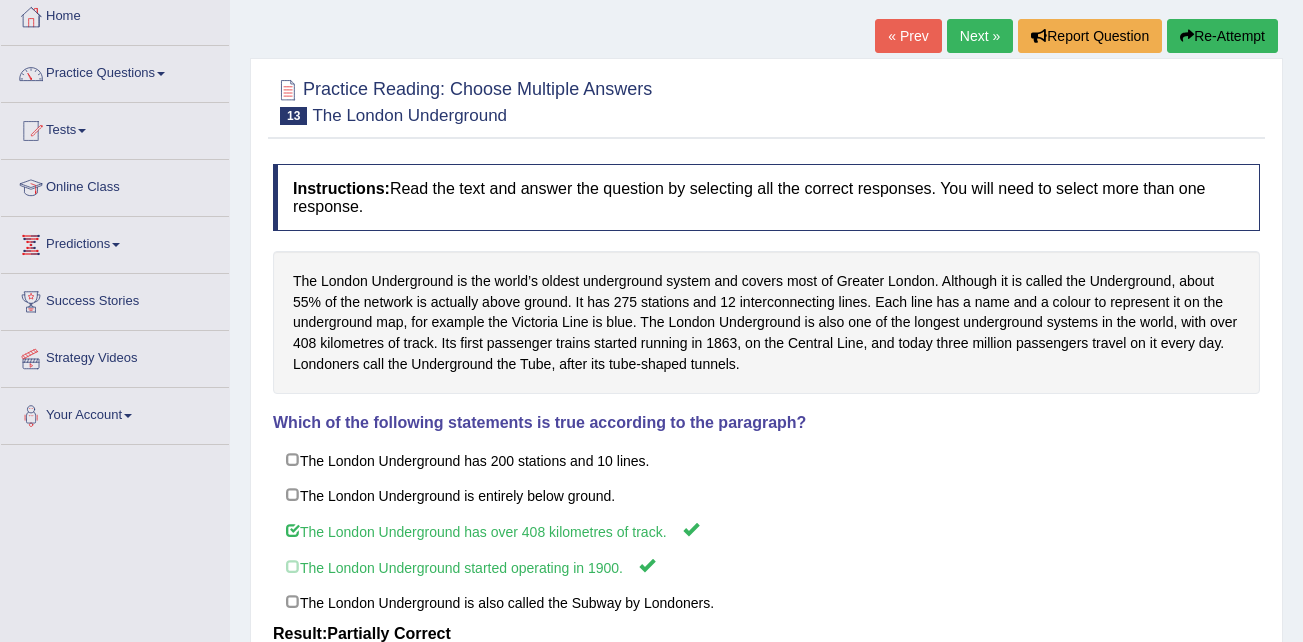 scroll, scrollTop: 0, scrollLeft: 0, axis: both 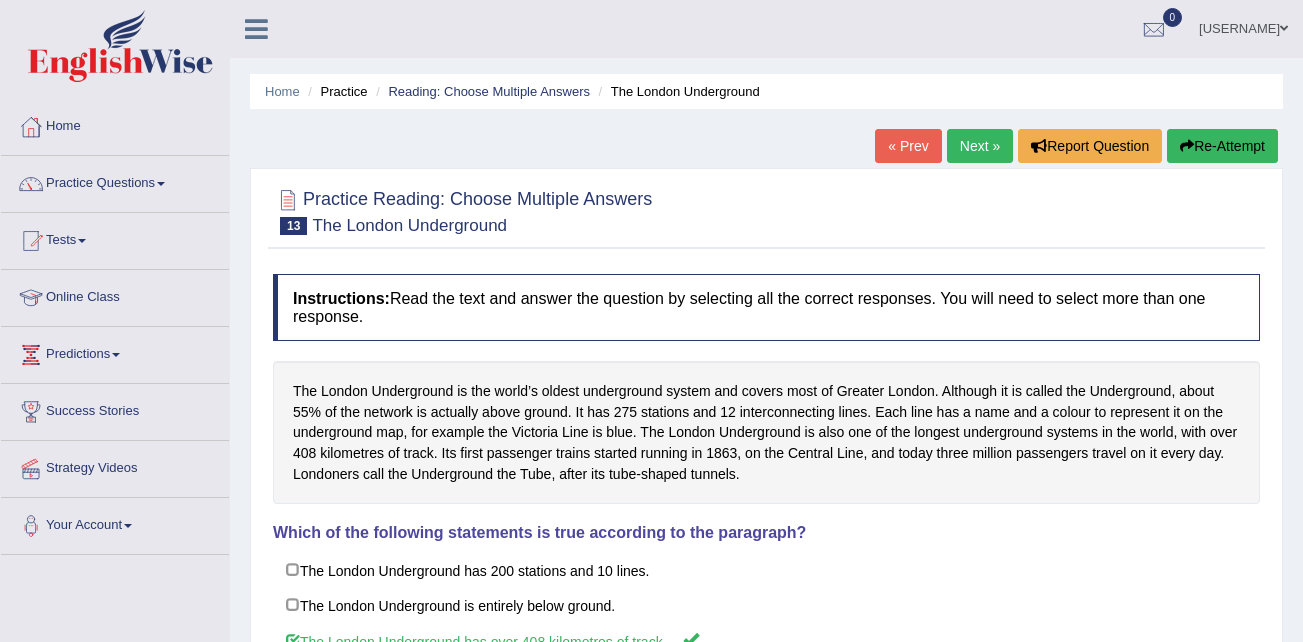 click on "Next »" at bounding box center (980, 146) 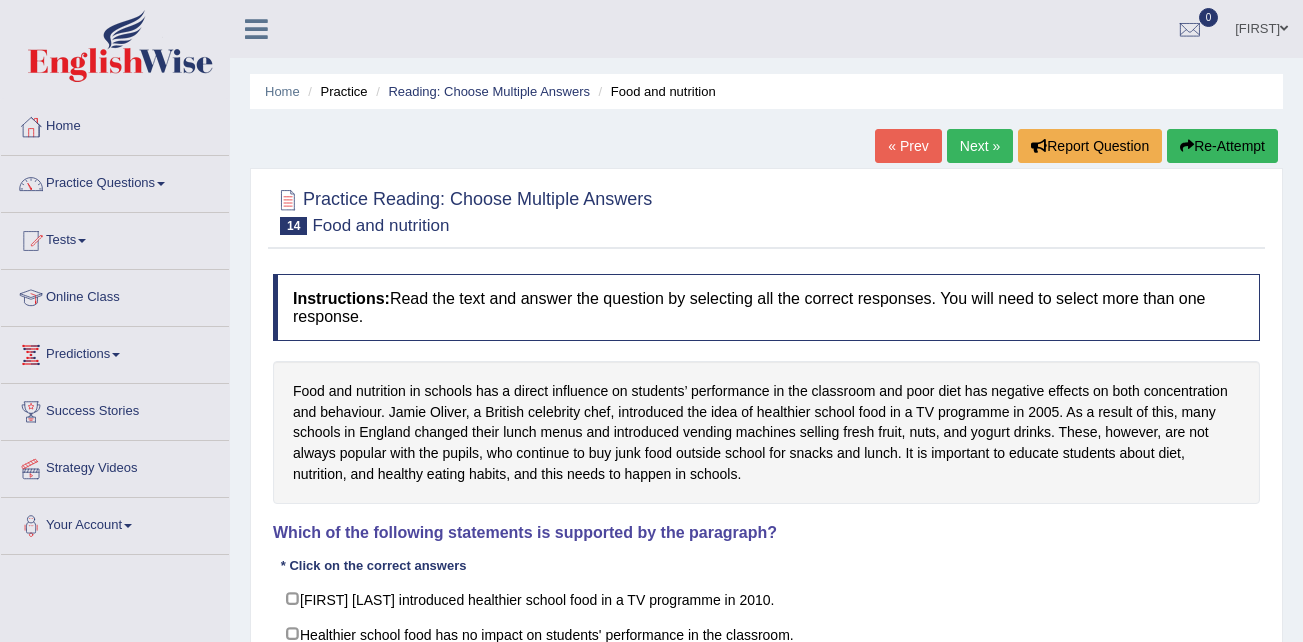 scroll, scrollTop: 200, scrollLeft: 0, axis: vertical 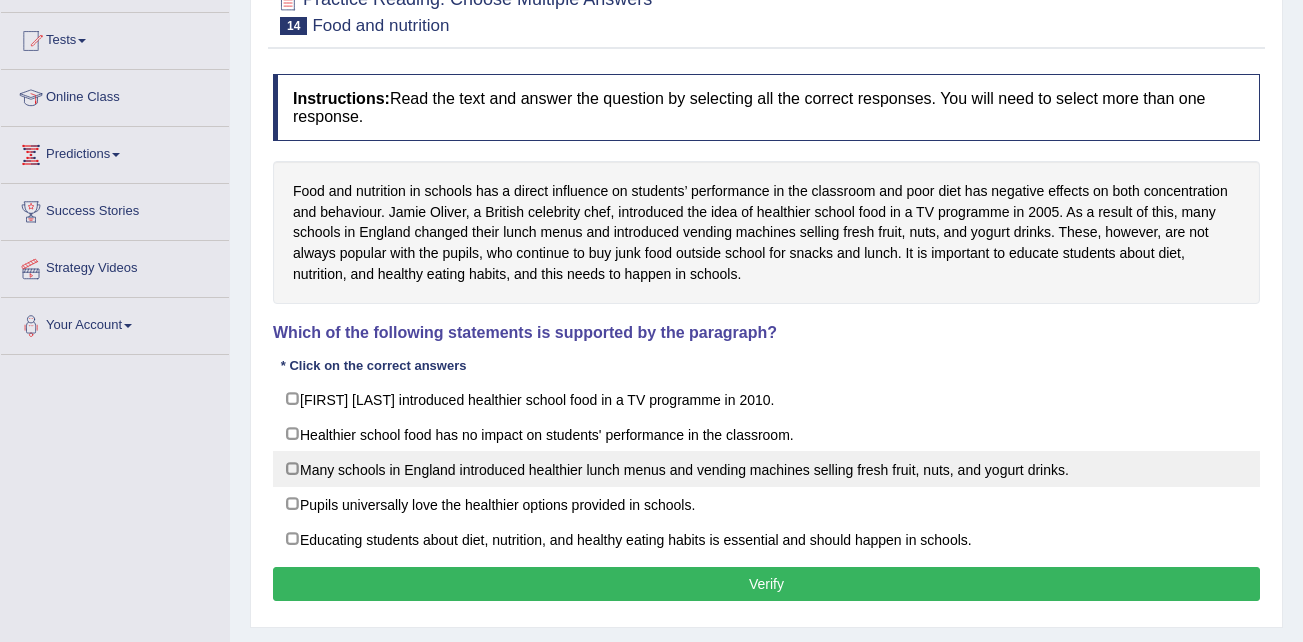 click on "Many schools in England introduced healthier lunch menus and vending machines selling fresh fruit, nuts, and yogurt drinks." at bounding box center (766, 469) 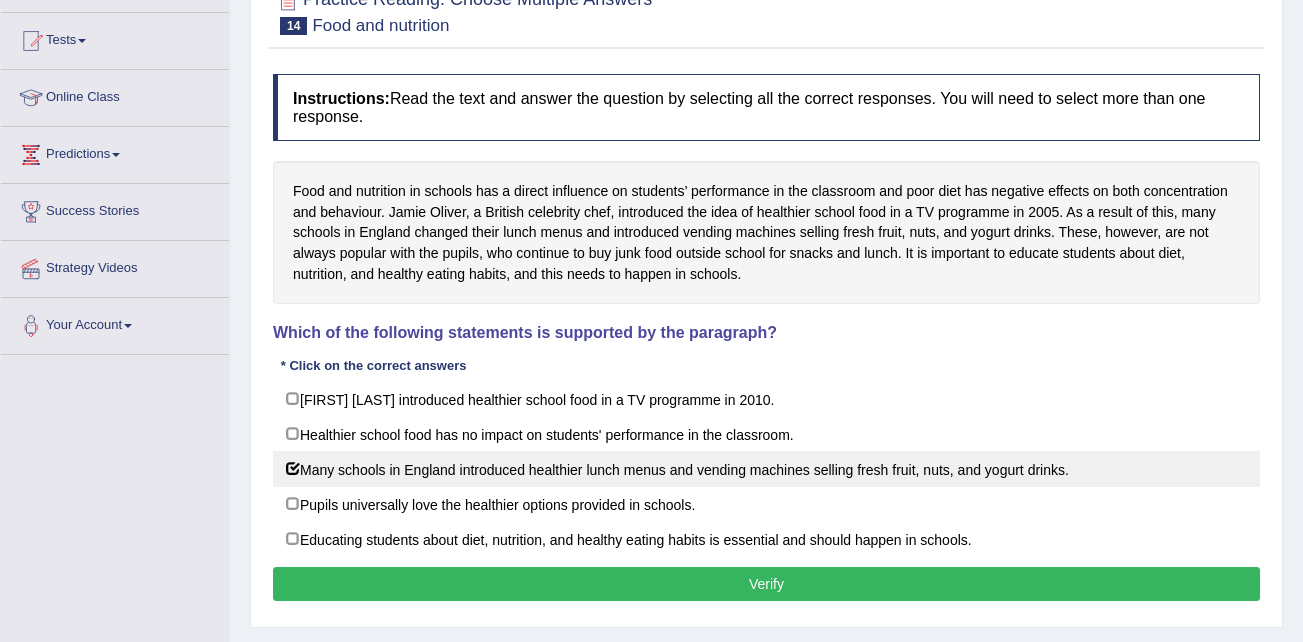checkbox on "true" 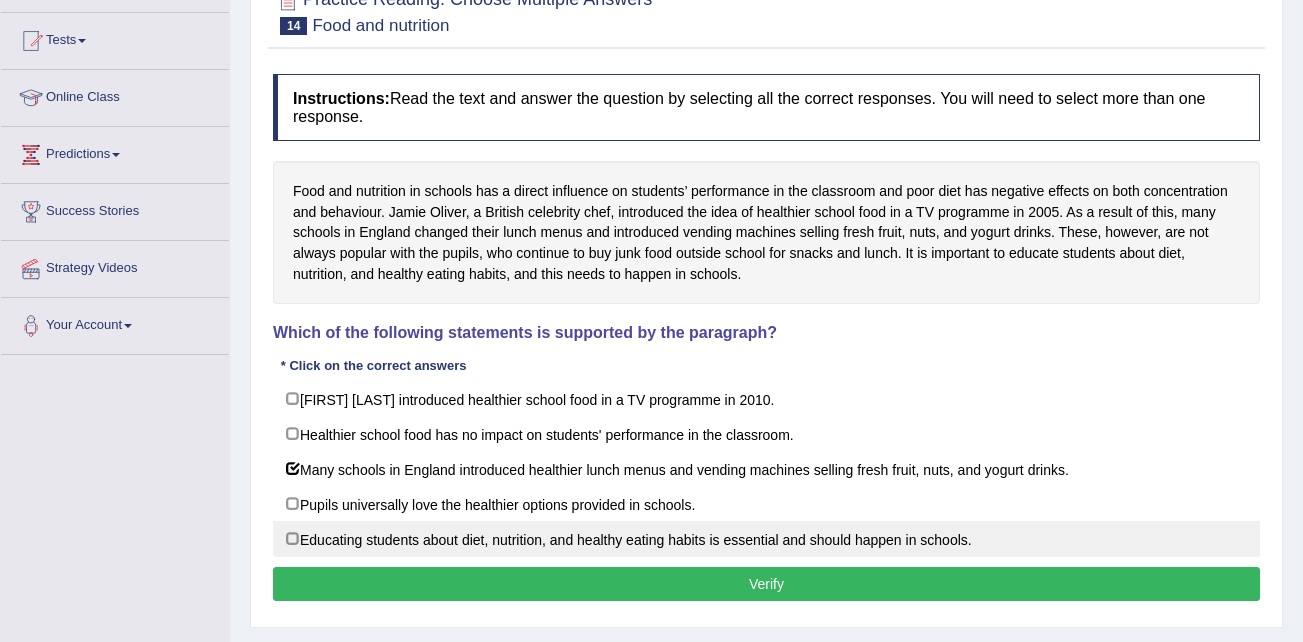 click on "Educating students about diet, nutrition, and healthy eating habits is essential and should happen in schools." at bounding box center [766, 539] 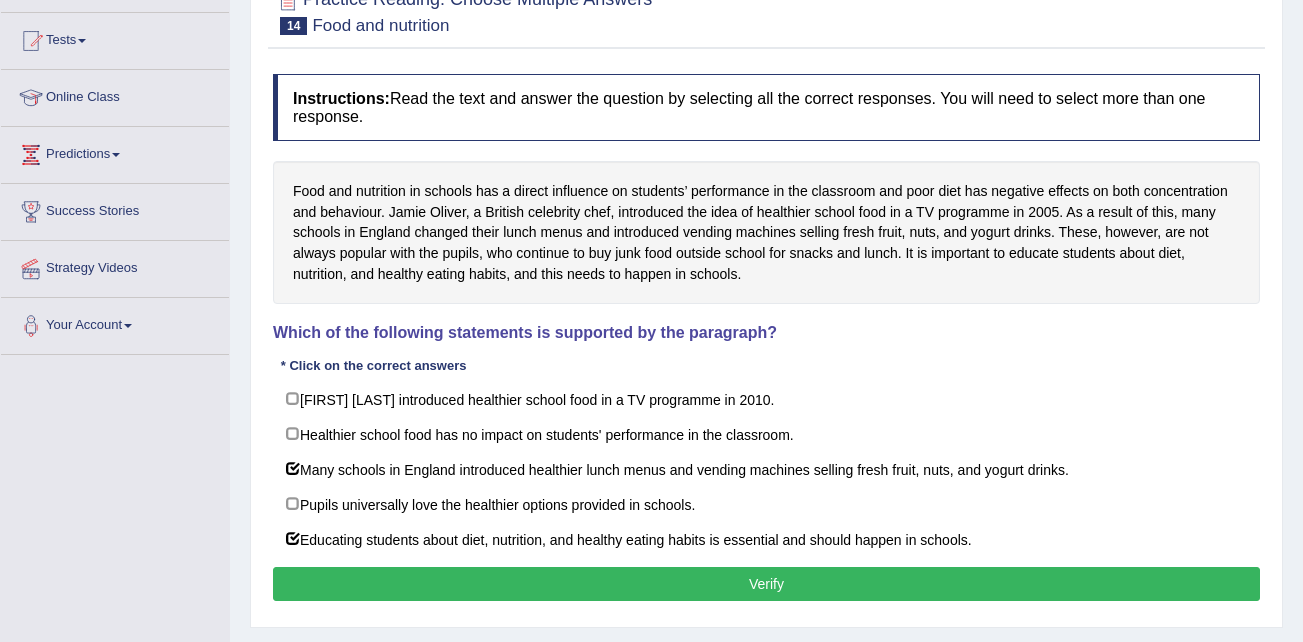 click on "Verify" at bounding box center (766, 584) 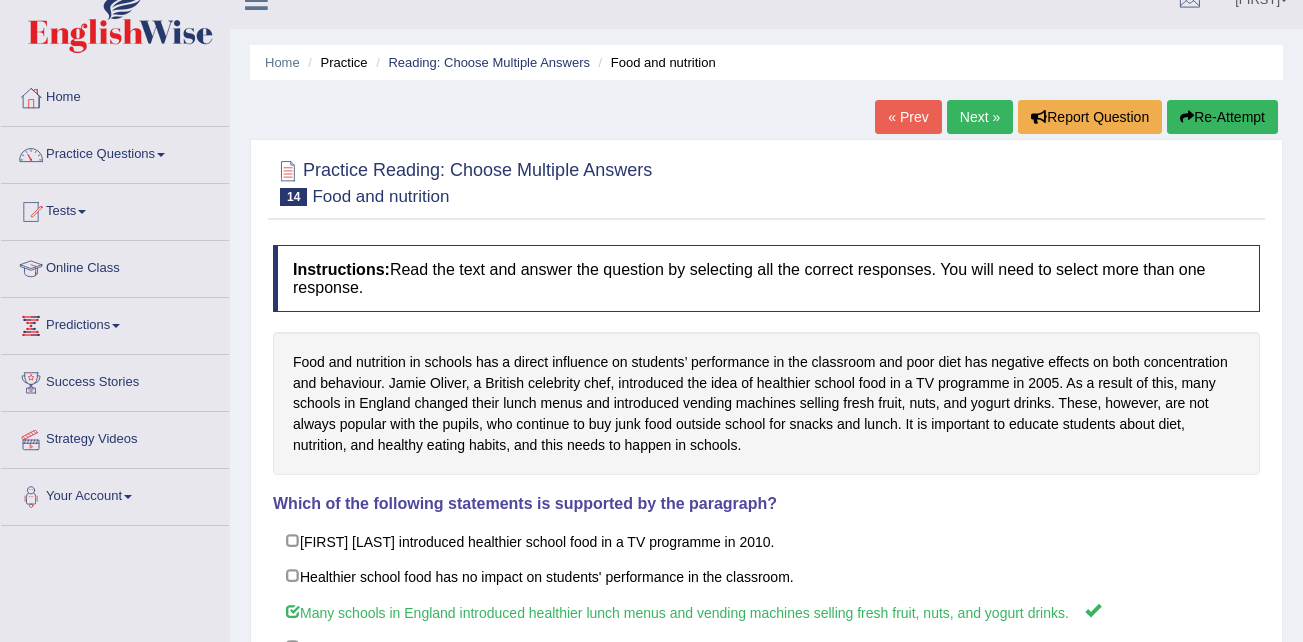 scroll, scrollTop: 0, scrollLeft: 0, axis: both 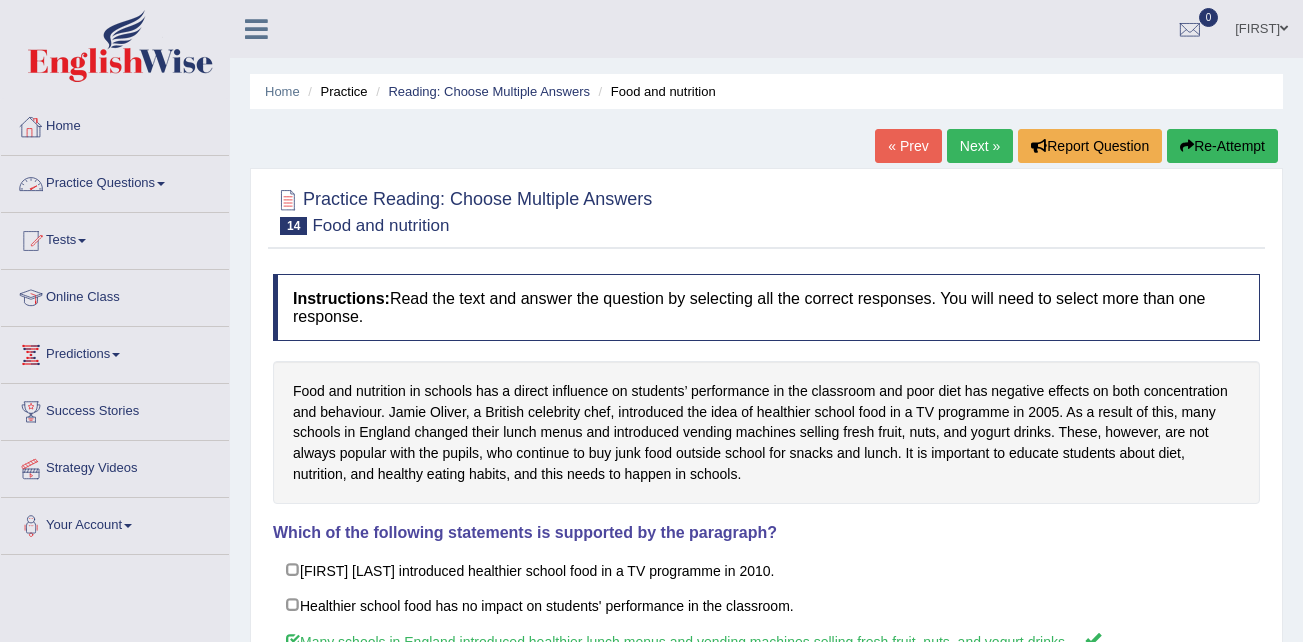 click on "Practice Questions" at bounding box center (115, 181) 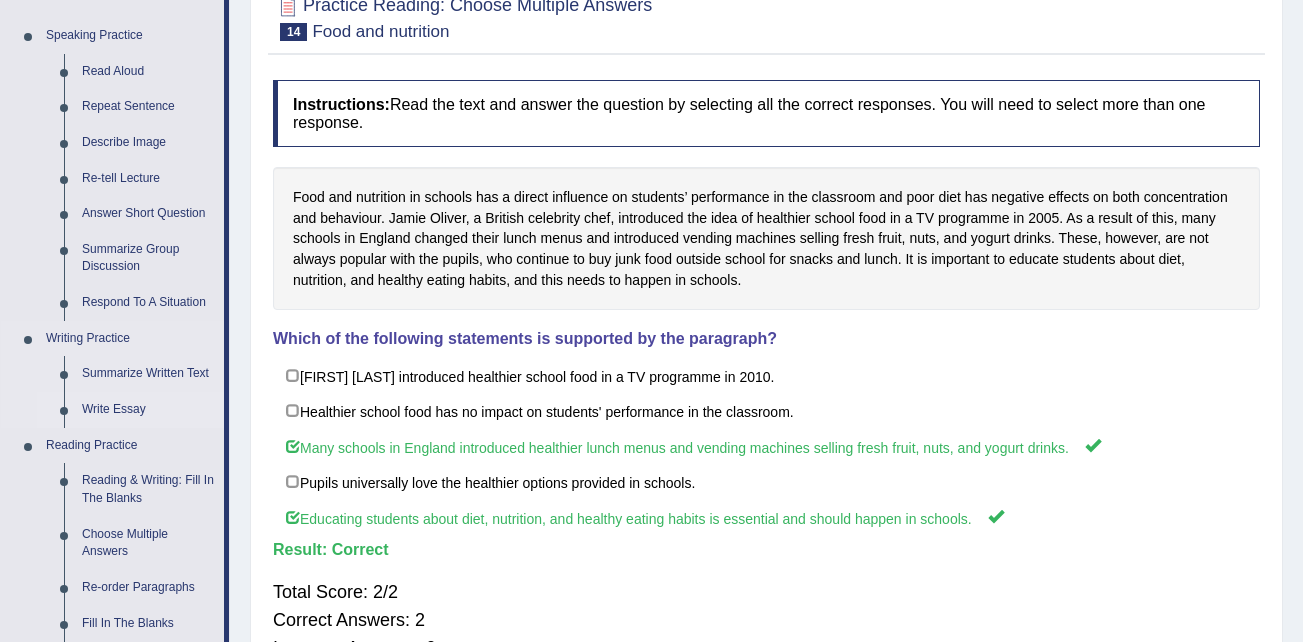 scroll, scrollTop: 200, scrollLeft: 0, axis: vertical 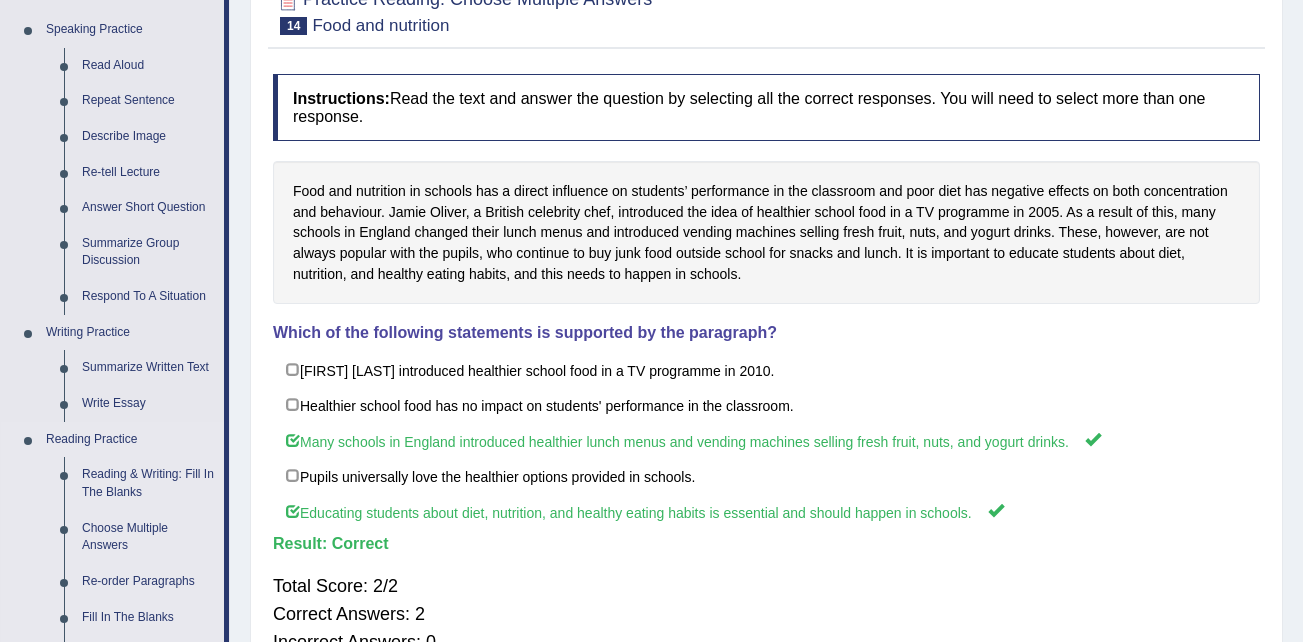 click on "Reading Practice" at bounding box center (130, 440) 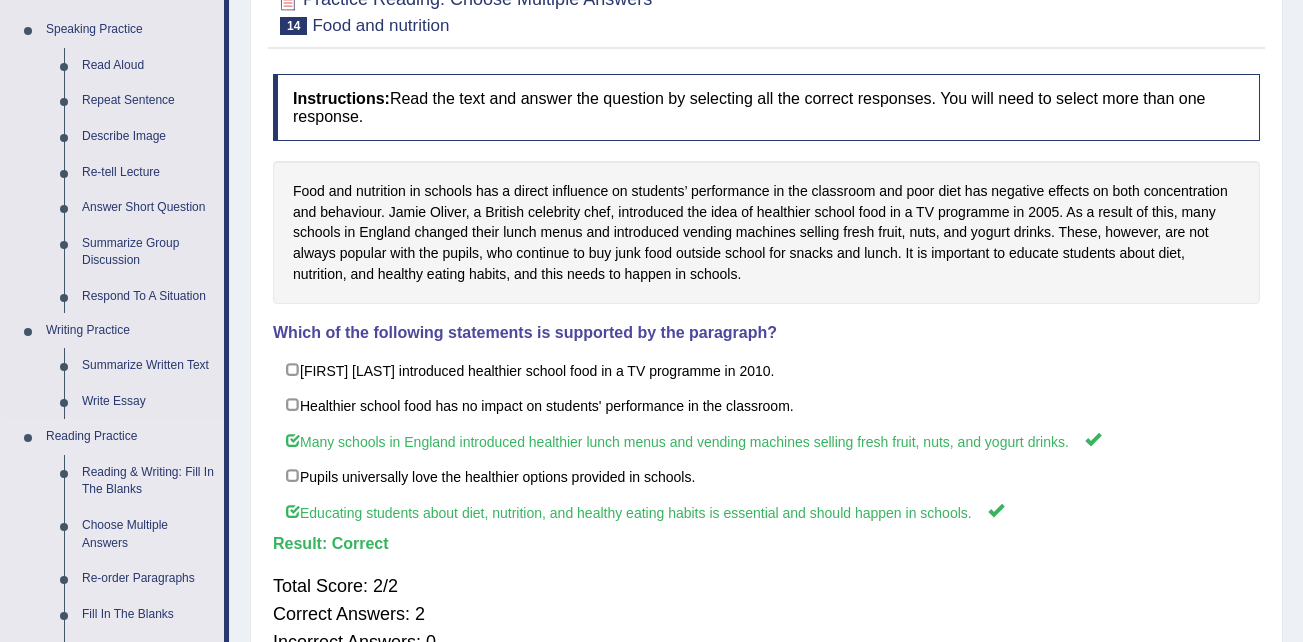 scroll, scrollTop: 0, scrollLeft: 0, axis: both 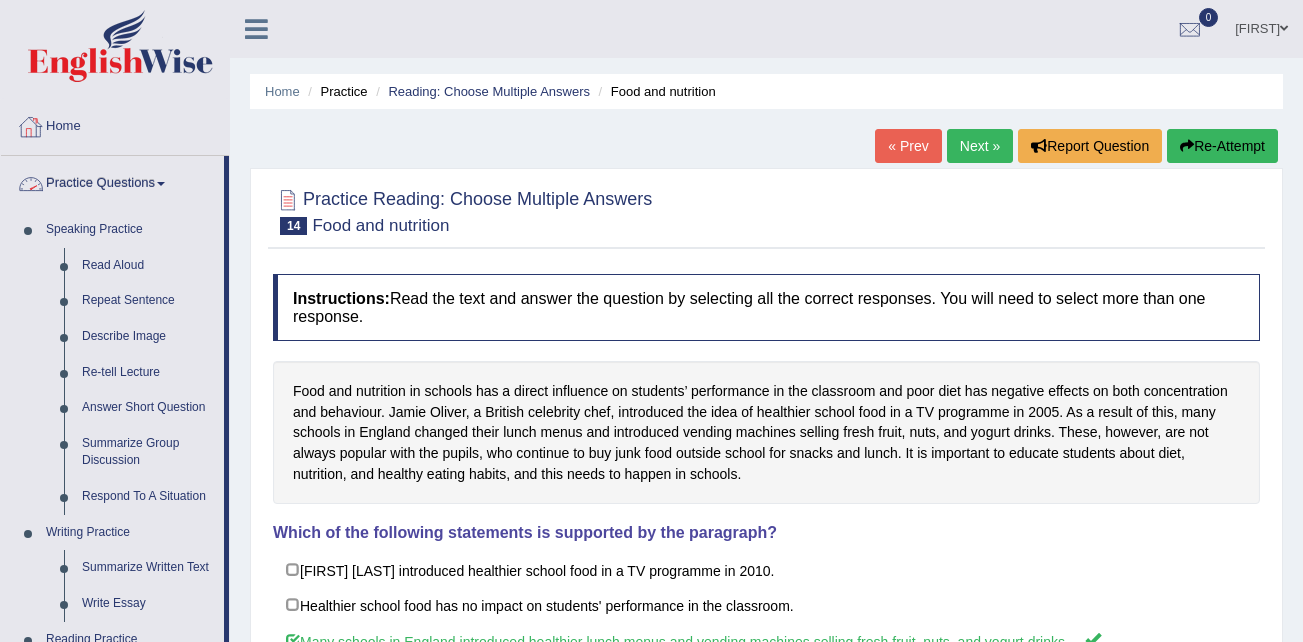click on "Home" at bounding box center (115, 124) 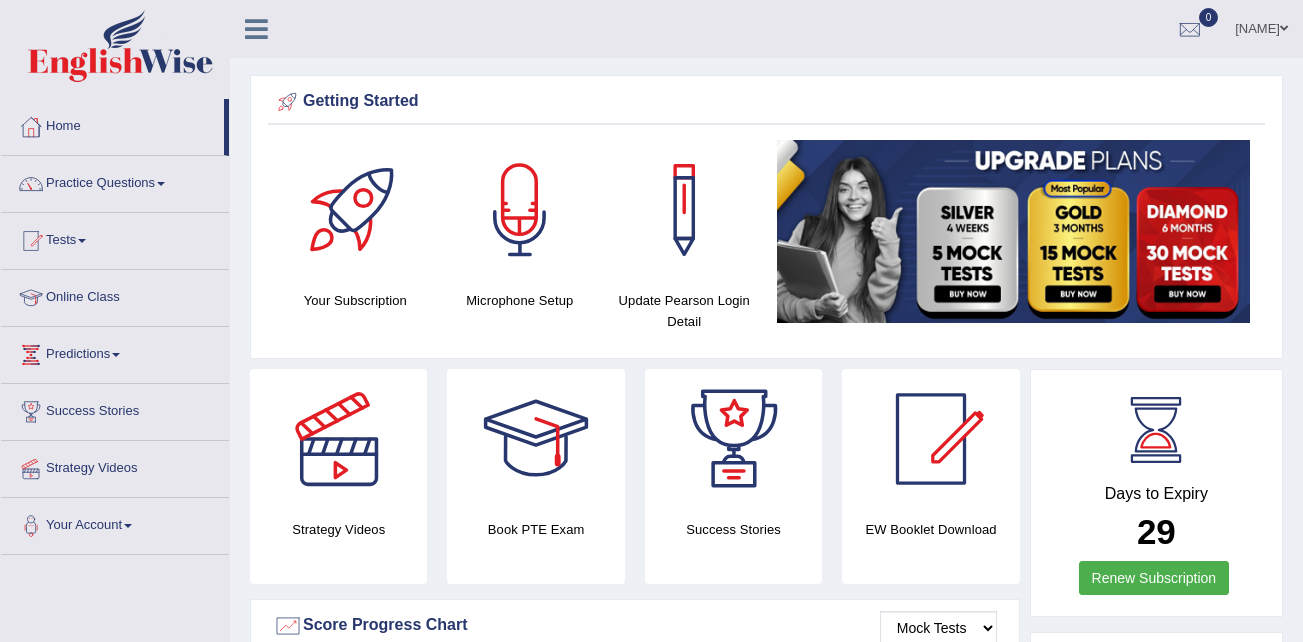 scroll, scrollTop: 0, scrollLeft: 0, axis: both 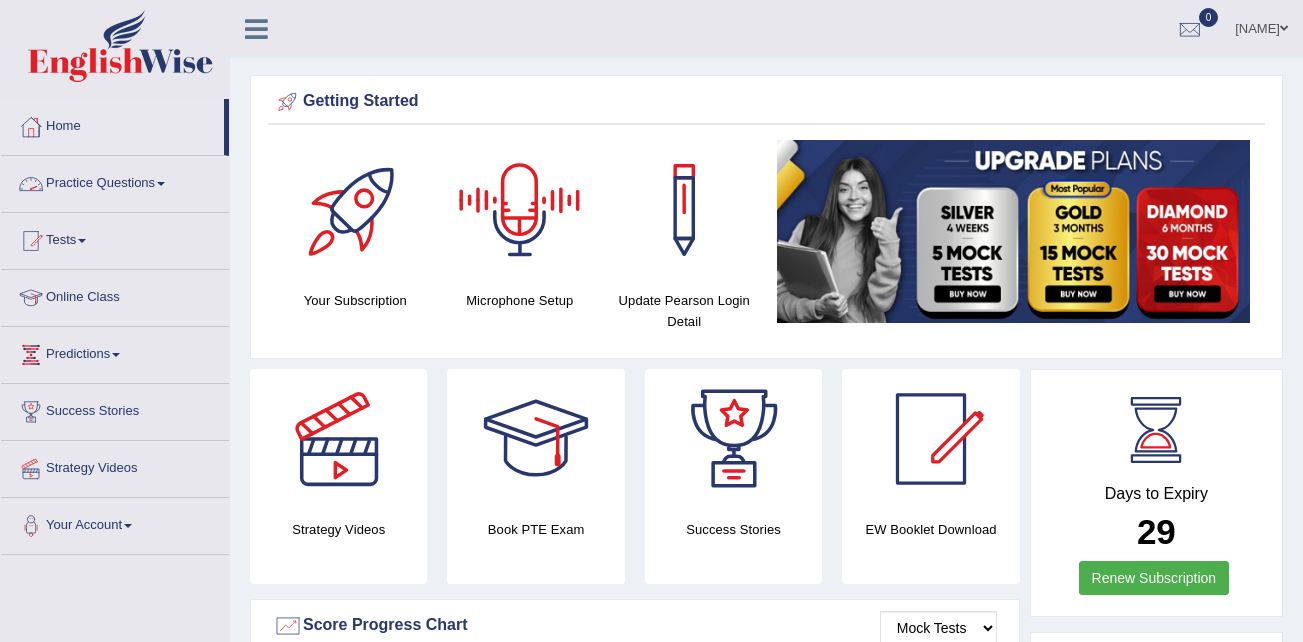 click on "Practice Questions" at bounding box center [115, 181] 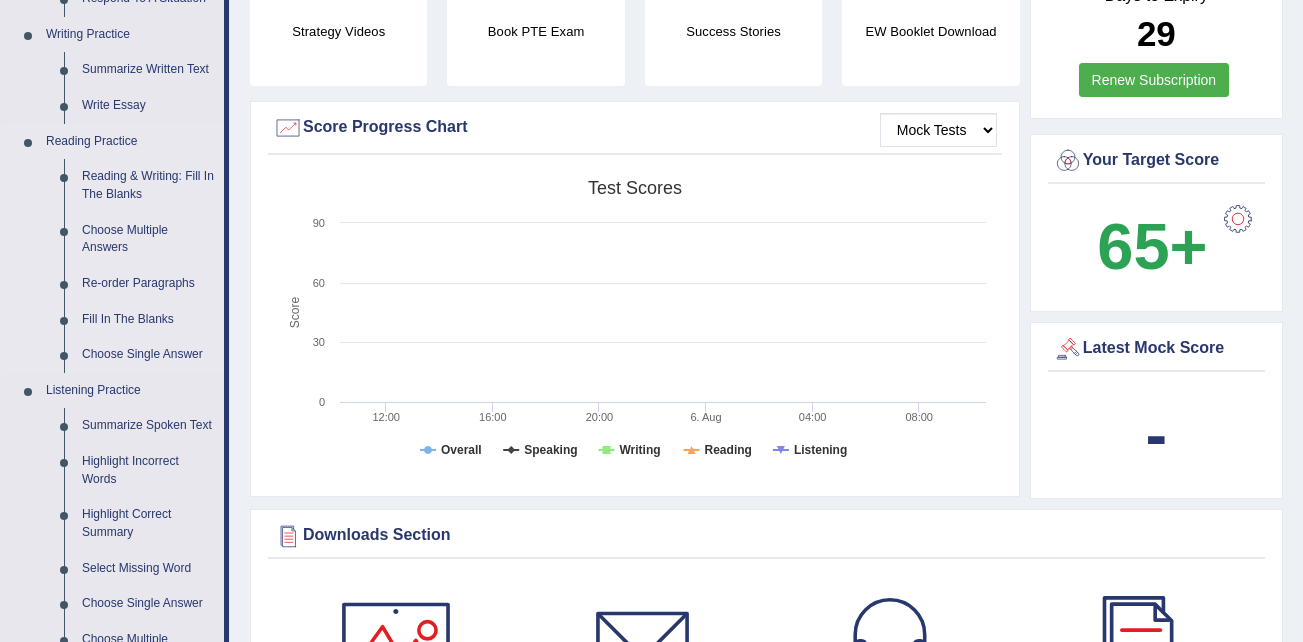 scroll, scrollTop: 500, scrollLeft: 0, axis: vertical 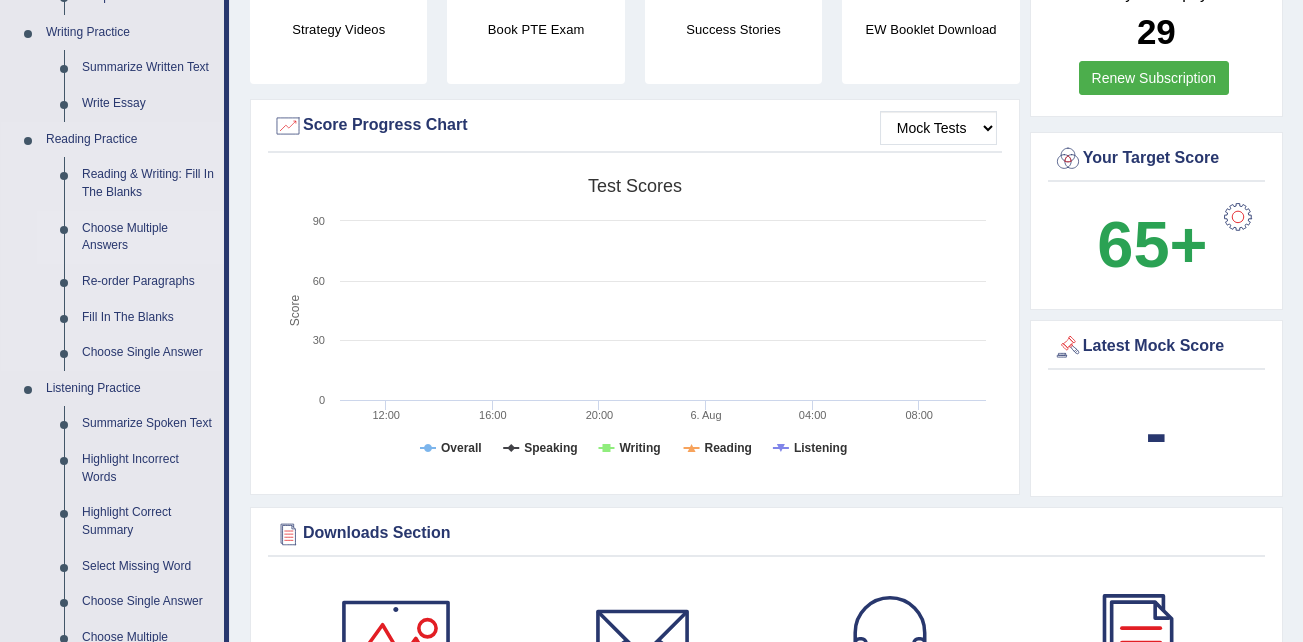 click on "Choose Multiple Answers" at bounding box center [148, 237] 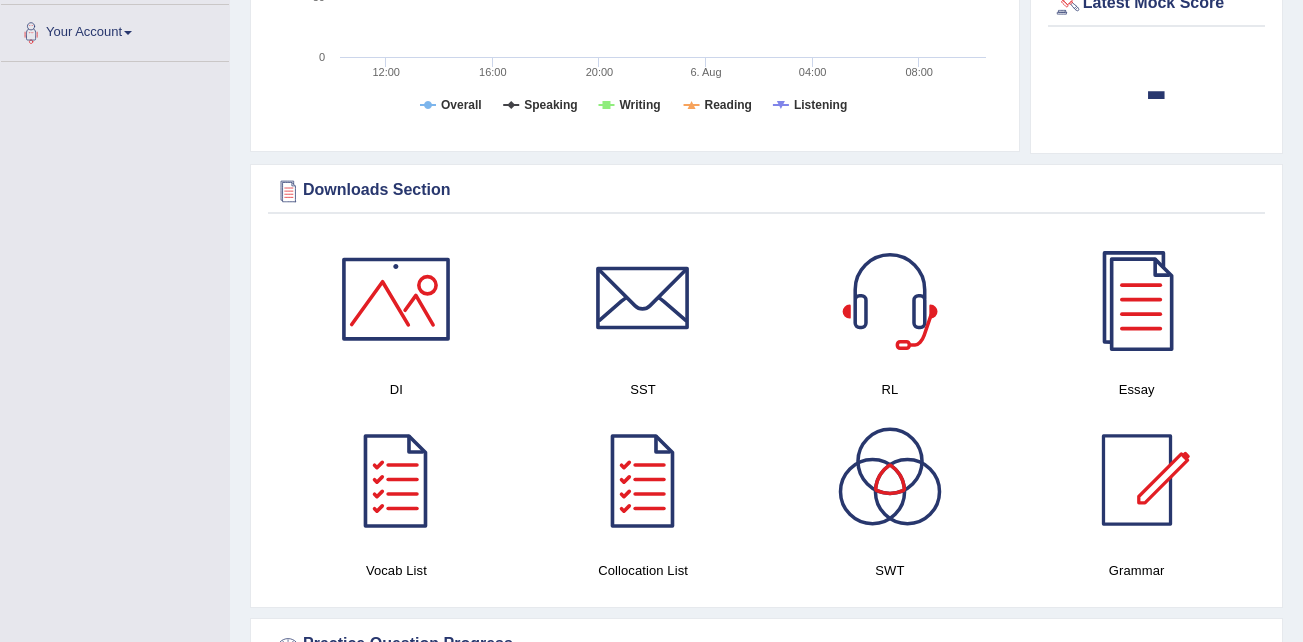 scroll, scrollTop: 1566, scrollLeft: 0, axis: vertical 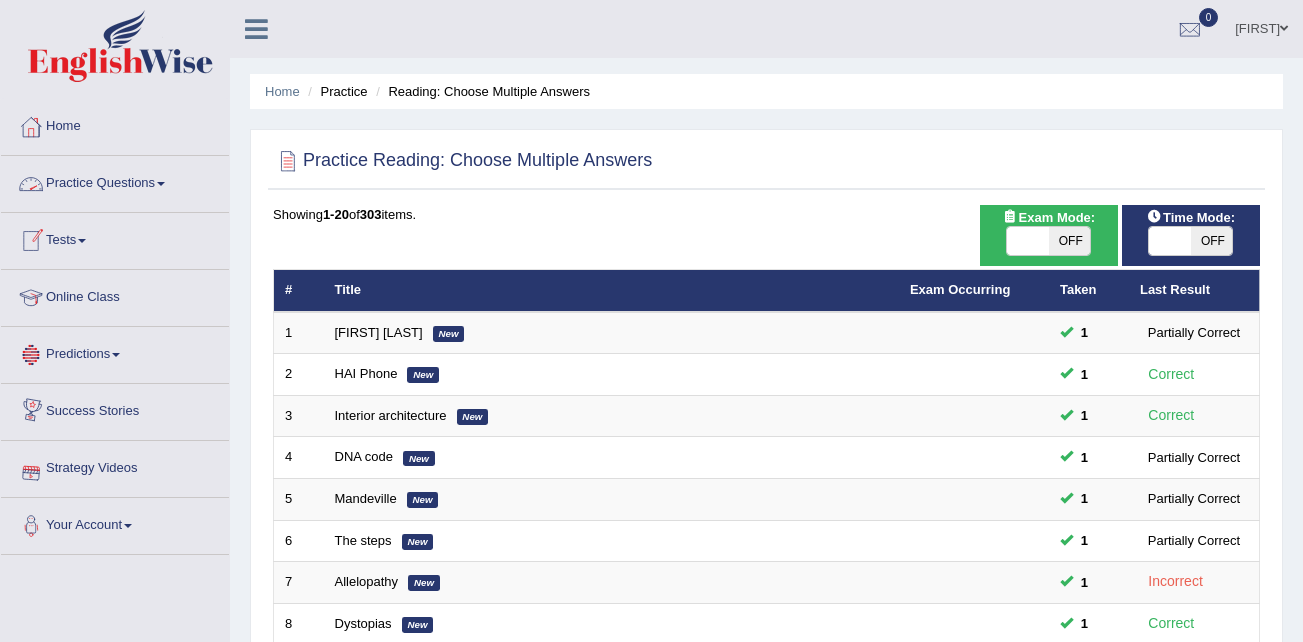 click on "Practice Questions" at bounding box center [115, 181] 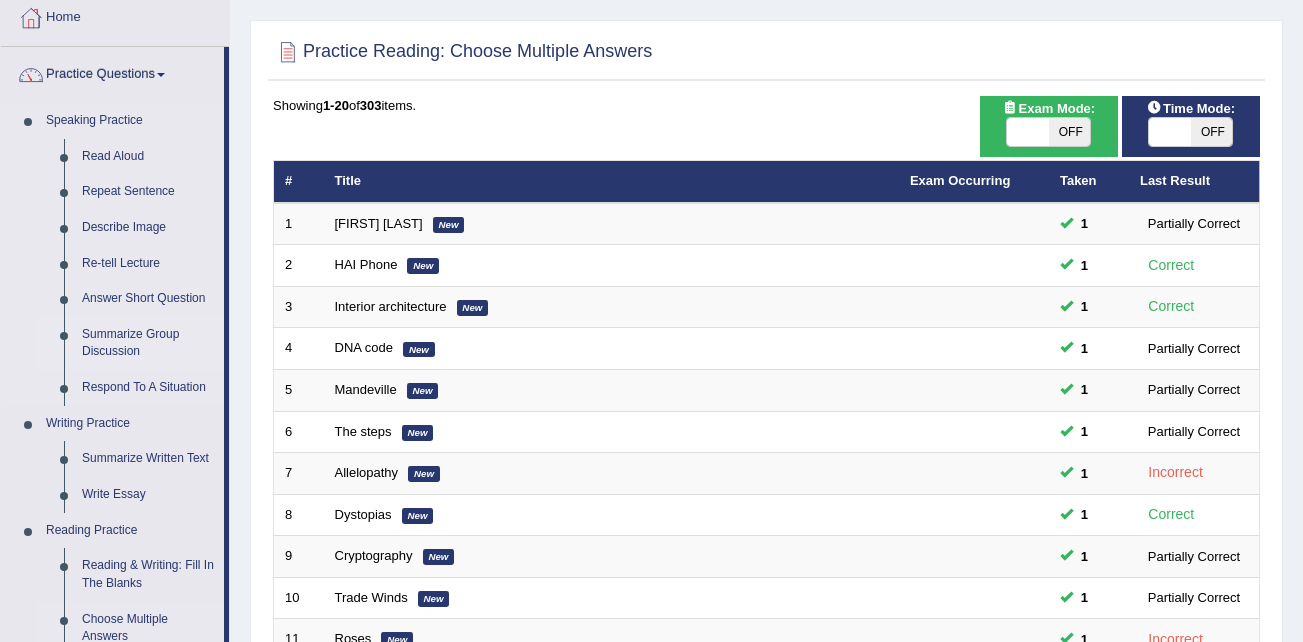 scroll, scrollTop: 300, scrollLeft: 0, axis: vertical 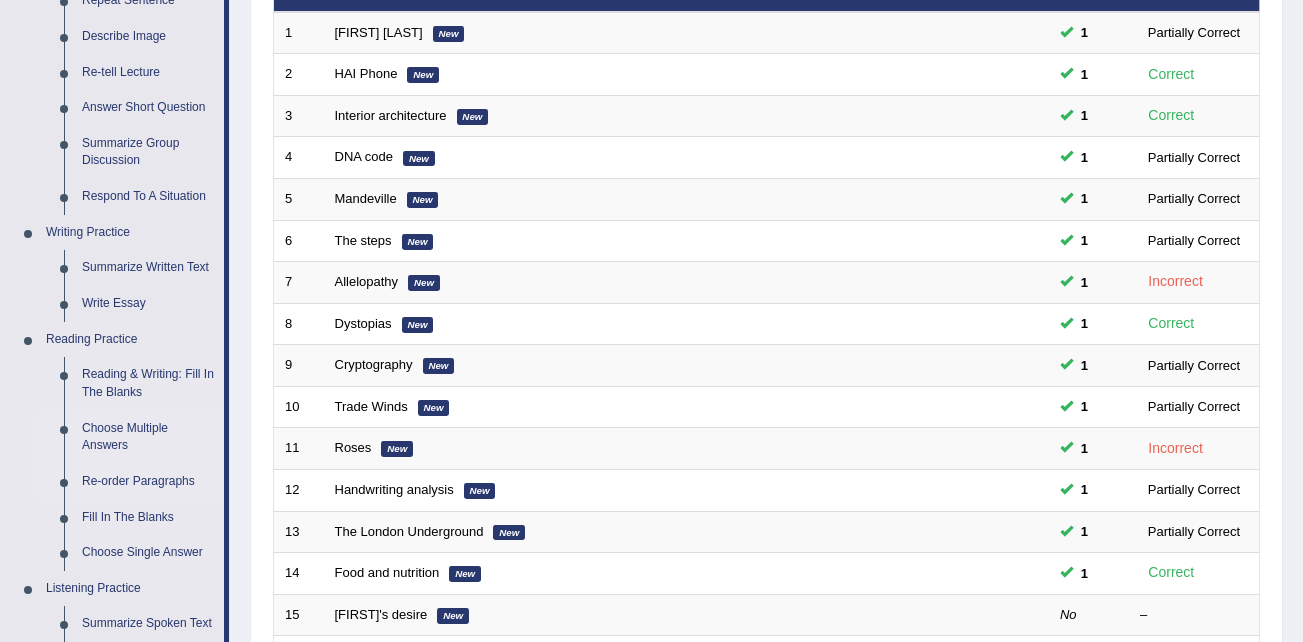 click on "Re-order Paragraphs" at bounding box center (148, 482) 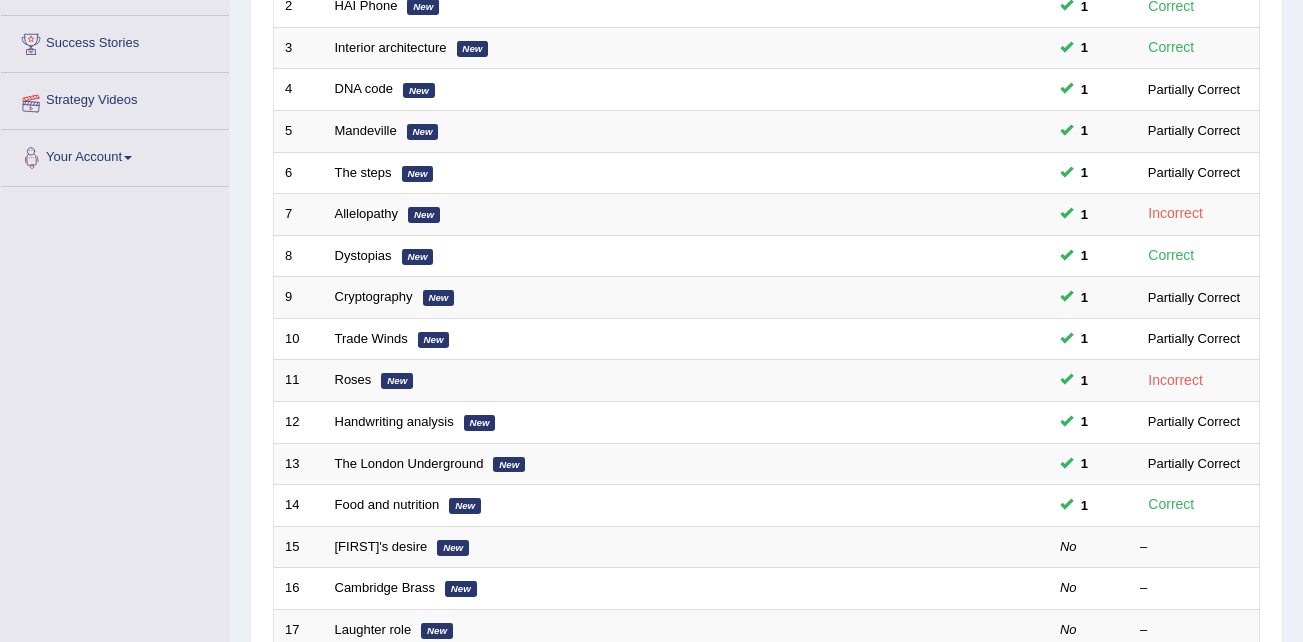 scroll, scrollTop: 523, scrollLeft: 0, axis: vertical 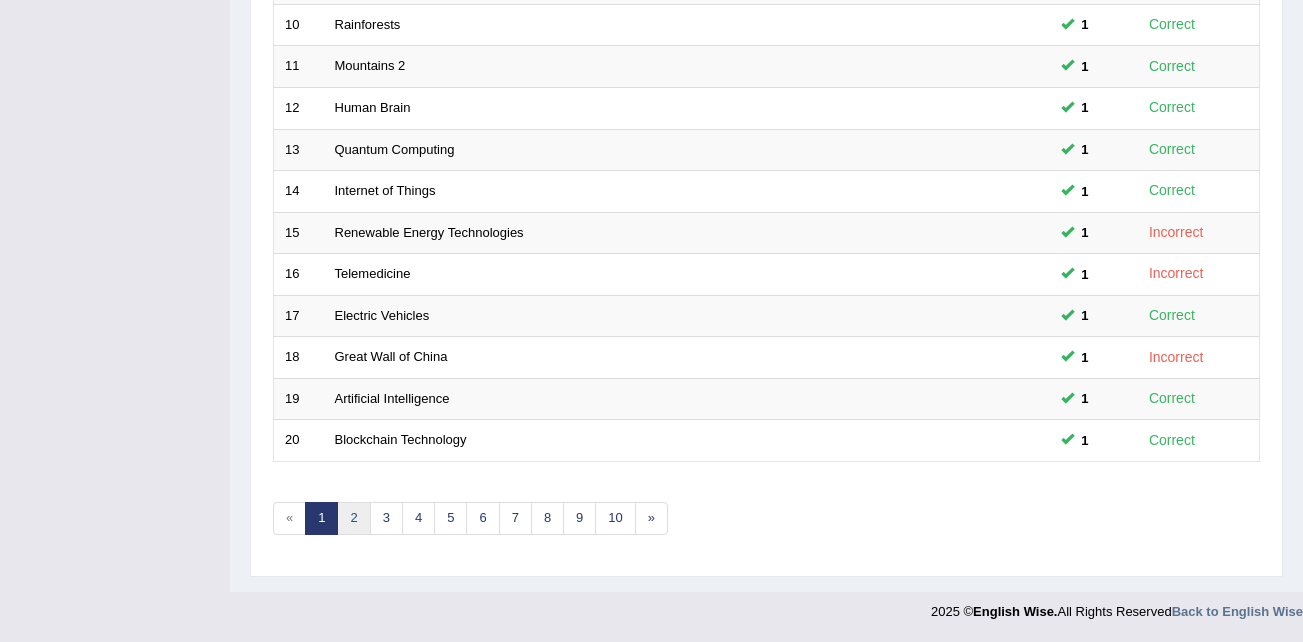 click on "2" at bounding box center (353, 518) 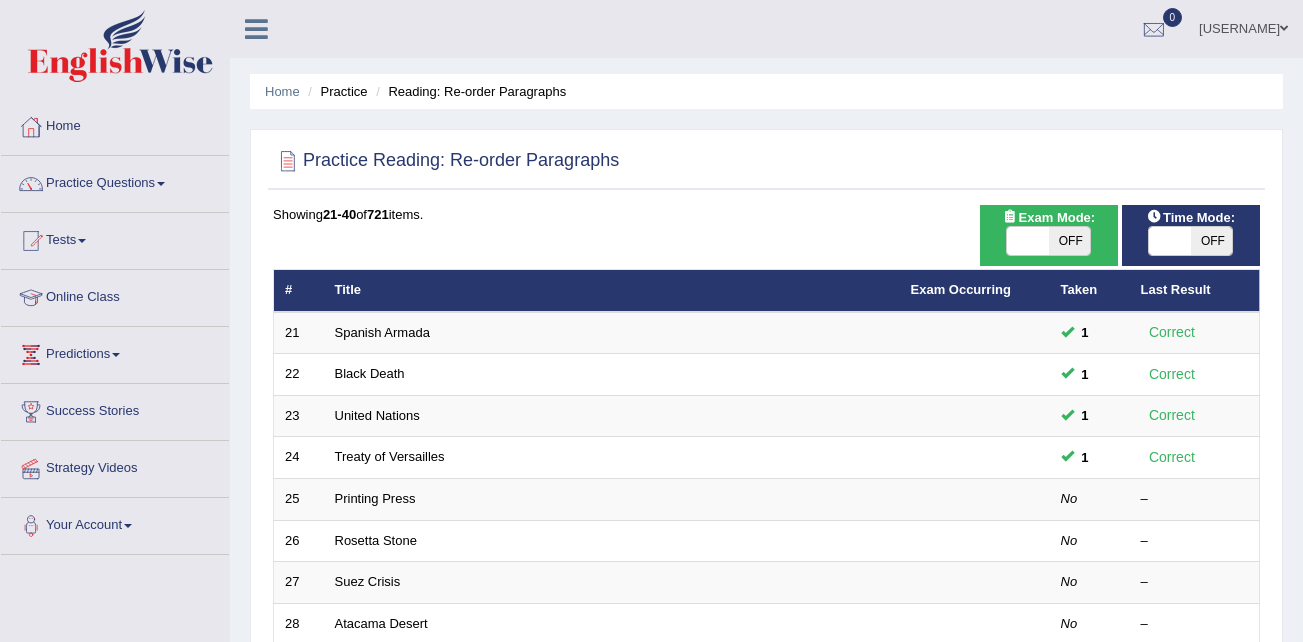 scroll, scrollTop: 0, scrollLeft: 0, axis: both 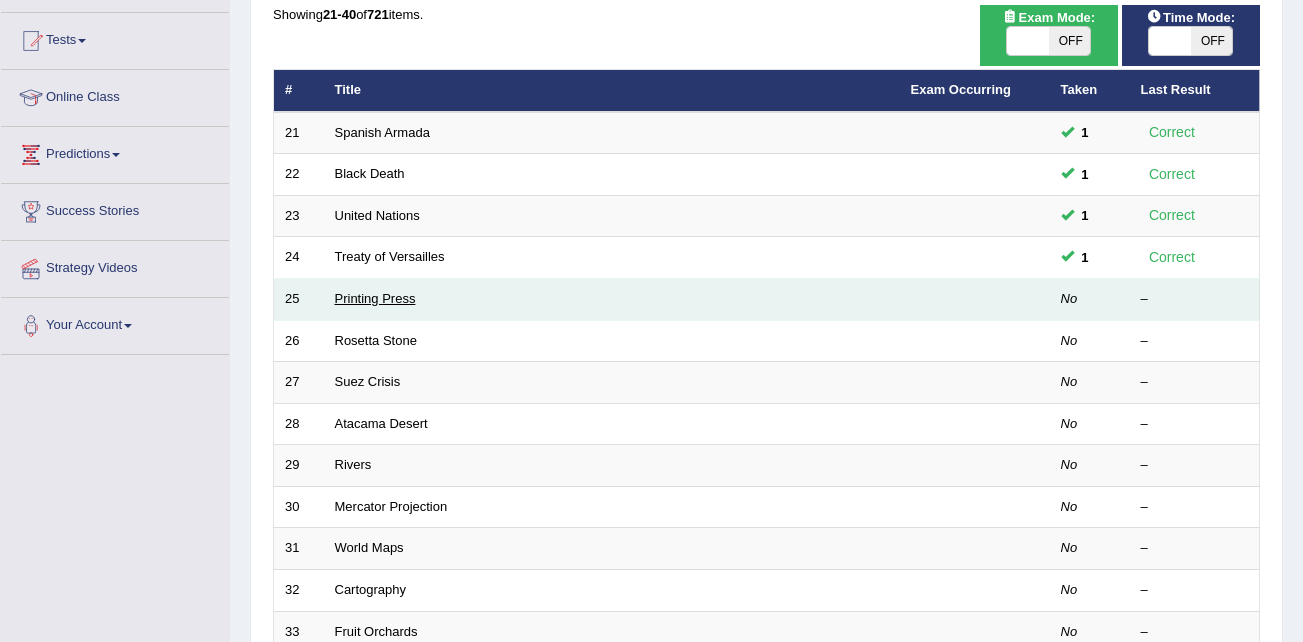 click on "Printing Press" at bounding box center [375, 298] 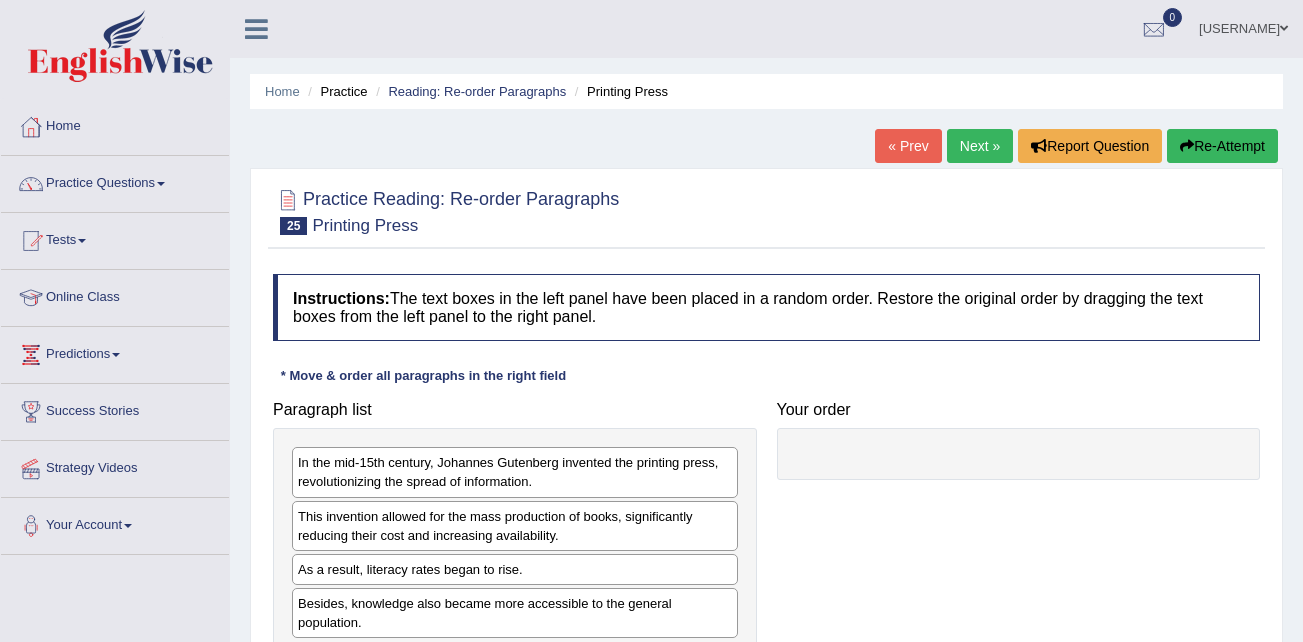 scroll, scrollTop: 0, scrollLeft: 0, axis: both 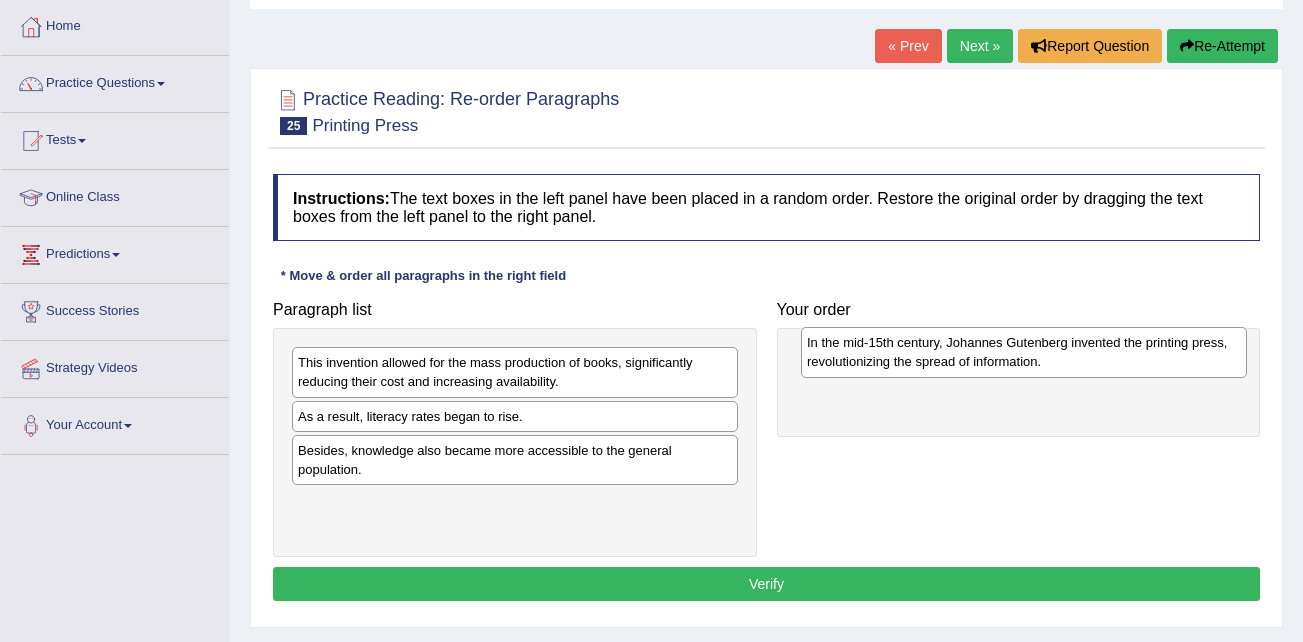 drag, startPoint x: 389, startPoint y: 378, endPoint x: 898, endPoint y: 358, distance: 509.39276 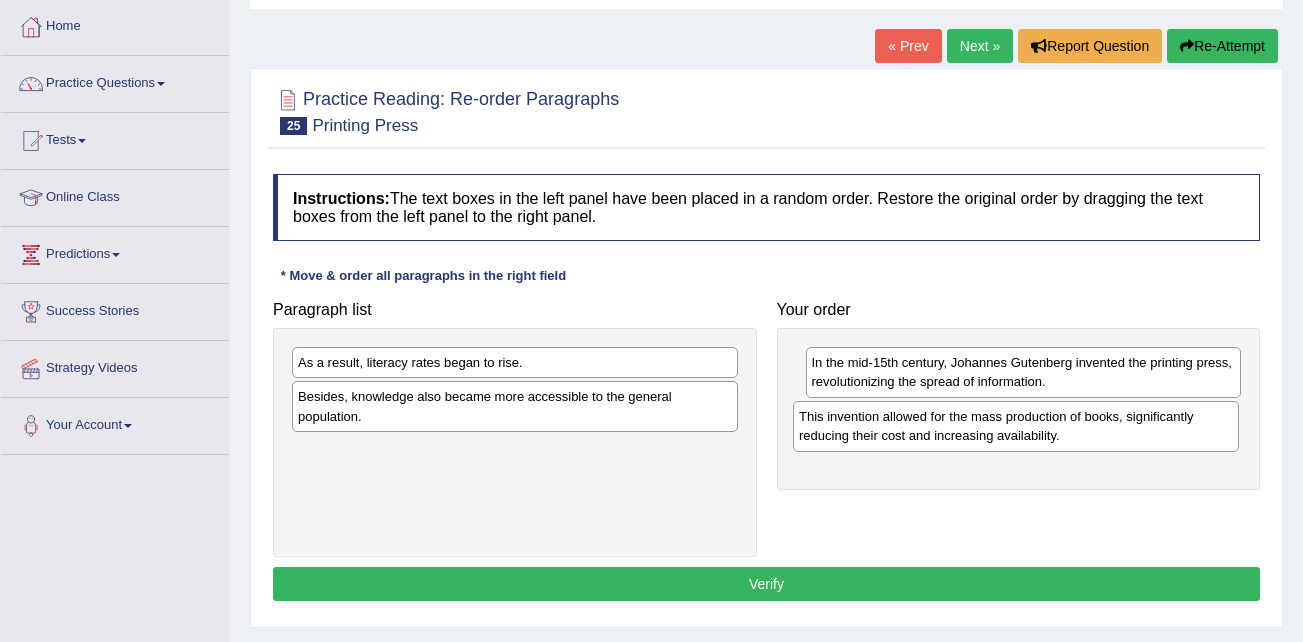 drag, startPoint x: 468, startPoint y: 375, endPoint x: 969, endPoint y: 429, distance: 503.90176 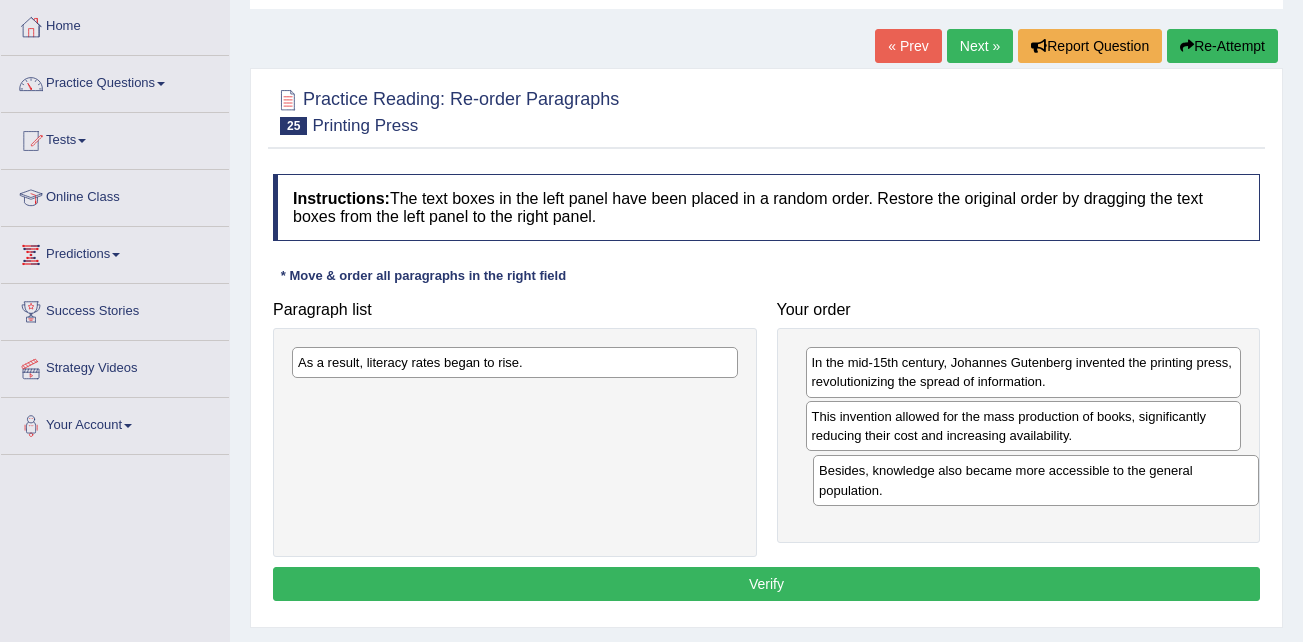 drag, startPoint x: 426, startPoint y: 408, endPoint x: 941, endPoint y: 479, distance: 519.87115 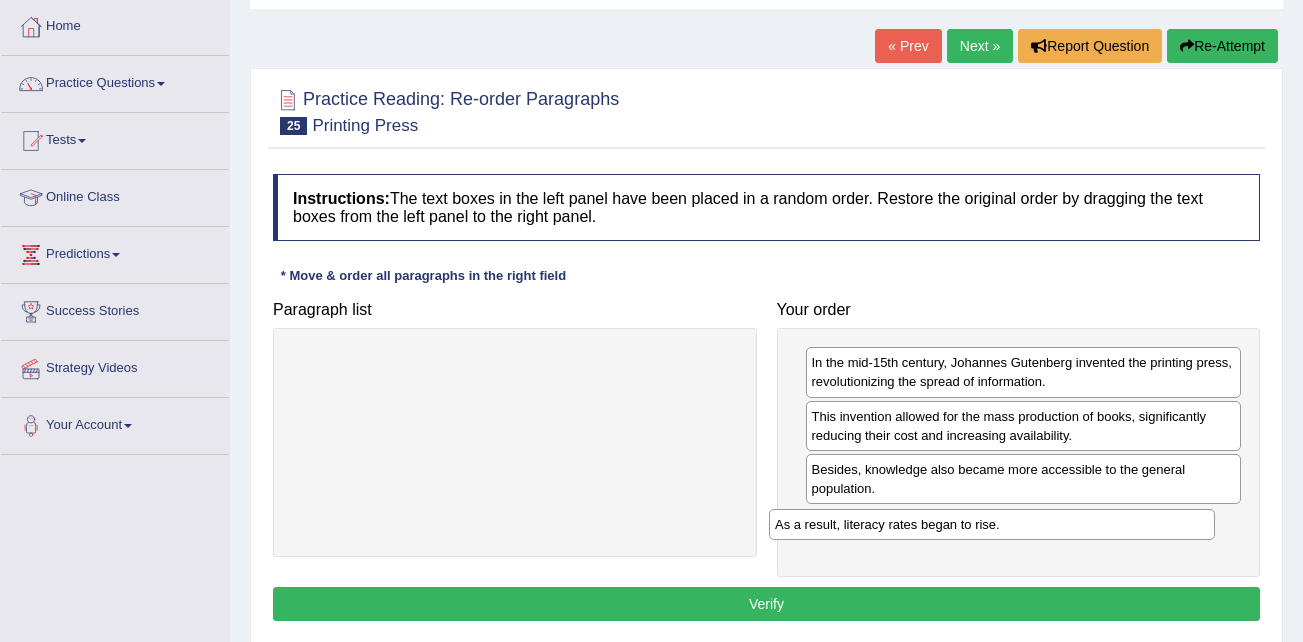 drag, startPoint x: 500, startPoint y: 365, endPoint x: 979, endPoint y: 527, distance: 505.65305 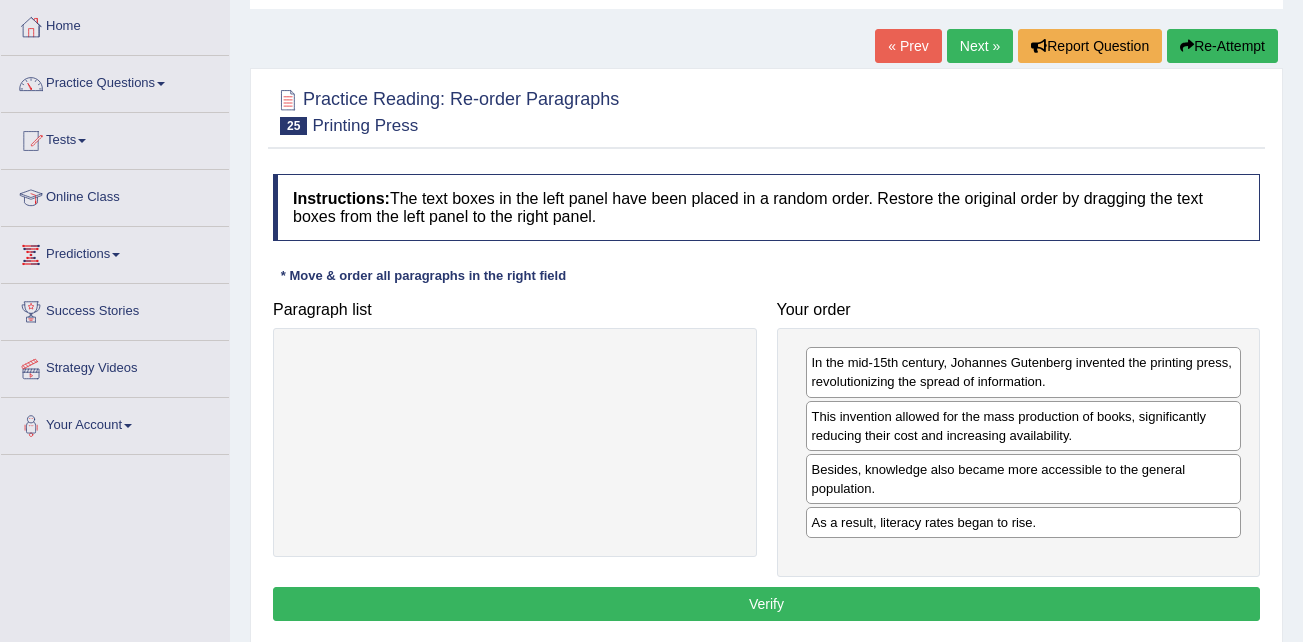 click on "Verify" at bounding box center (766, 604) 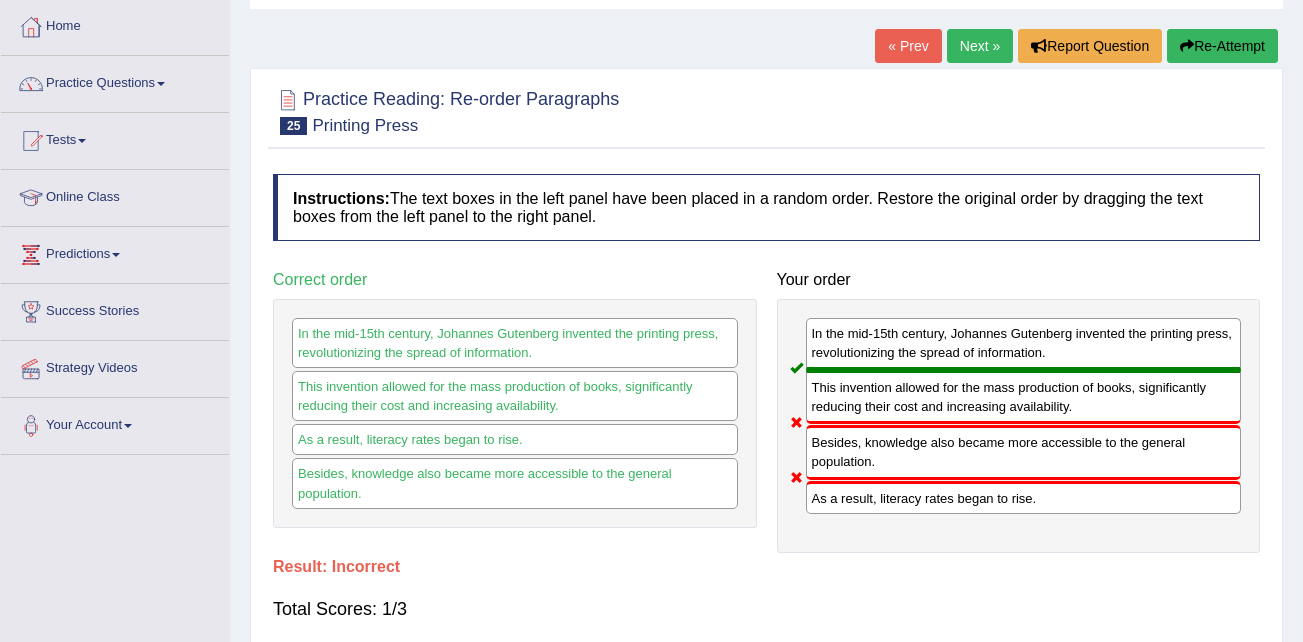 click on "Next »" at bounding box center [980, 46] 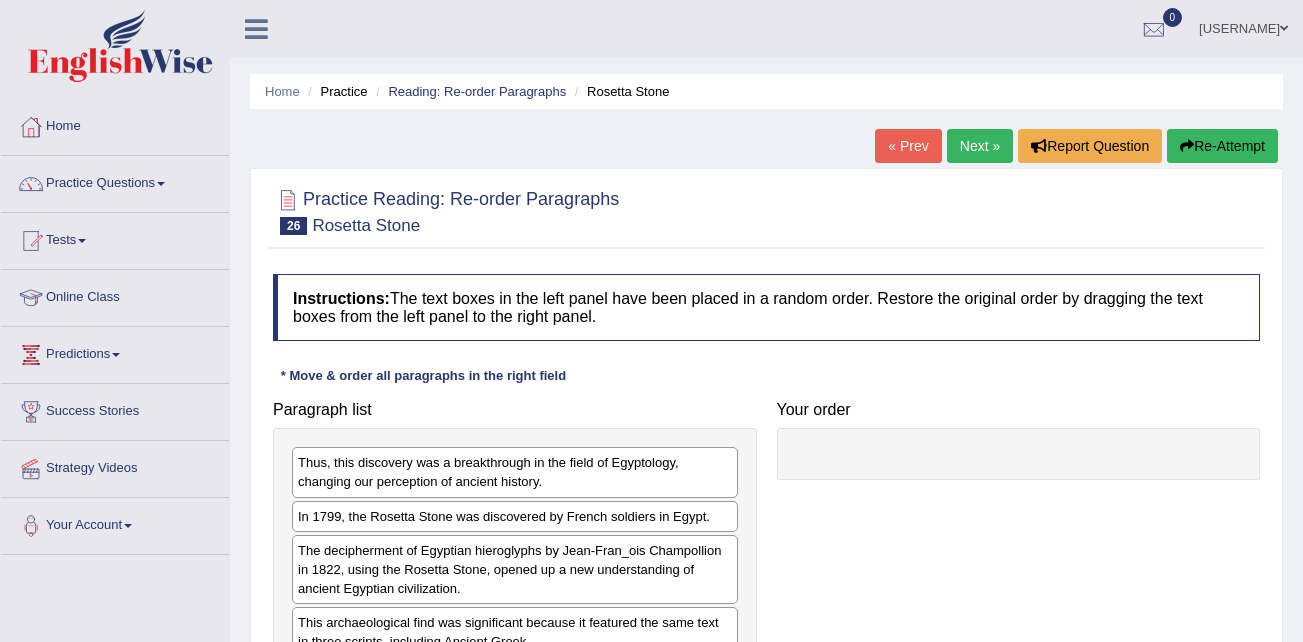scroll, scrollTop: 0, scrollLeft: 0, axis: both 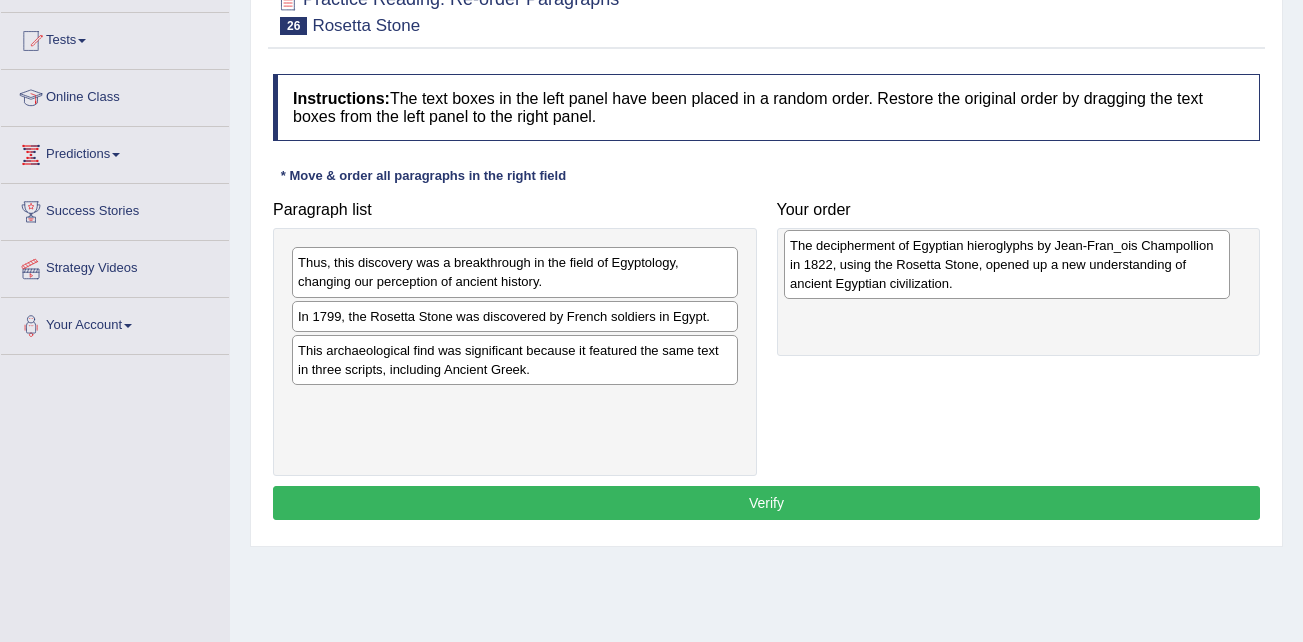 drag, startPoint x: 400, startPoint y: 379, endPoint x: 892, endPoint y: 274, distance: 503.07953 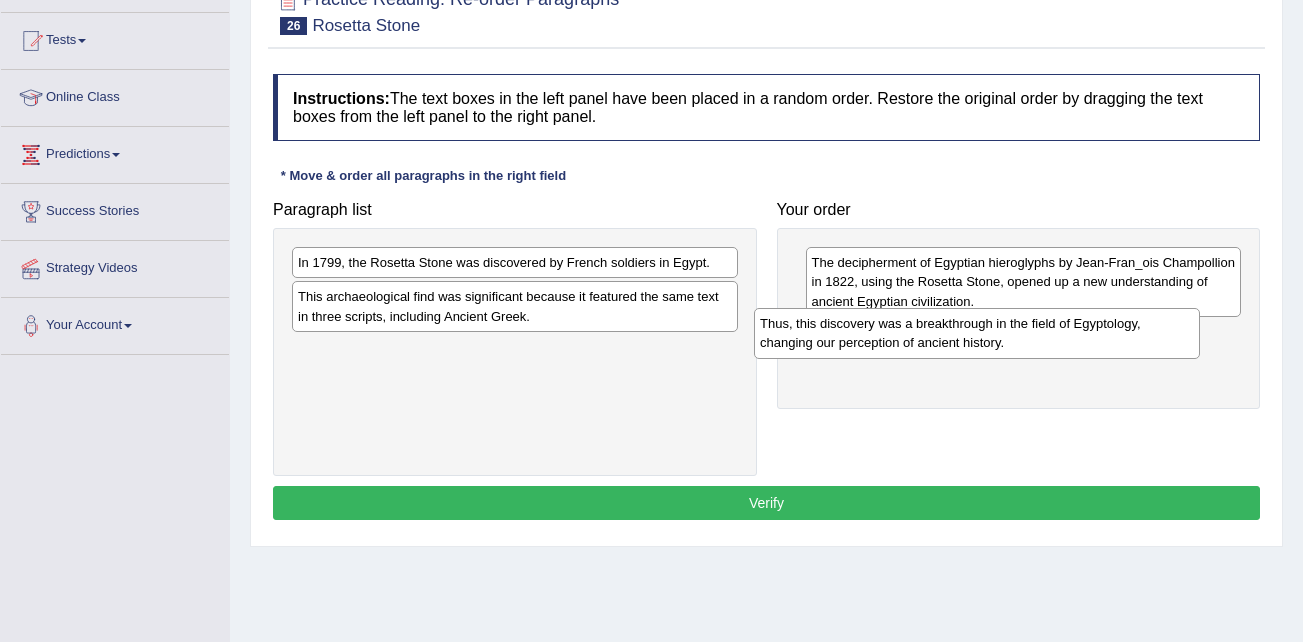 drag, startPoint x: 352, startPoint y: 283, endPoint x: 814, endPoint y: 344, distance: 466.00964 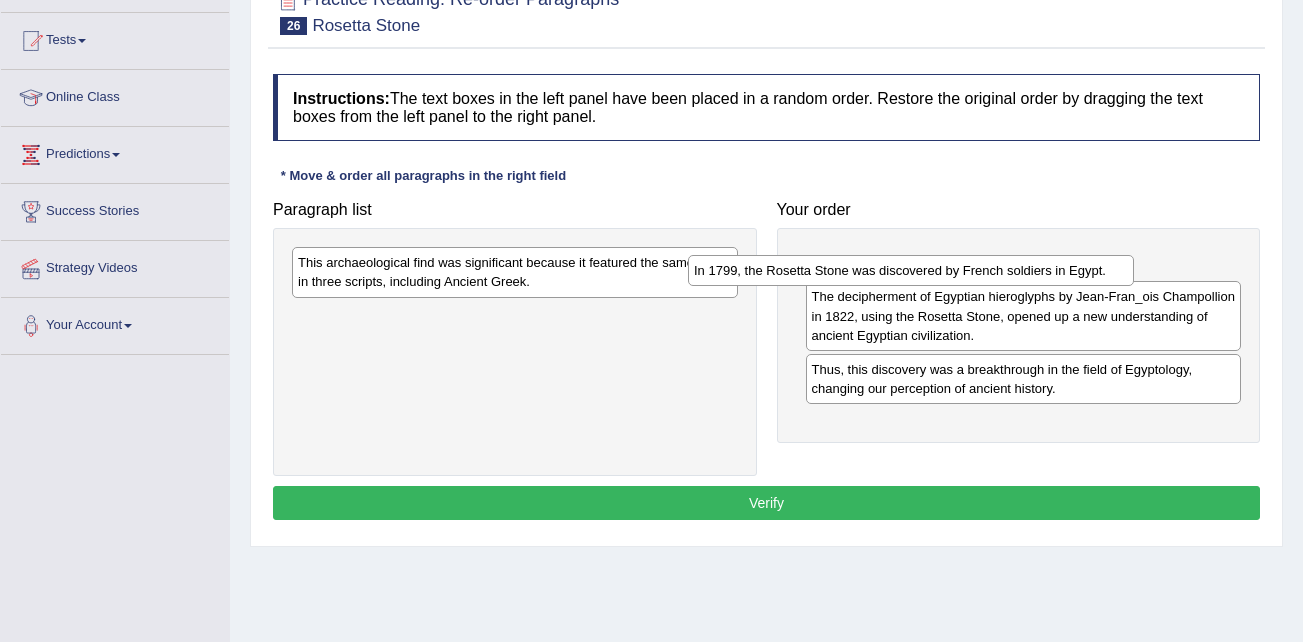 drag, startPoint x: 669, startPoint y: 255, endPoint x: 1023, endPoint y: 270, distance: 354.31766 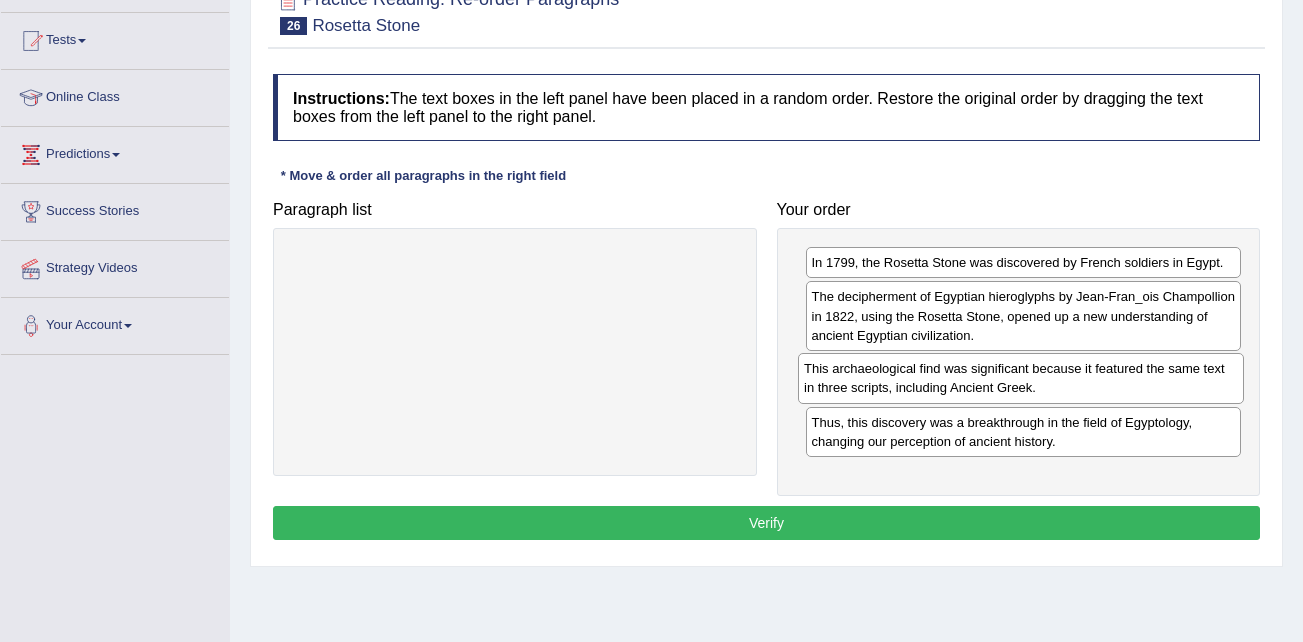drag, startPoint x: 456, startPoint y: 272, endPoint x: 962, endPoint y: 378, distance: 516.9836 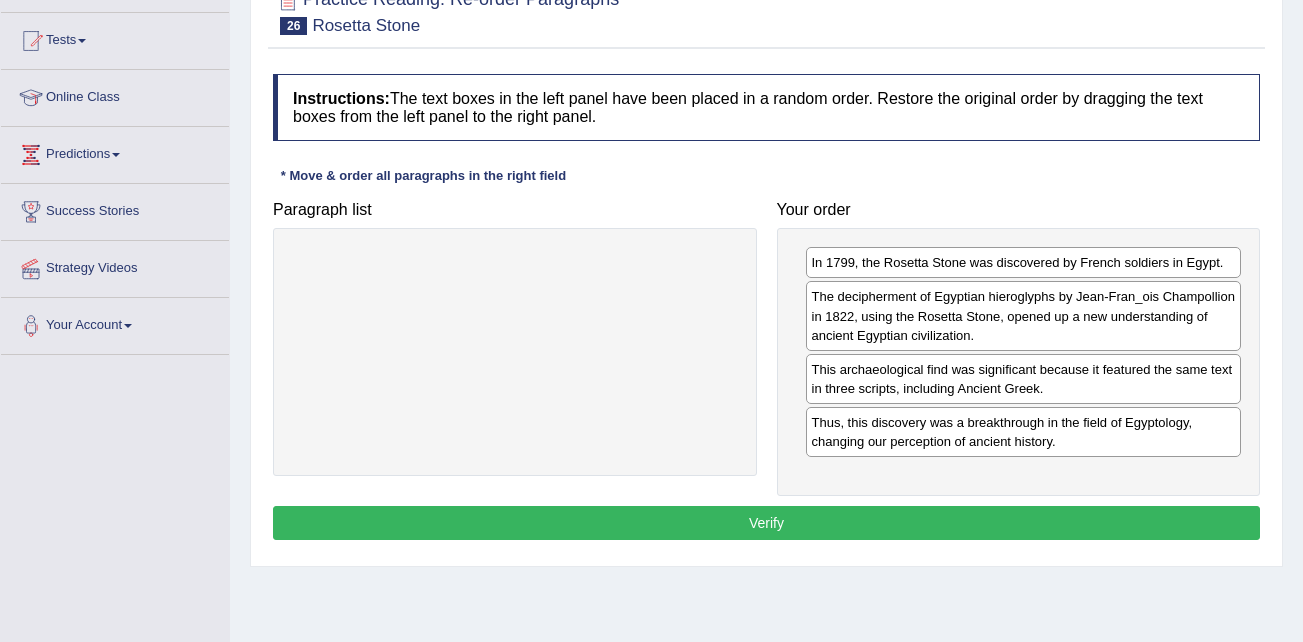 click on "Verify" at bounding box center (766, 523) 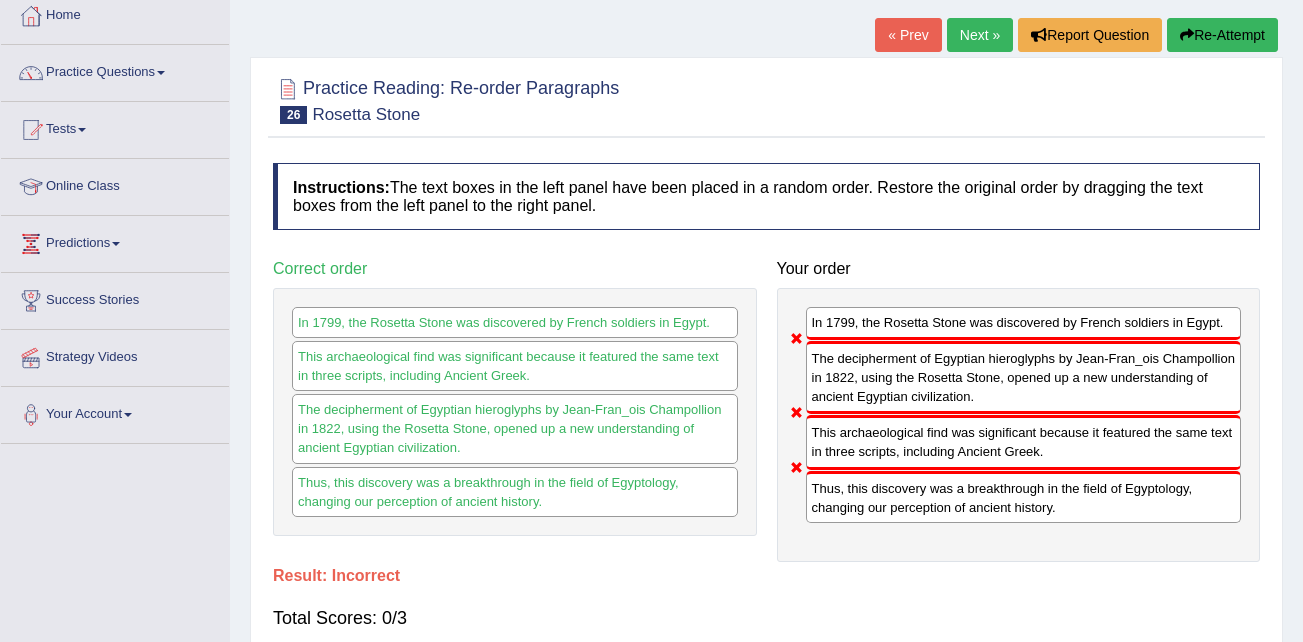 scroll, scrollTop: 0, scrollLeft: 0, axis: both 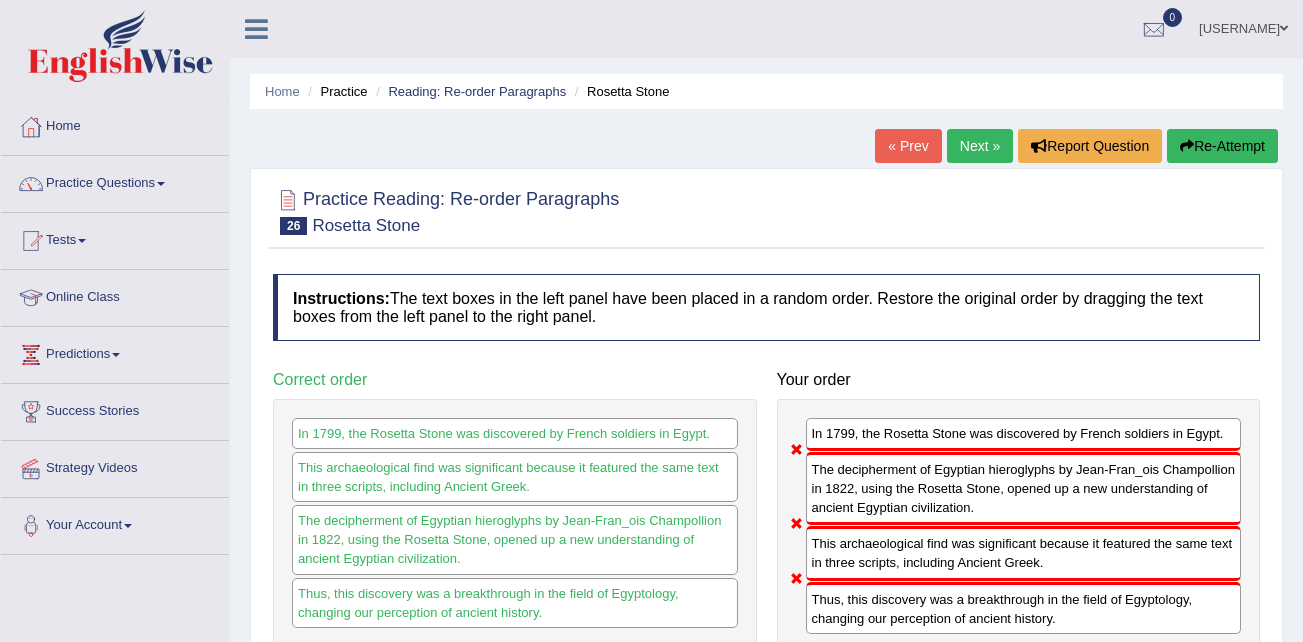 click on "Next »" at bounding box center (980, 146) 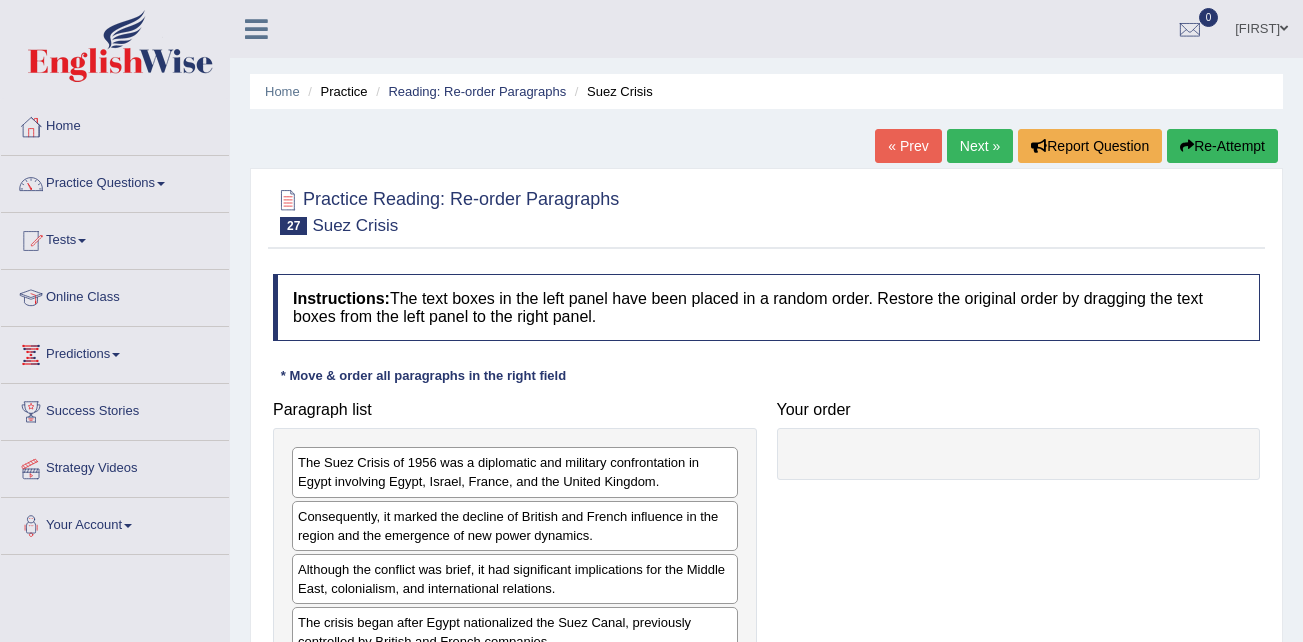 scroll, scrollTop: 0, scrollLeft: 0, axis: both 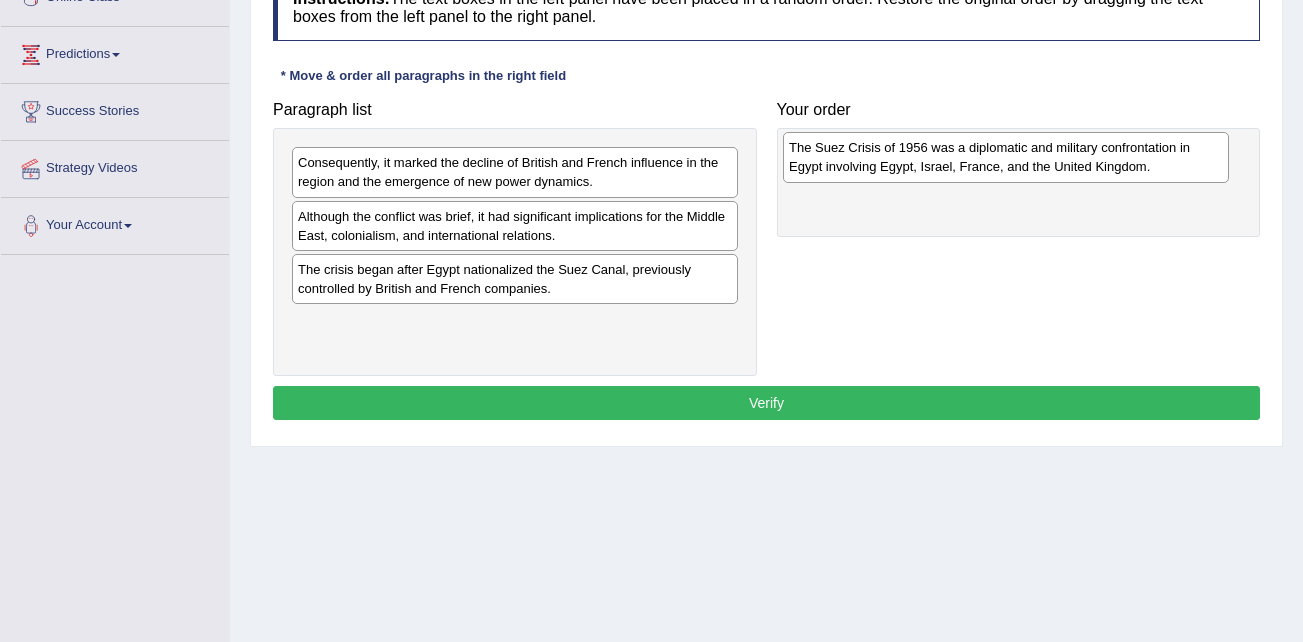 drag, startPoint x: 349, startPoint y: 181, endPoint x: 840, endPoint y: 166, distance: 491.22906 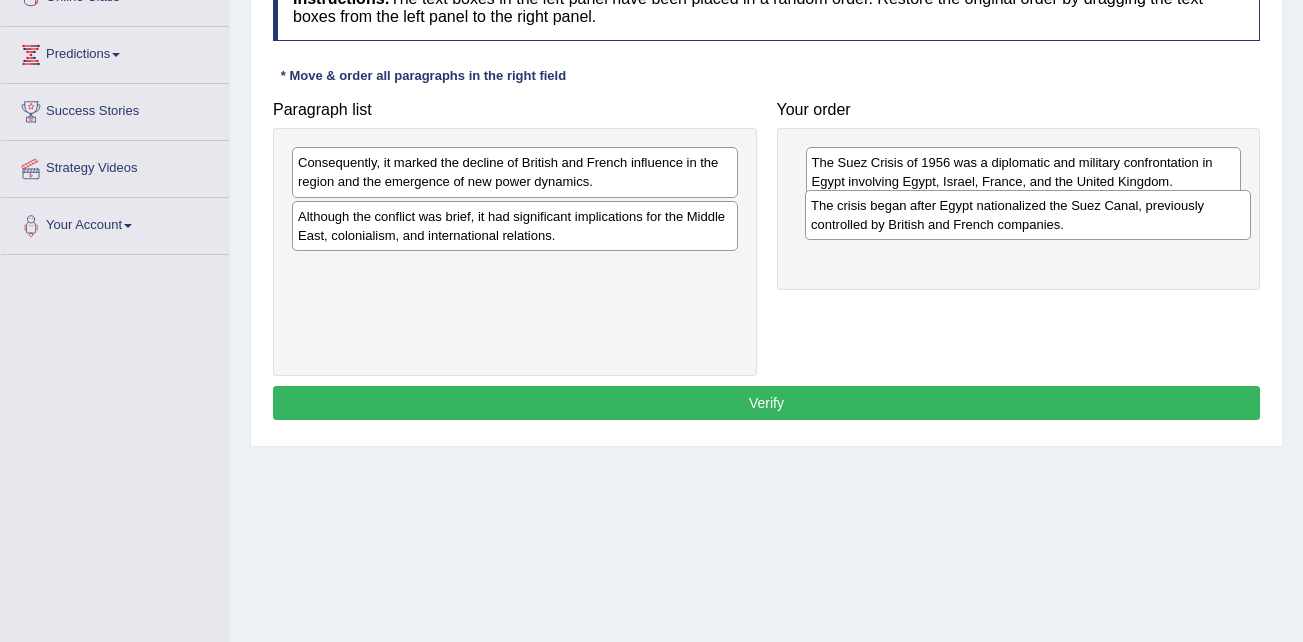 drag, startPoint x: 423, startPoint y: 288, endPoint x: 936, endPoint y: 224, distance: 516.9768 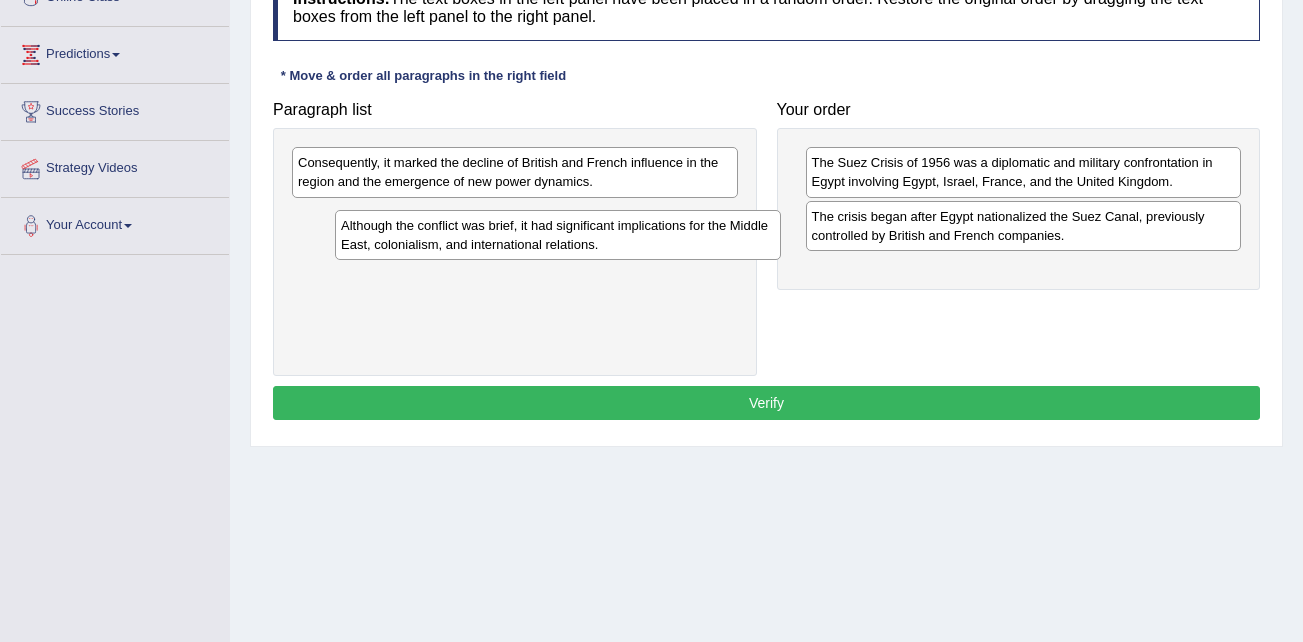drag, startPoint x: 447, startPoint y: 228, endPoint x: 490, endPoint y: 237, distance: 43.931767 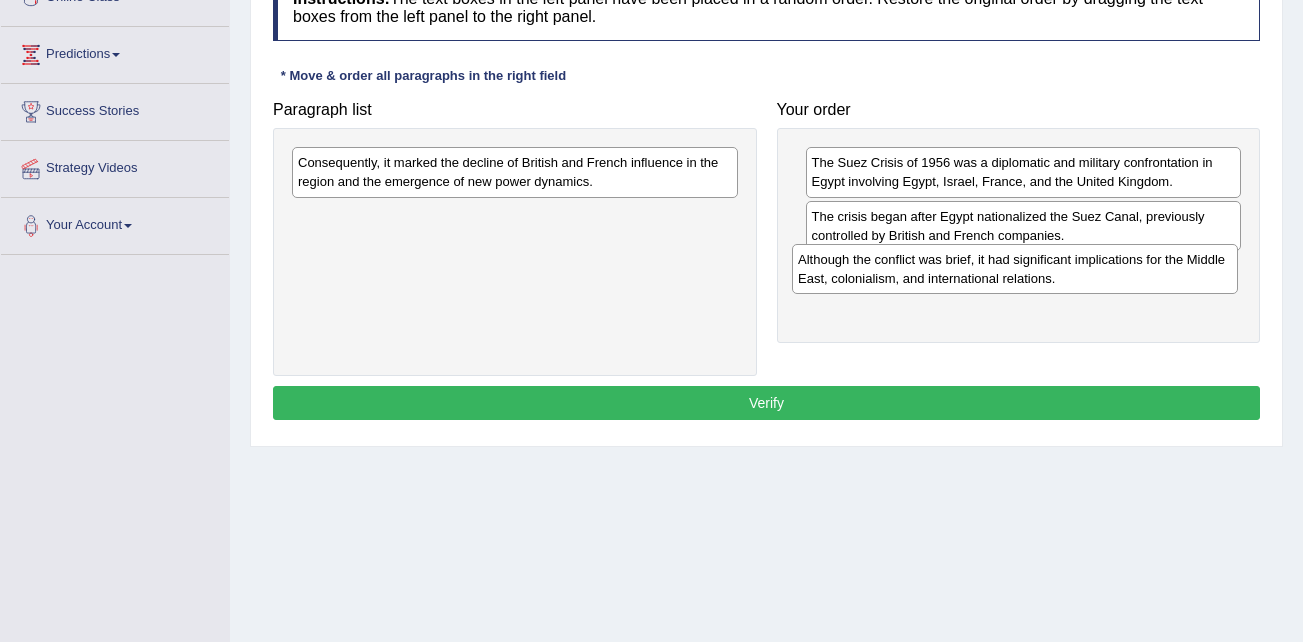 drag, startPoint x: 355, startPoint y: 235, endPoint x: 855, endPoint y: 278, distance: 501.84558 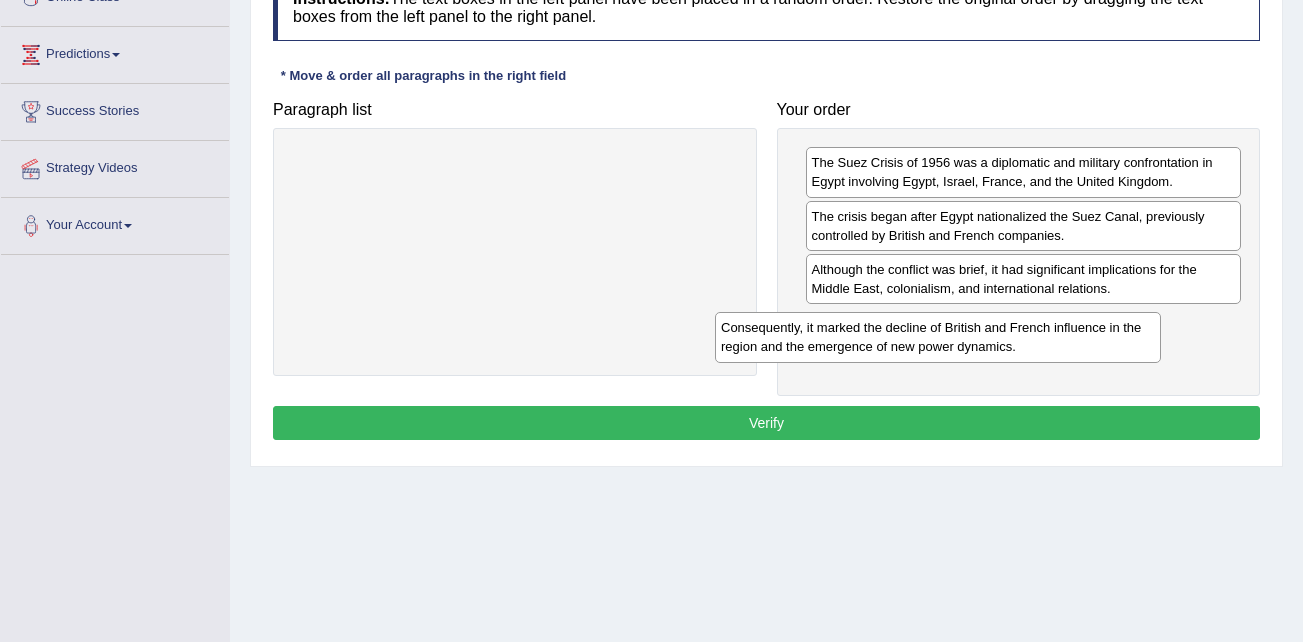drag, startPoint x: 528, startPoint y: 171, endPoint x: 1030, endPoint y: 331, distance: 526.8814 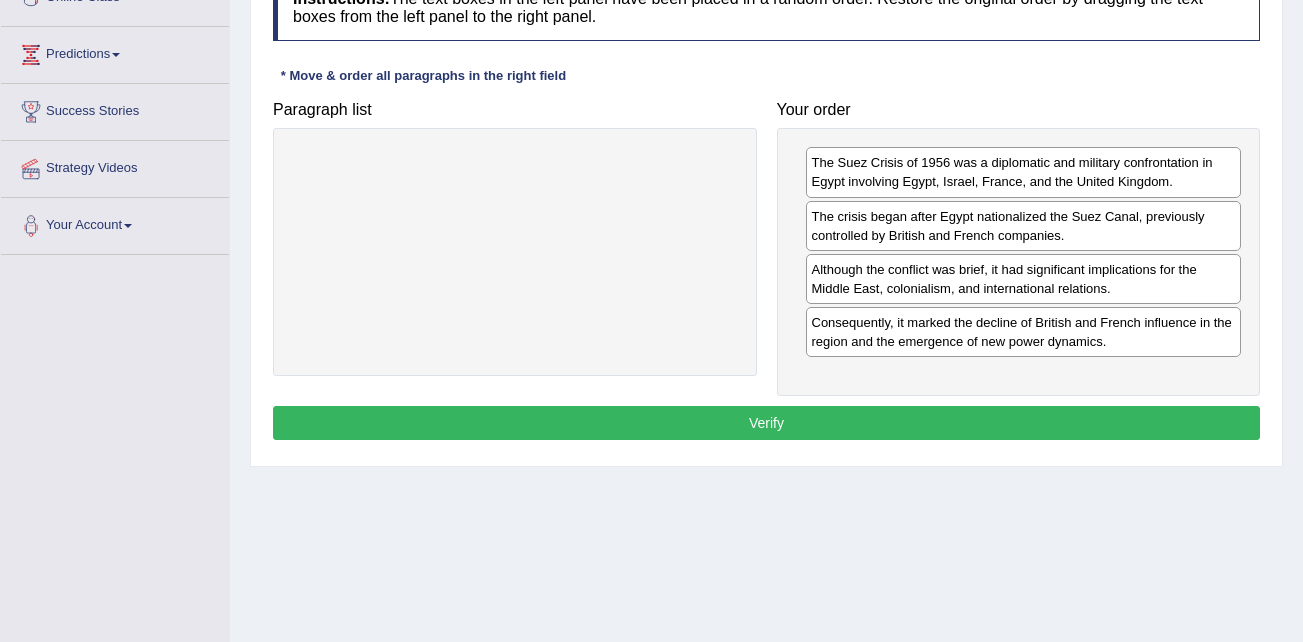 click on "Verify" at bounding box center (766, 423) 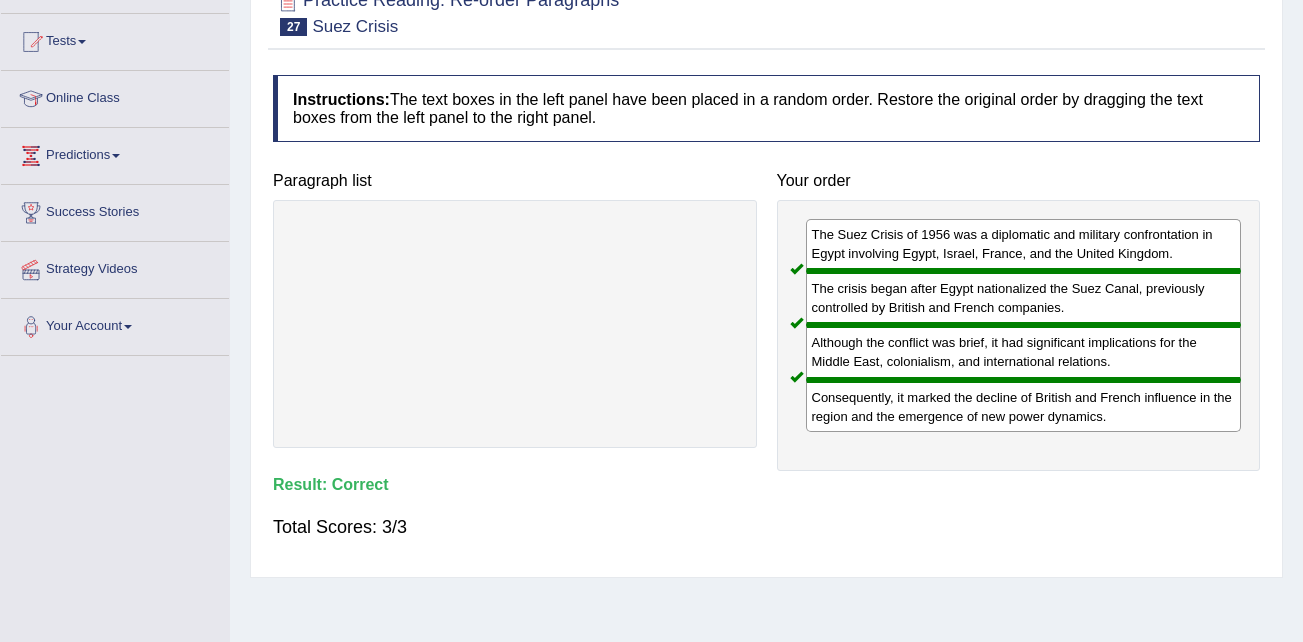scroll, scrollTop: 0, scrollLeft: 0, axis: both 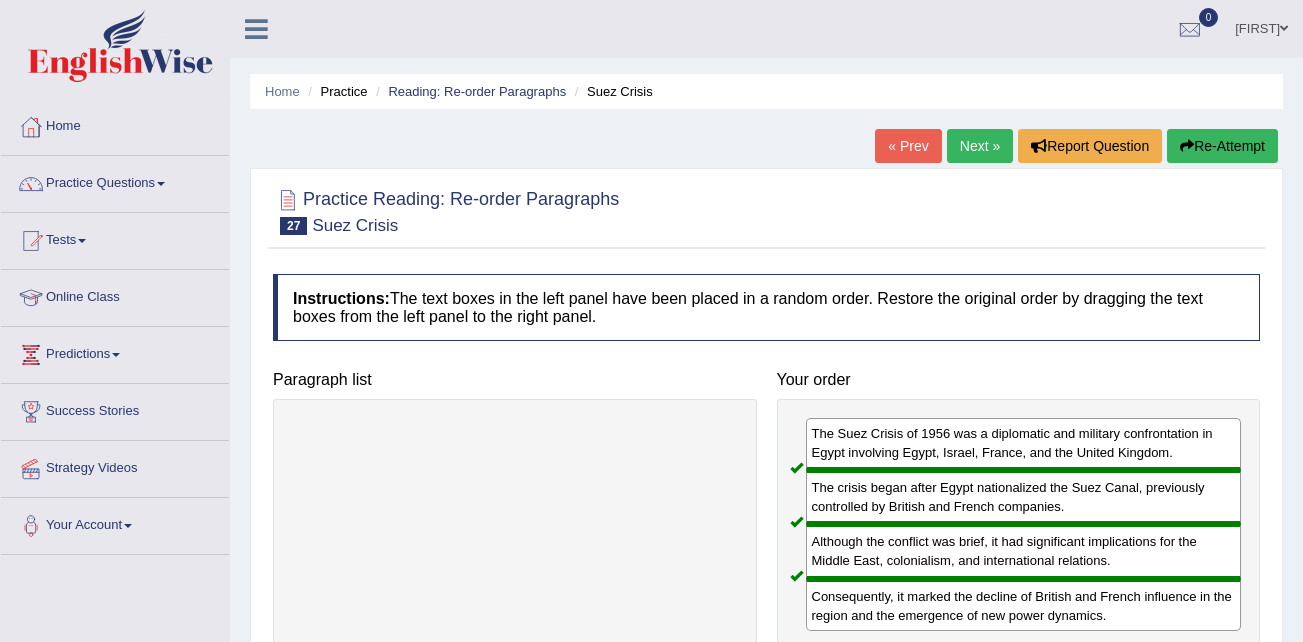 click on "Next »" at bounding box center (980, 146) 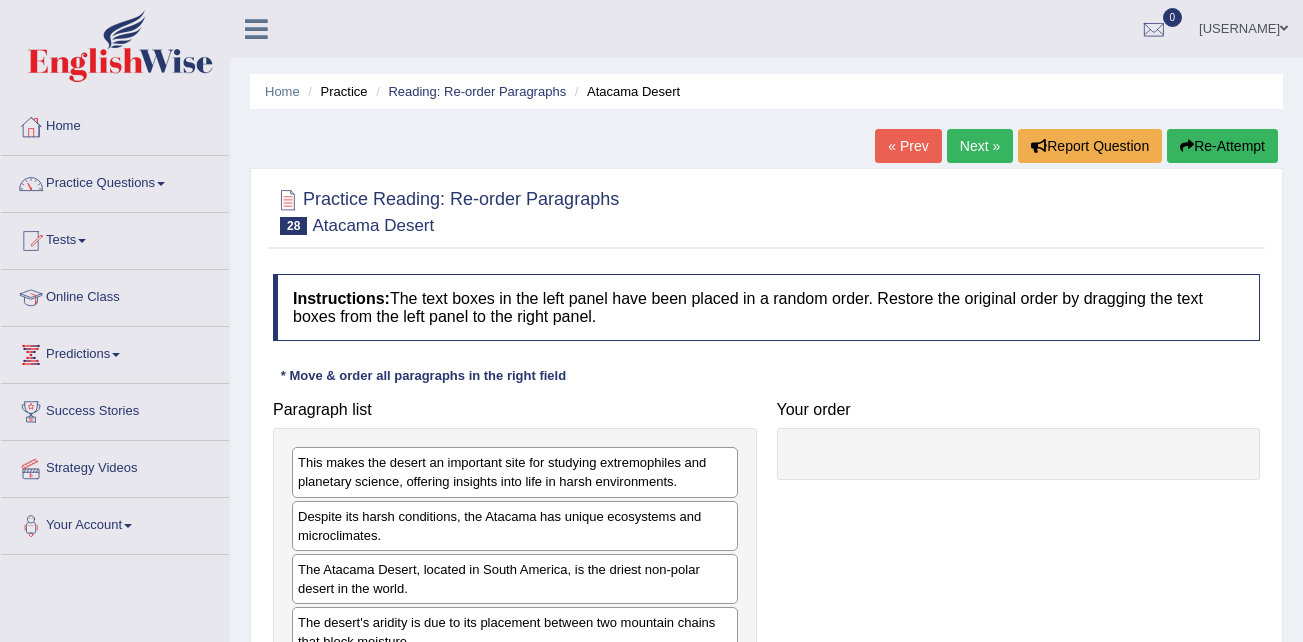 scroll, scrollTop: 0, scrollLeft: 0, axis: both 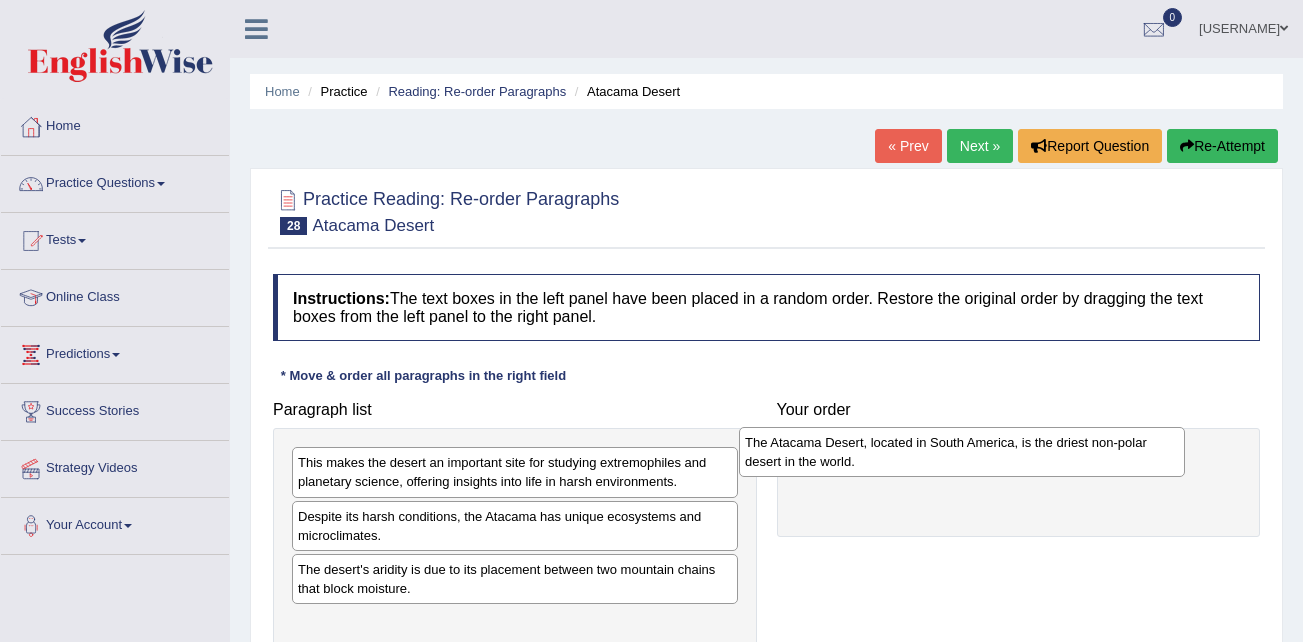 drag, startPoint x: 452, startPoint y: 585, endPoint x: 913, endPoint y: 451, distance: 480.0802 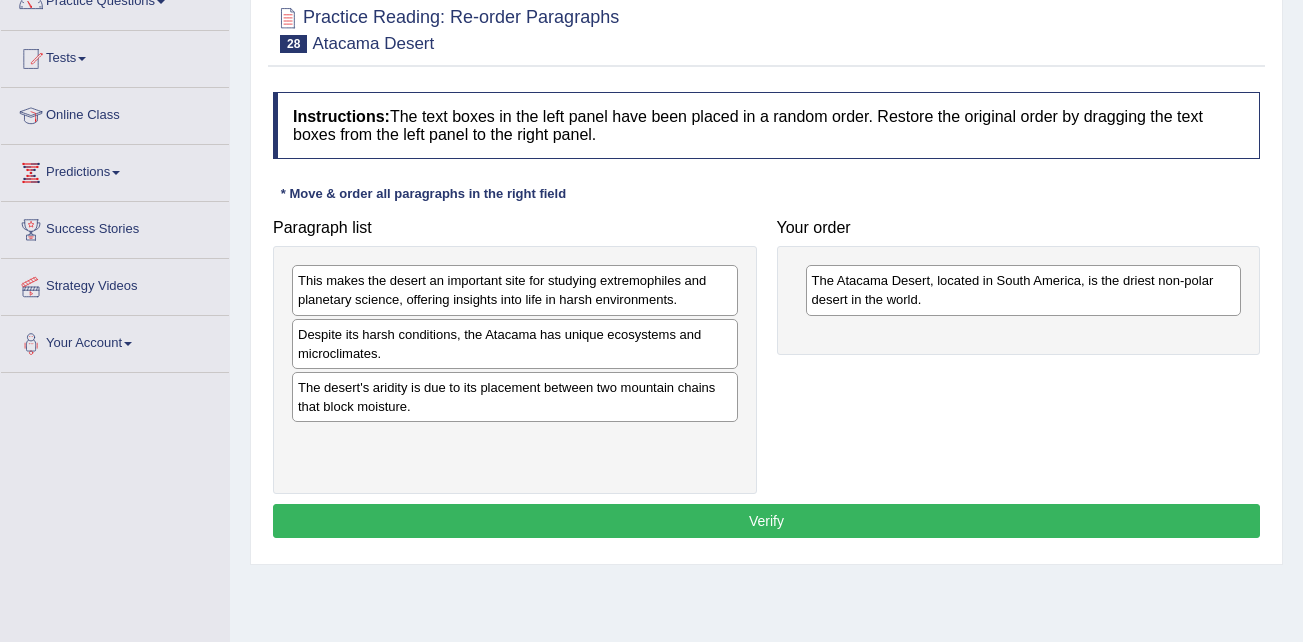 scroll, scrollTop: 200, scrollLeft: 0, axis: vertical 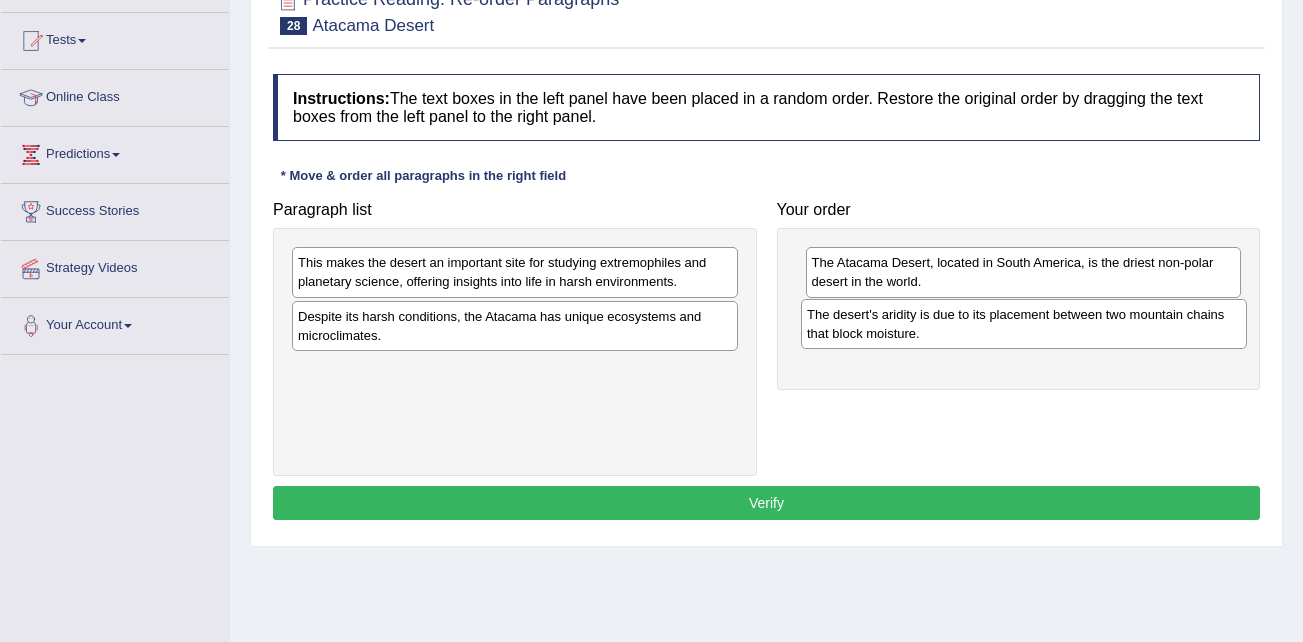 drag, startPoint x: 424, startPoint y: 386, endPoint x: 933, endPoint y: 331, distance: 511.9629 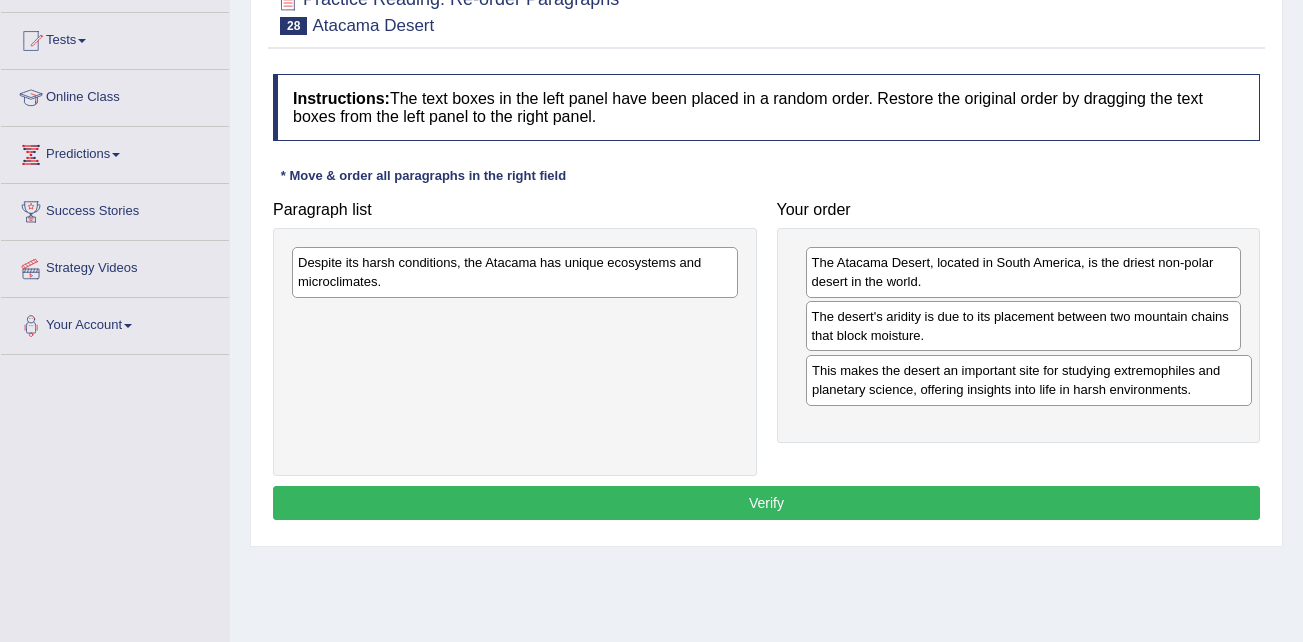 drag, startPoint x: 391, startPoint y: 275, endPoint x: 905, endPoint y: 383, distance: 525.22375 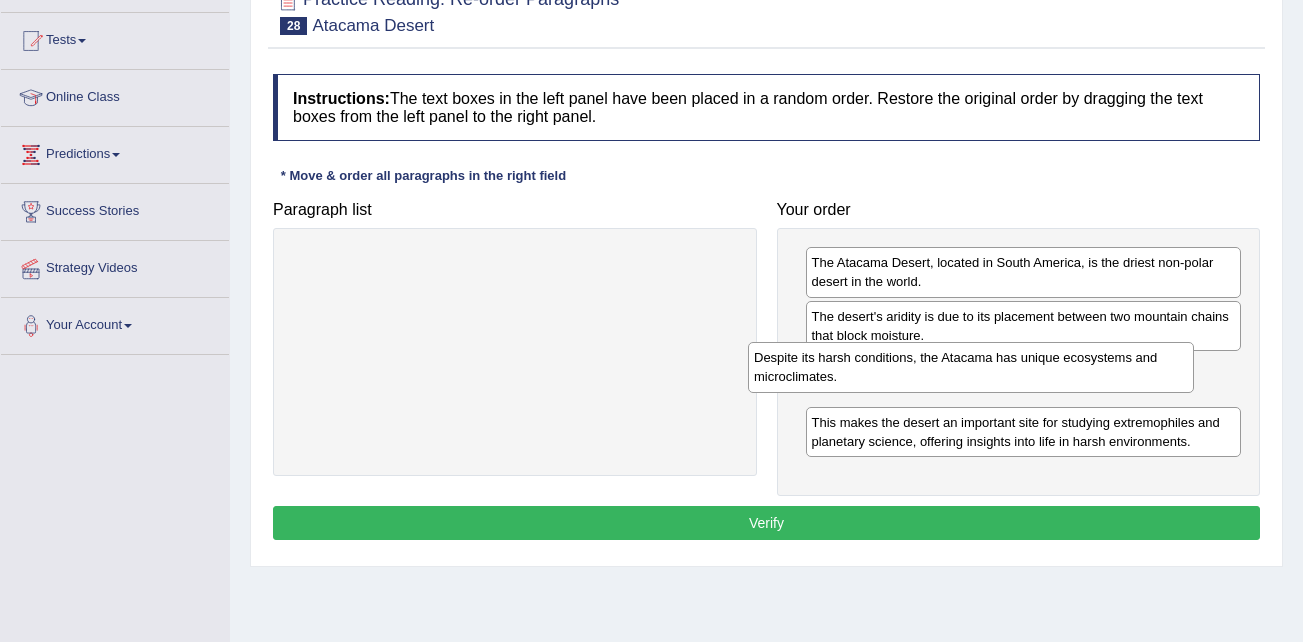 drag, startPoint x: 412, startPoint y: 281, endPoint x: 868, endPoint y: 376, distance: 465.7907 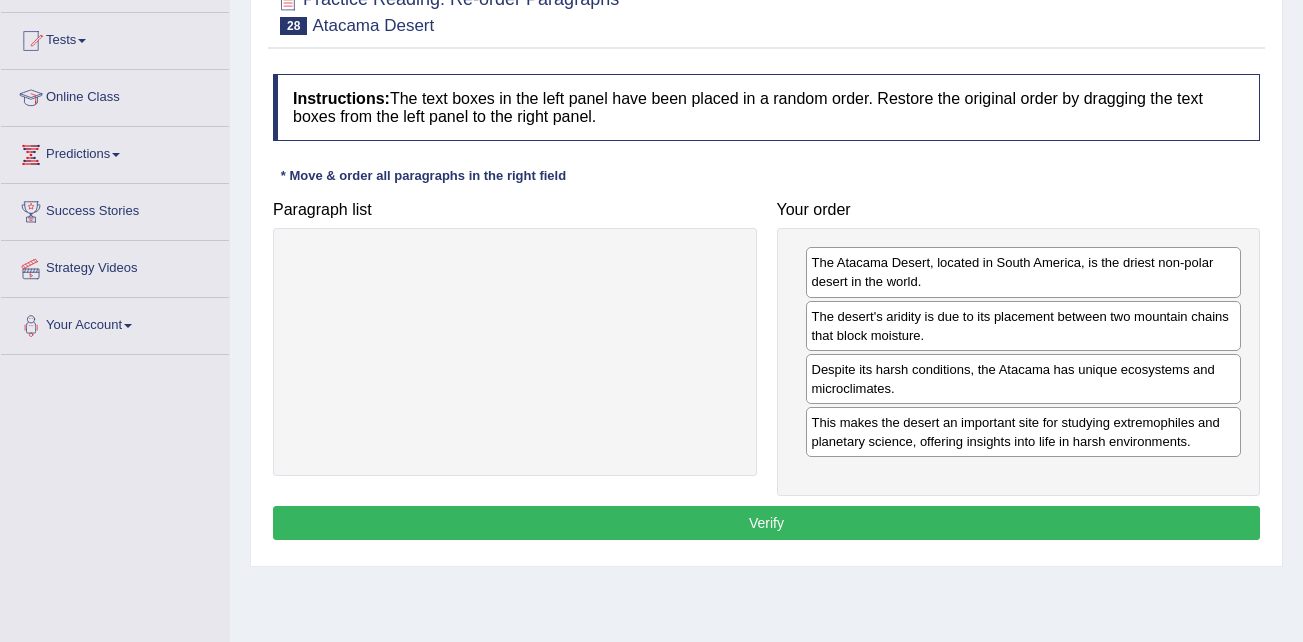 click on "Verify" at bounding box center [766, 523] 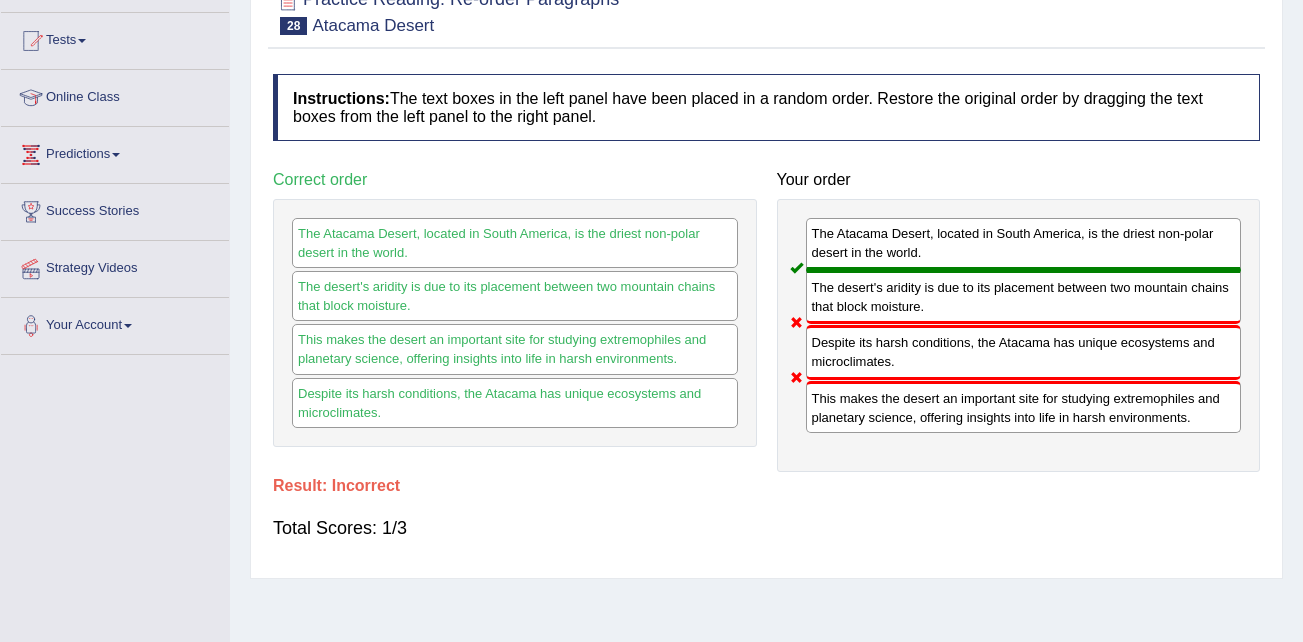 scroll, scrollTop: 100, scrollLeft: 0, axis: vertical 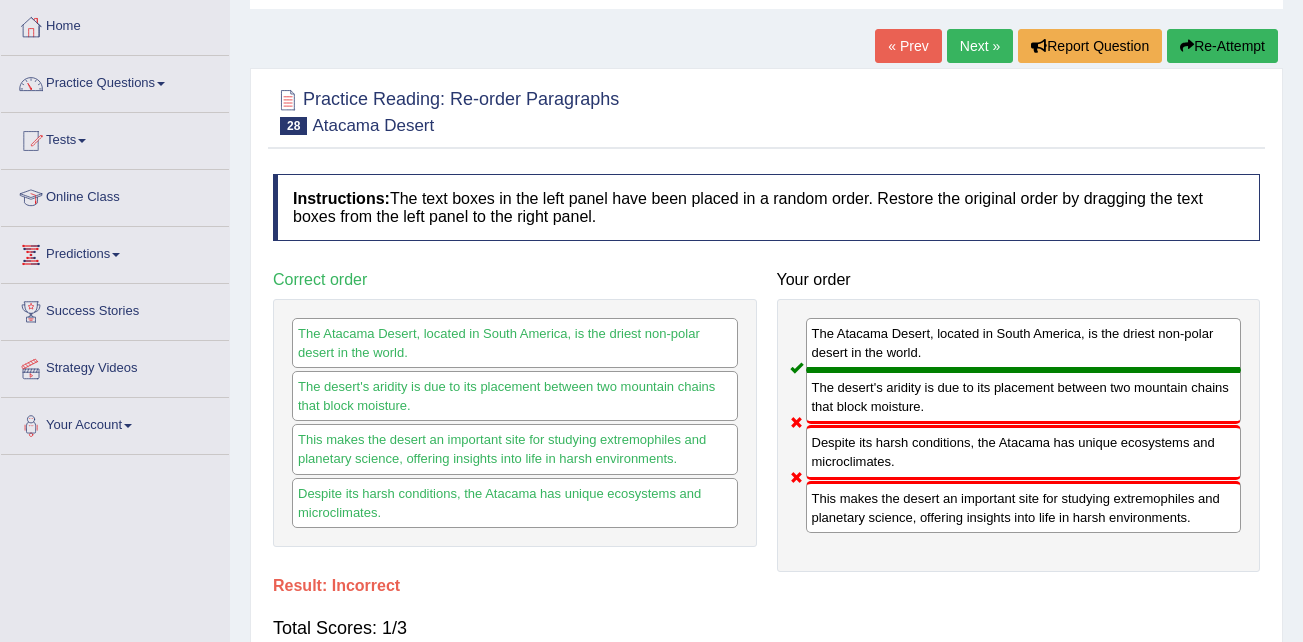 click on "Next »" at bounding box center [980, 46] 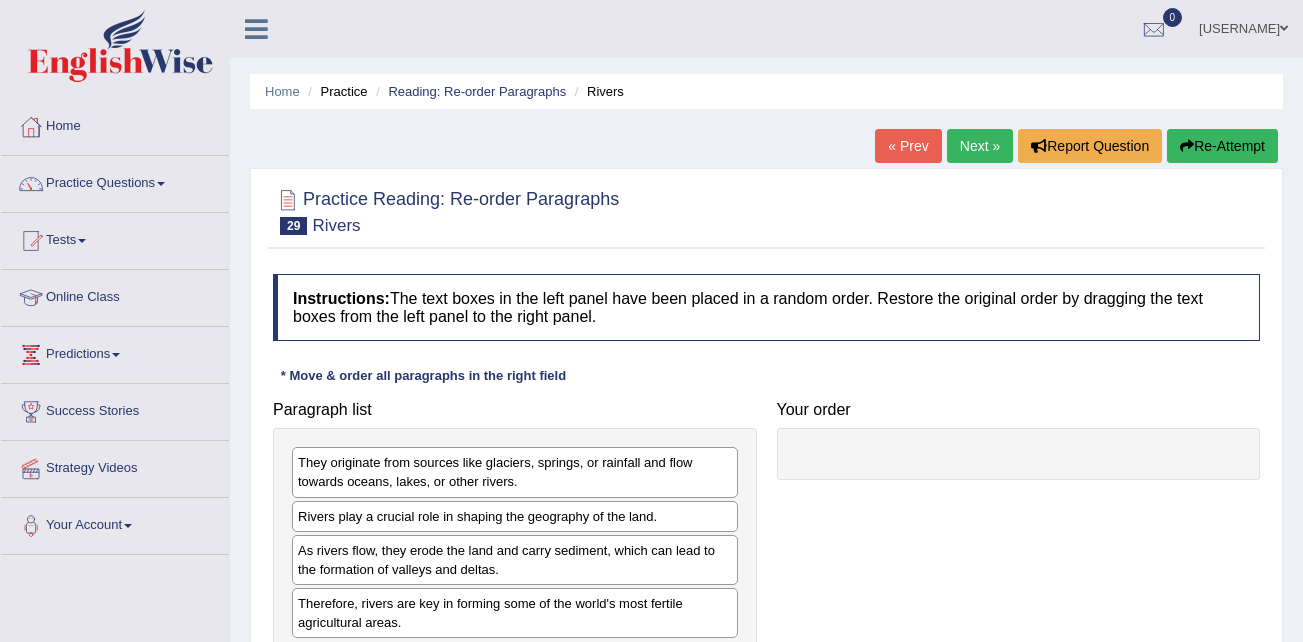 scroll, scrollTop: 100, scrollLeft: 0, axis: vertical 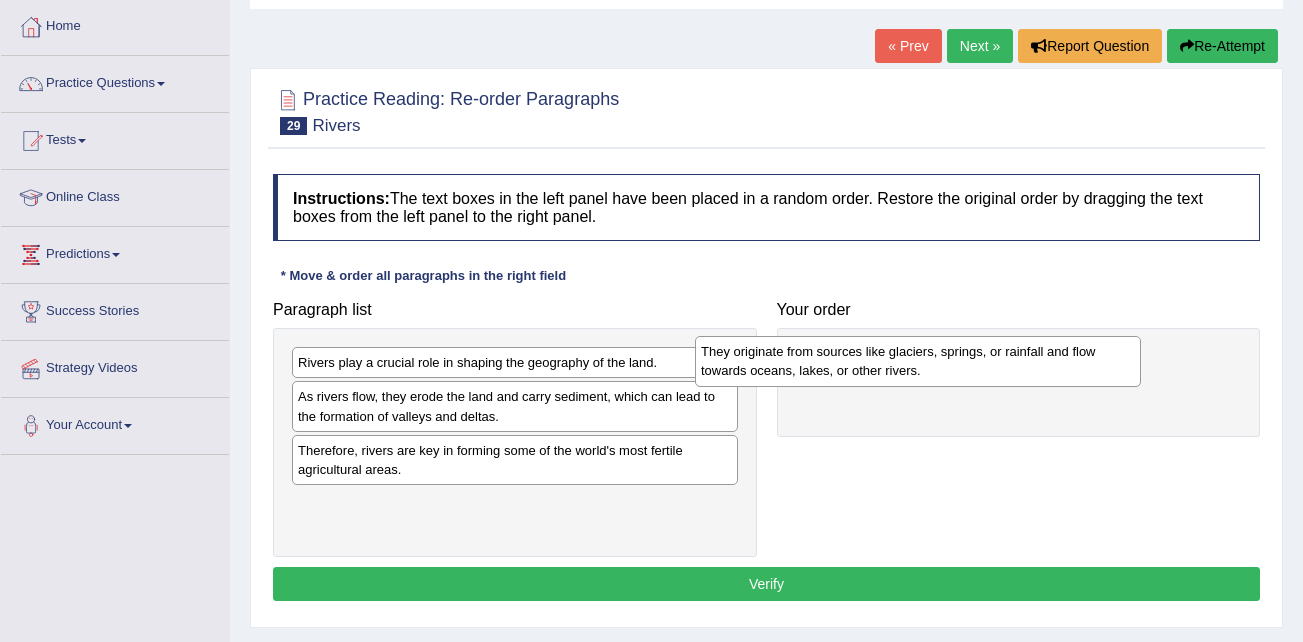 drag, startPoint x: 374, startPoint y: 381, endPoint x: 773, endPoint y: 370, distance: 399.1516 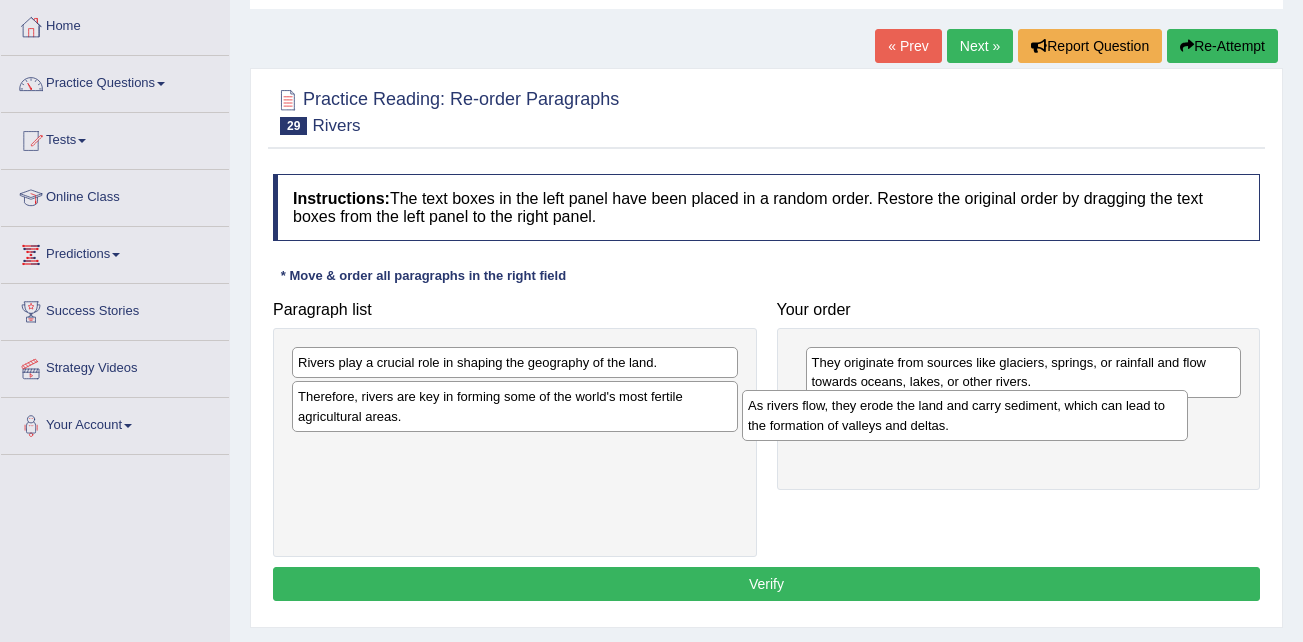 drag, startPoint x: 449, startPoint y: 413, endPoint x: 899, endPoint y: 422, distance: 450.09 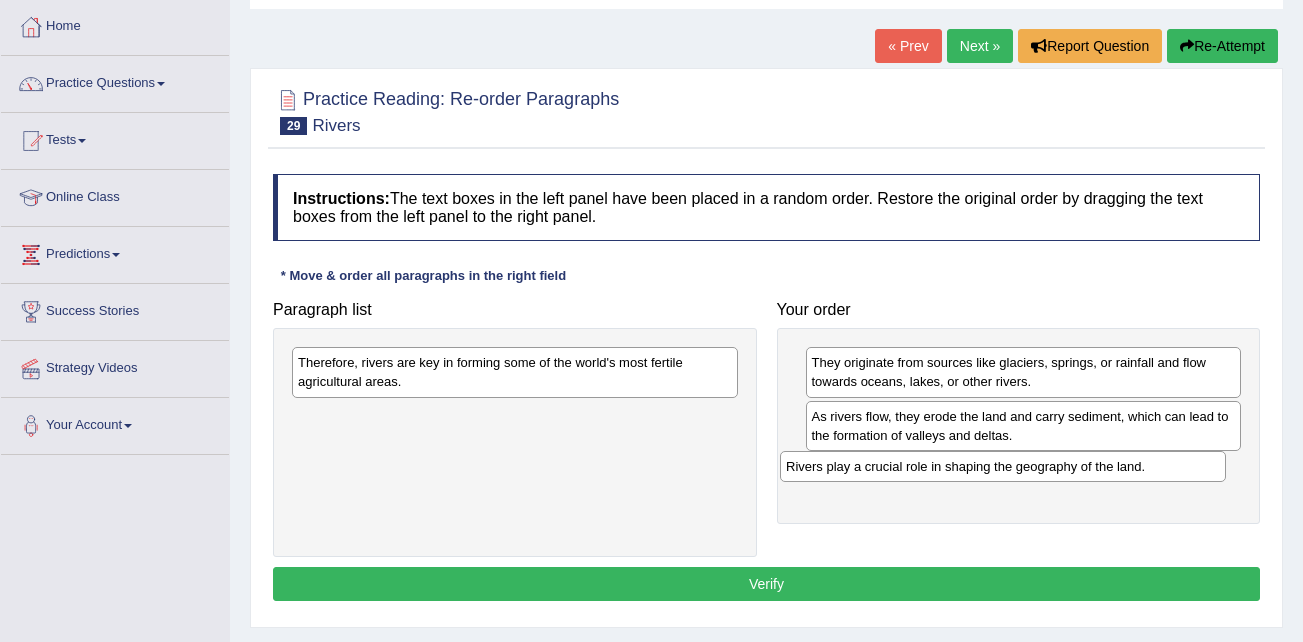 drag, startPoint x: 517, startPoint y: 368, endPoint x: 1005, endPoint y: 472, distance: 498.95892 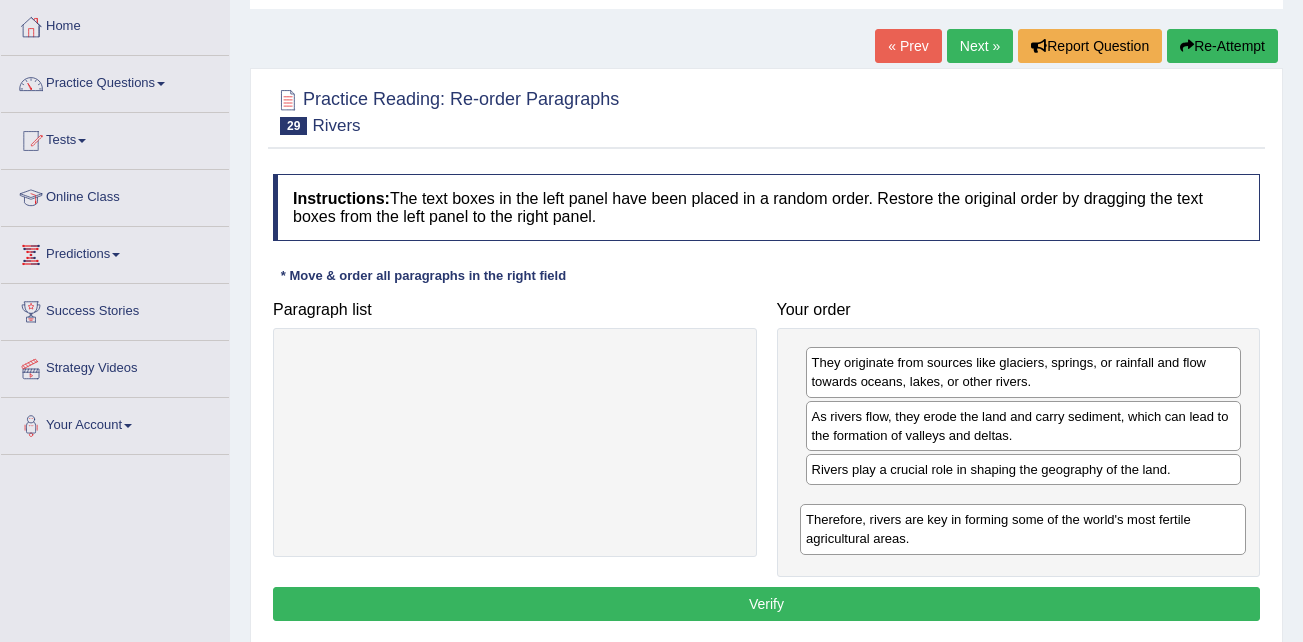 drag, startPoint x: 414, startPoint y: 371, endPoint x: 926, endPoint y: 515, distance: 531.8646 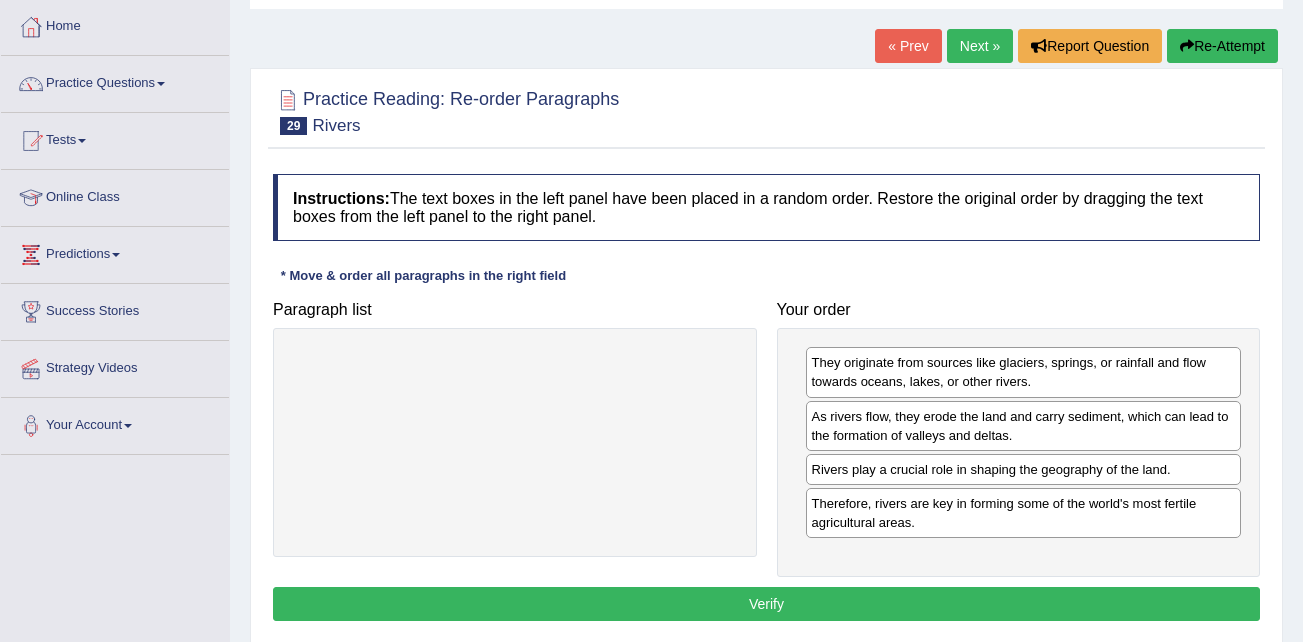 click on "Verify" at bounding box center (766, 604) 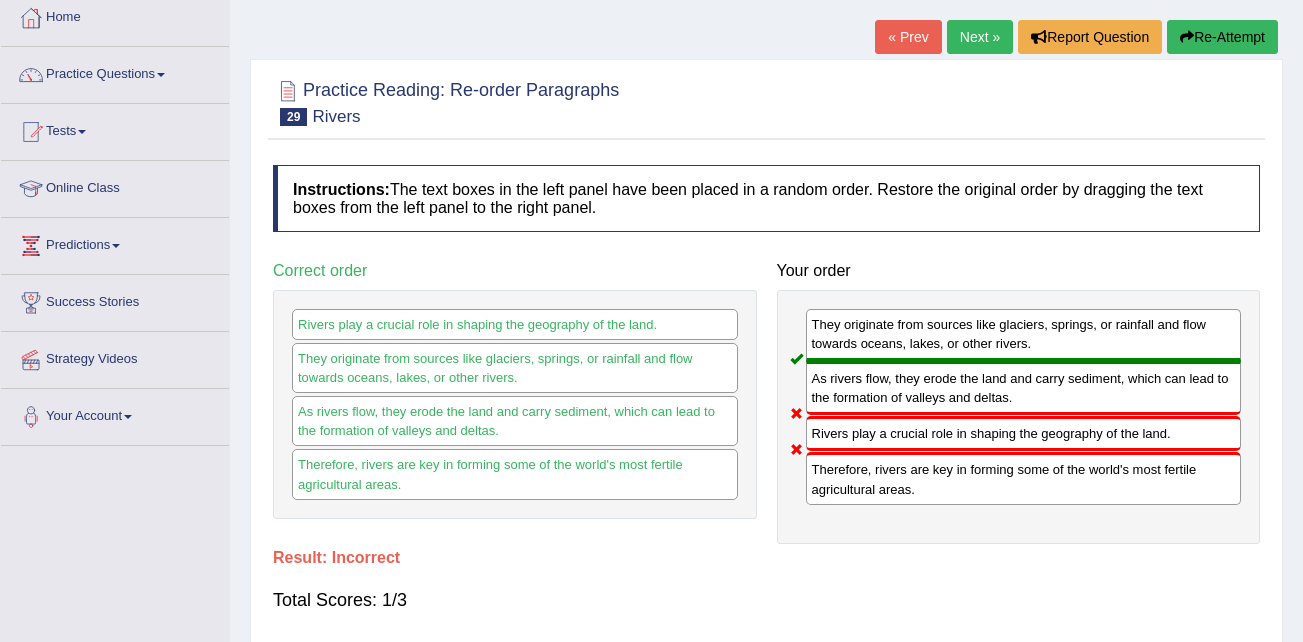 scroll, scrollTop: 100, scrollLeft: 0, axis: vertical 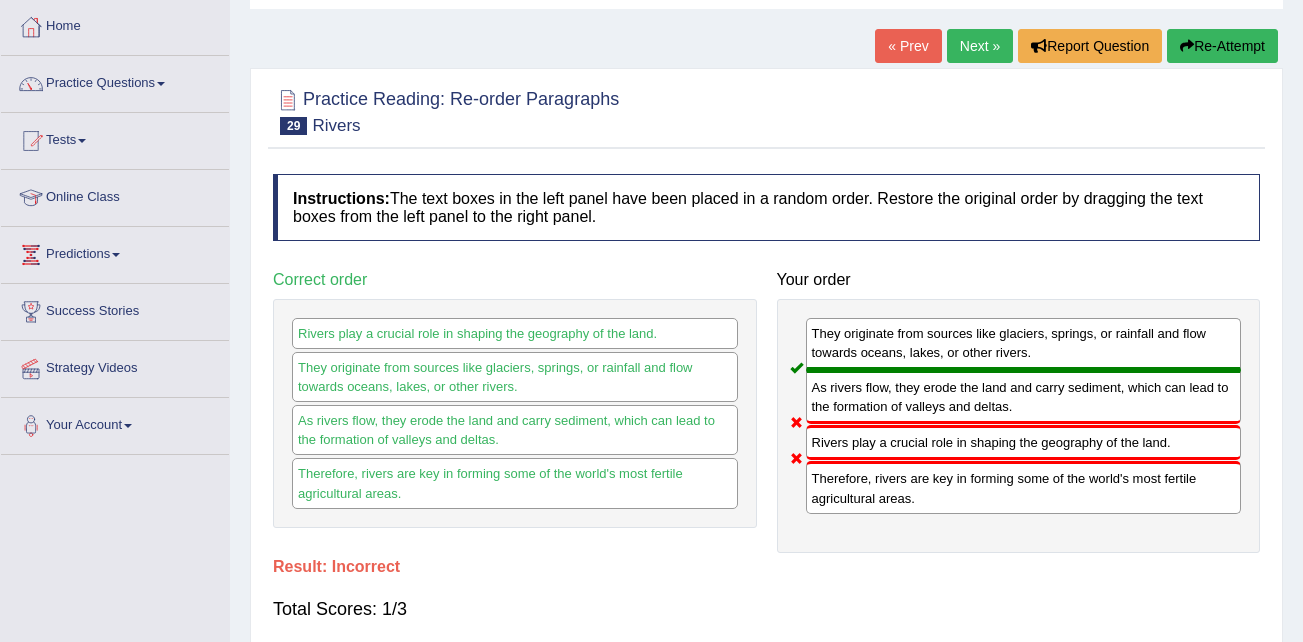 click on "Next »" at bounding box center [980, 46] 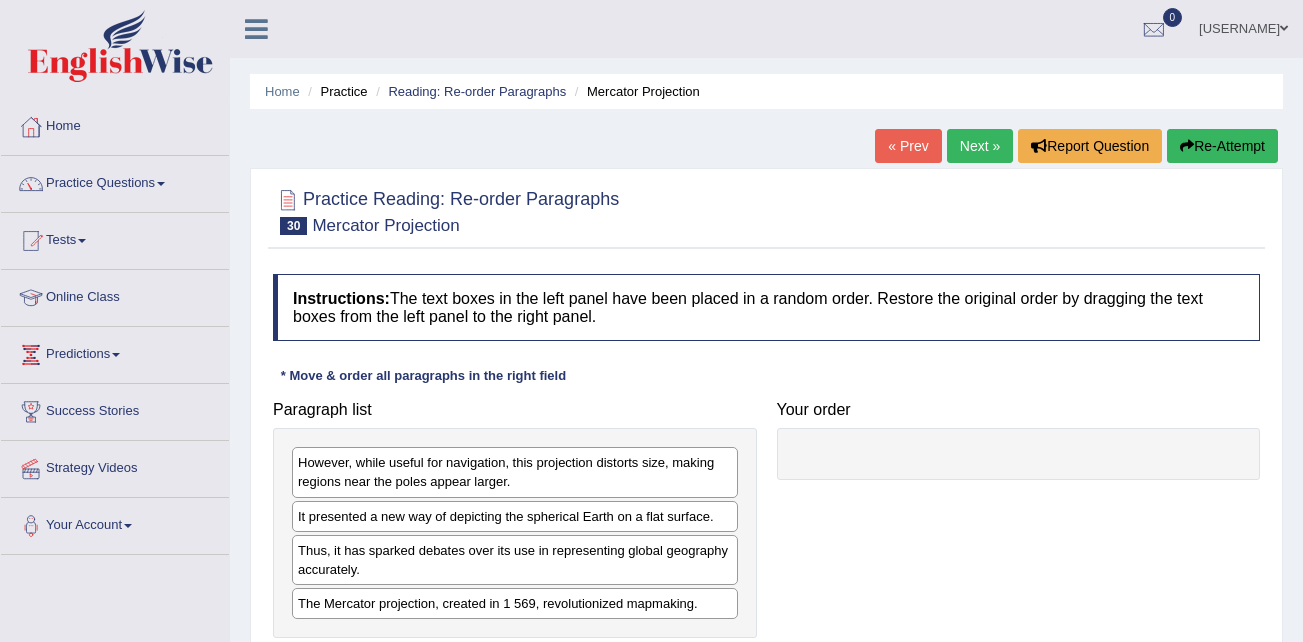 scroll, scrollTop: 0, scrollLeft: 0, axis: both 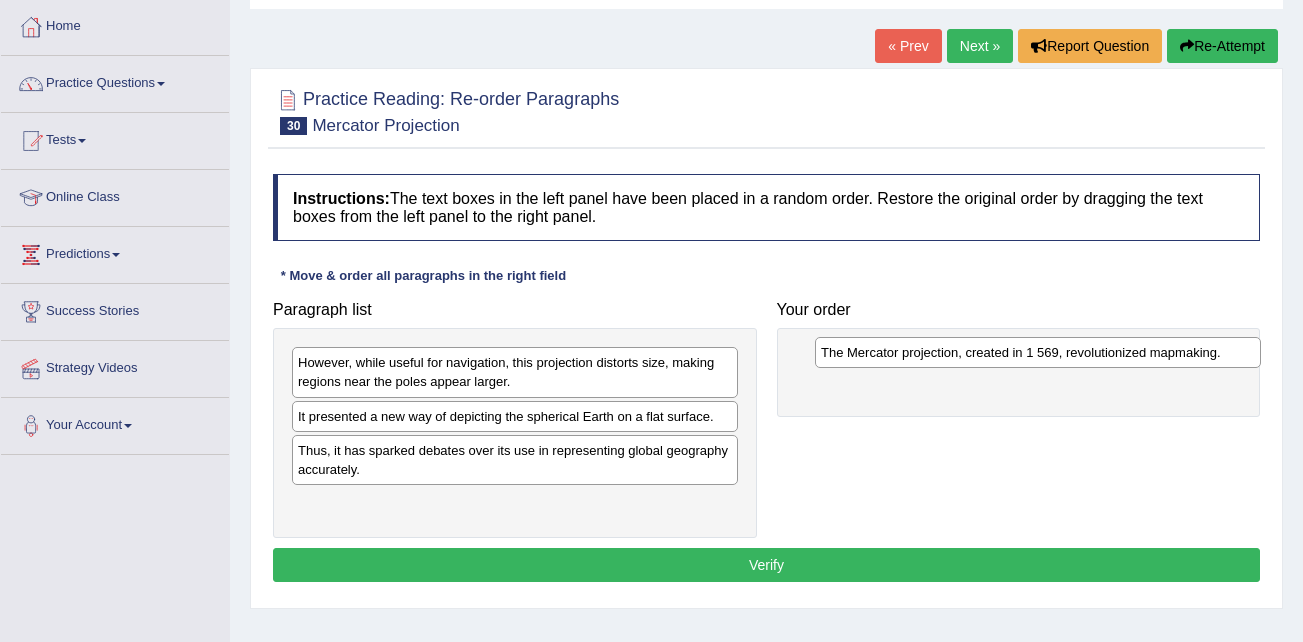 drag, startPoint x: 369, startPoint y: 505, endPoint x: 879, endPoint y: 345, distance: 534.5091 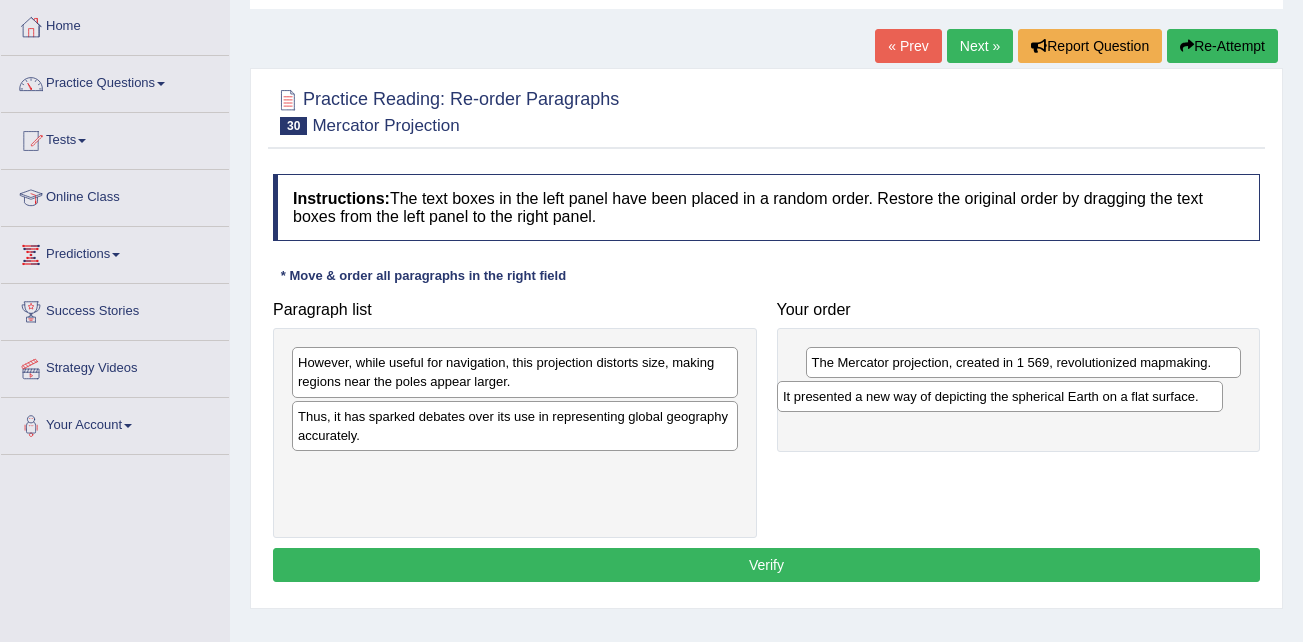 drag, startPoint x: 402, startPoint y: 426, endPoint x: 889, endPoint y: 404, distance: 487.49667 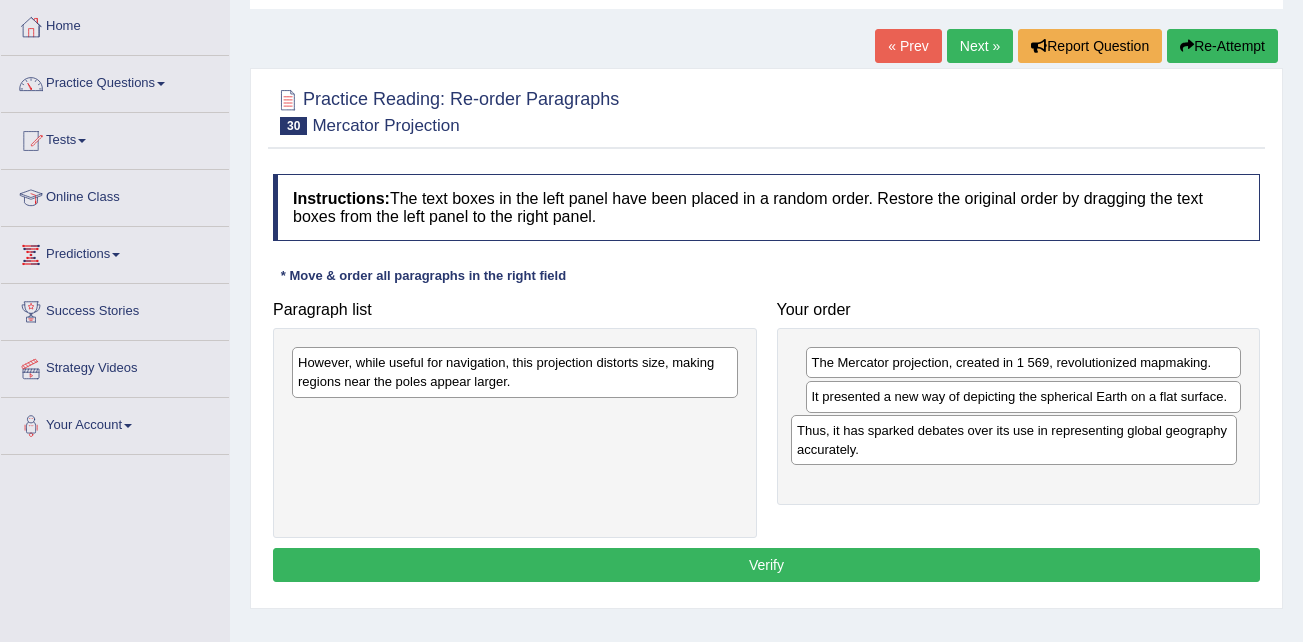 drag, startPoint x: 333, startPoint y: 428, endPoint x: 832, endPoint y: 442, distance: 499.19635 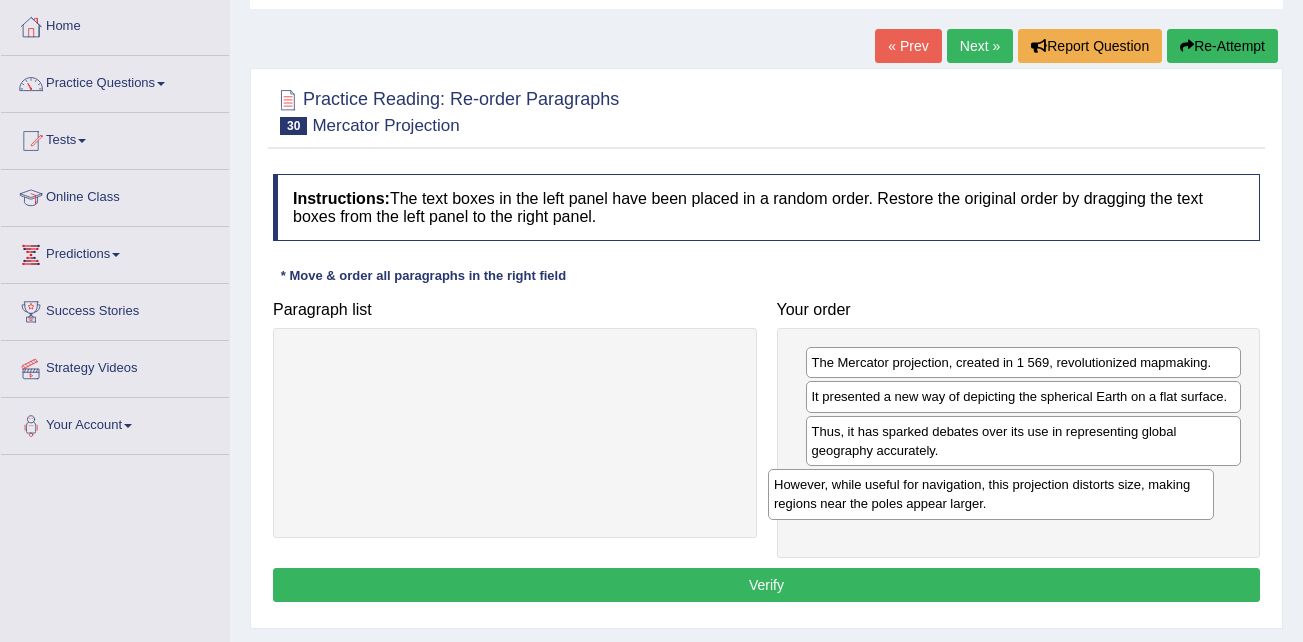 drag, startPoint x: 407, startPoint y: 381, endPoint x: 886, endPoint y: 503, distance: 494.29242 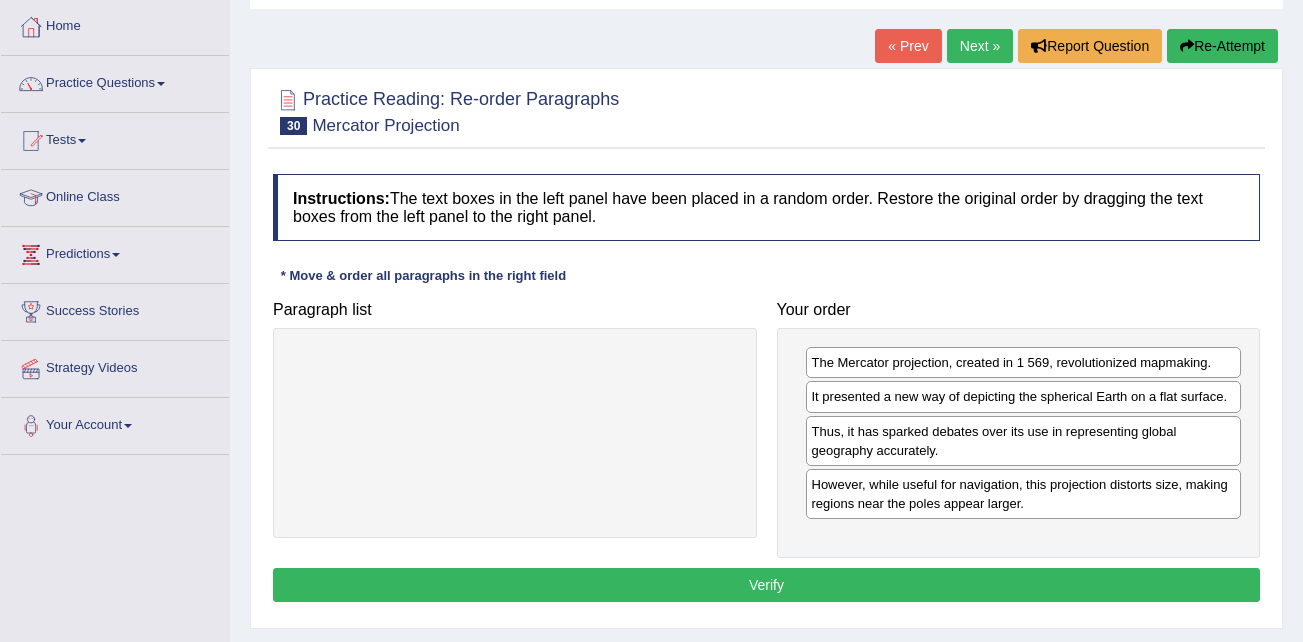 click on "Verify" at bounding box center [766, 585] 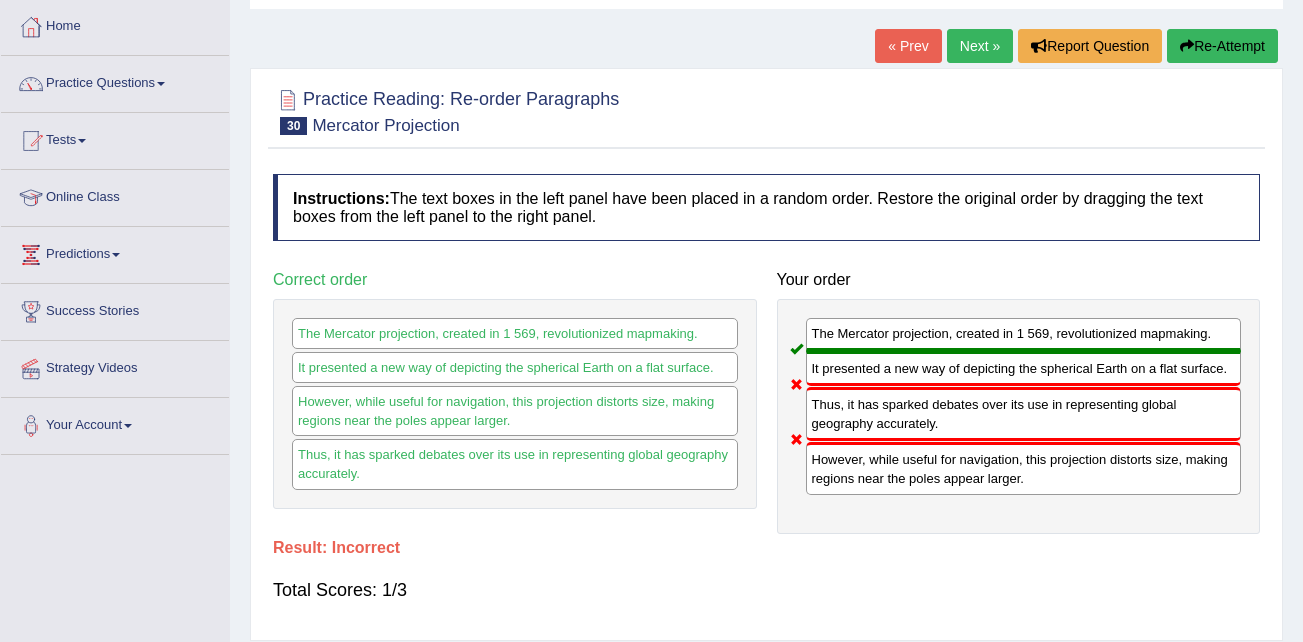 click on "Next »" at bounding box center (980, 46) 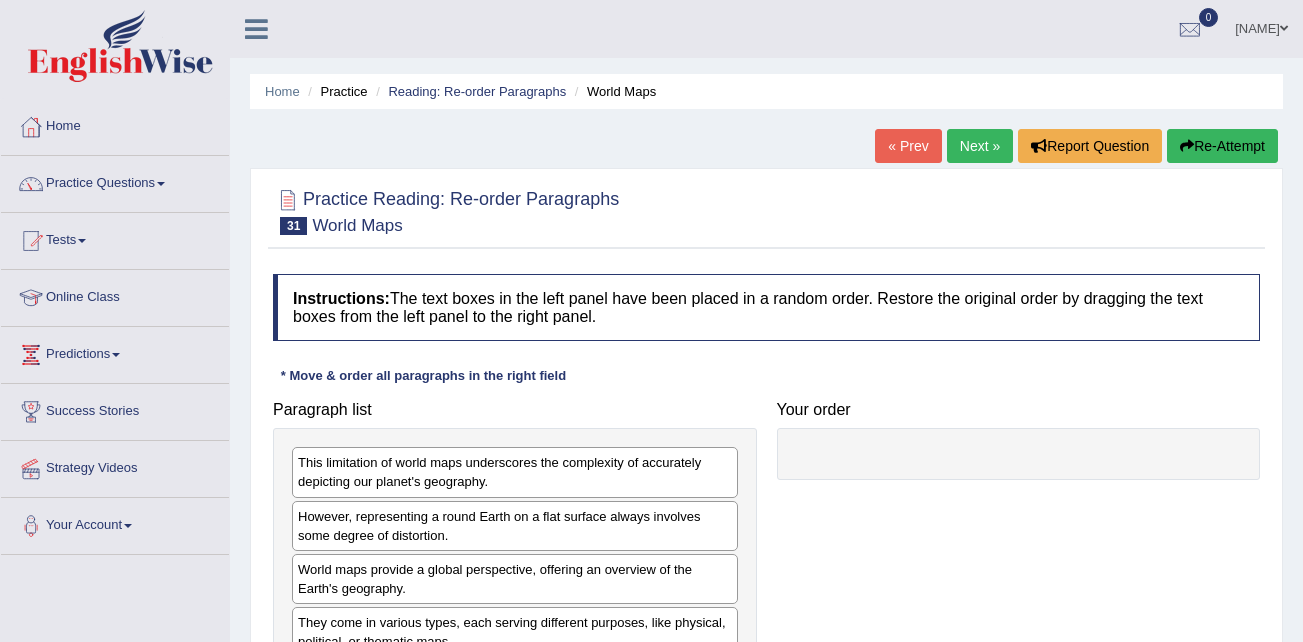 scroll, scrollTop: 0, scrollLeft: 0, axis: both 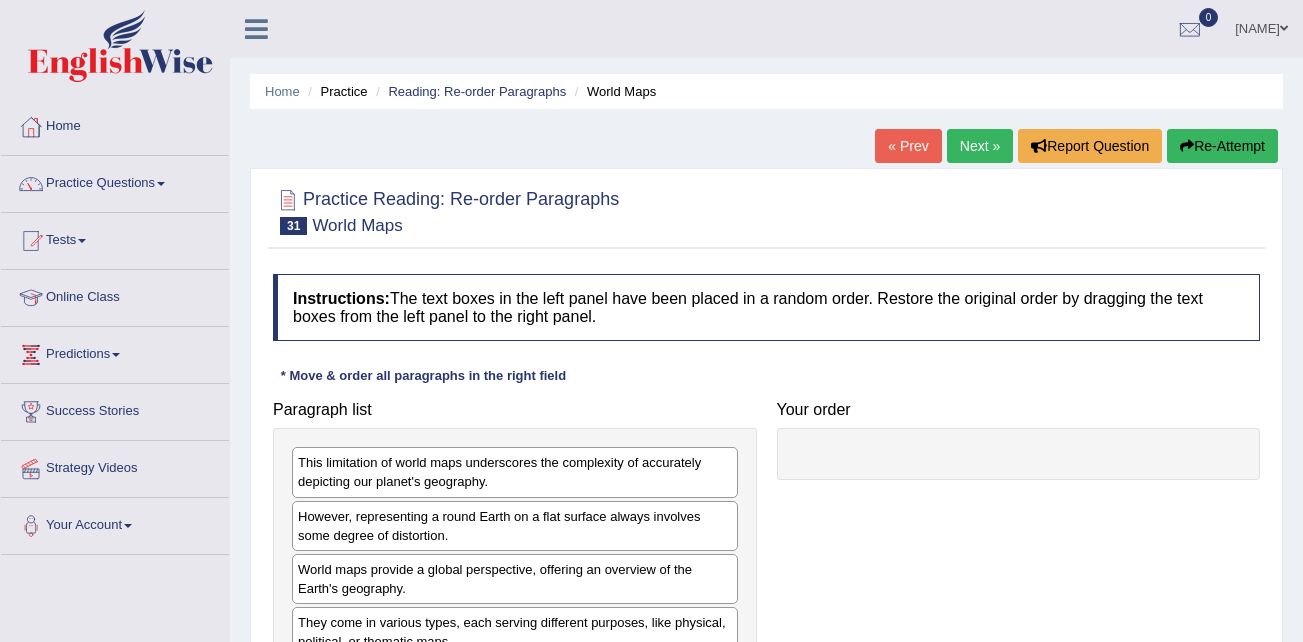click on "« Prev" at bounding box center [908, 146] 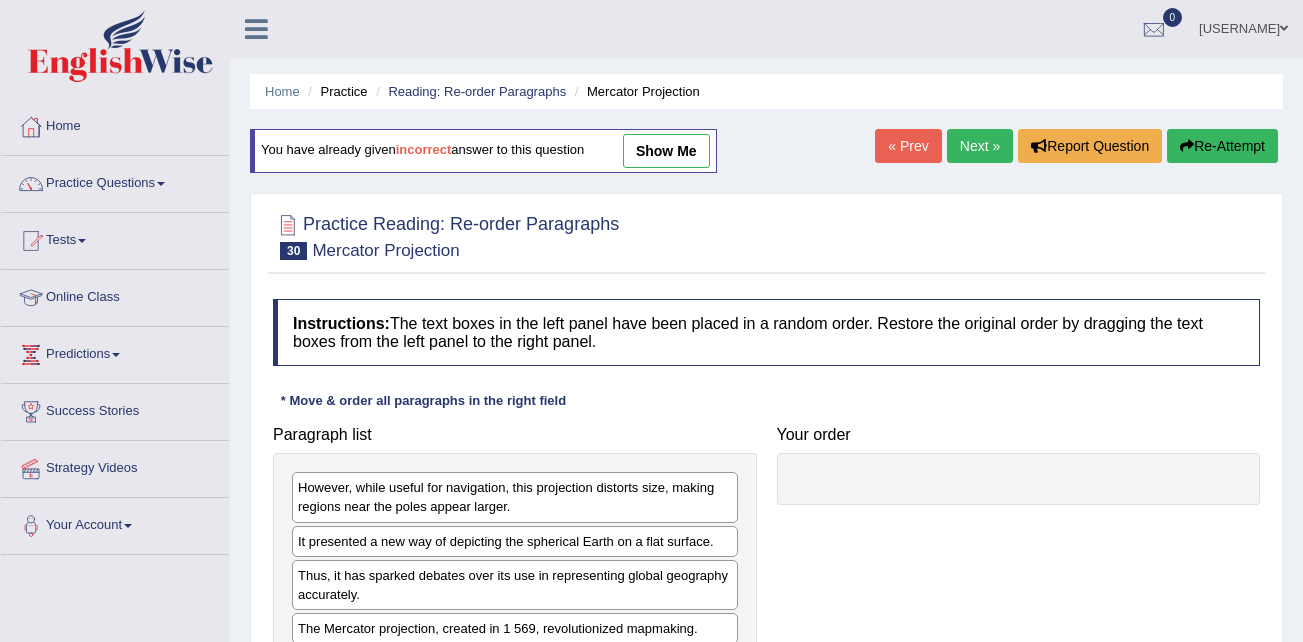 scroll, scrollTop: 0, scrollLeft: 0, axis: both 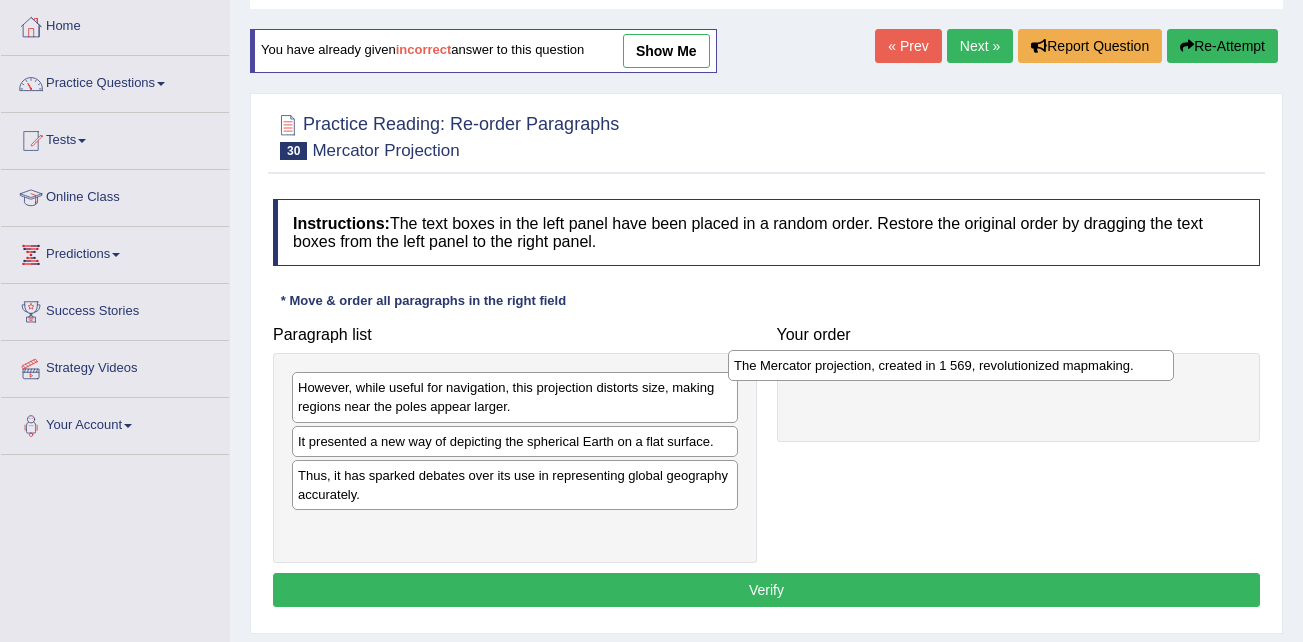 drag, startPoint x: 345, startPoint y: 536, endPoint x: 781, endPoint y: 373, distance: 465.47287 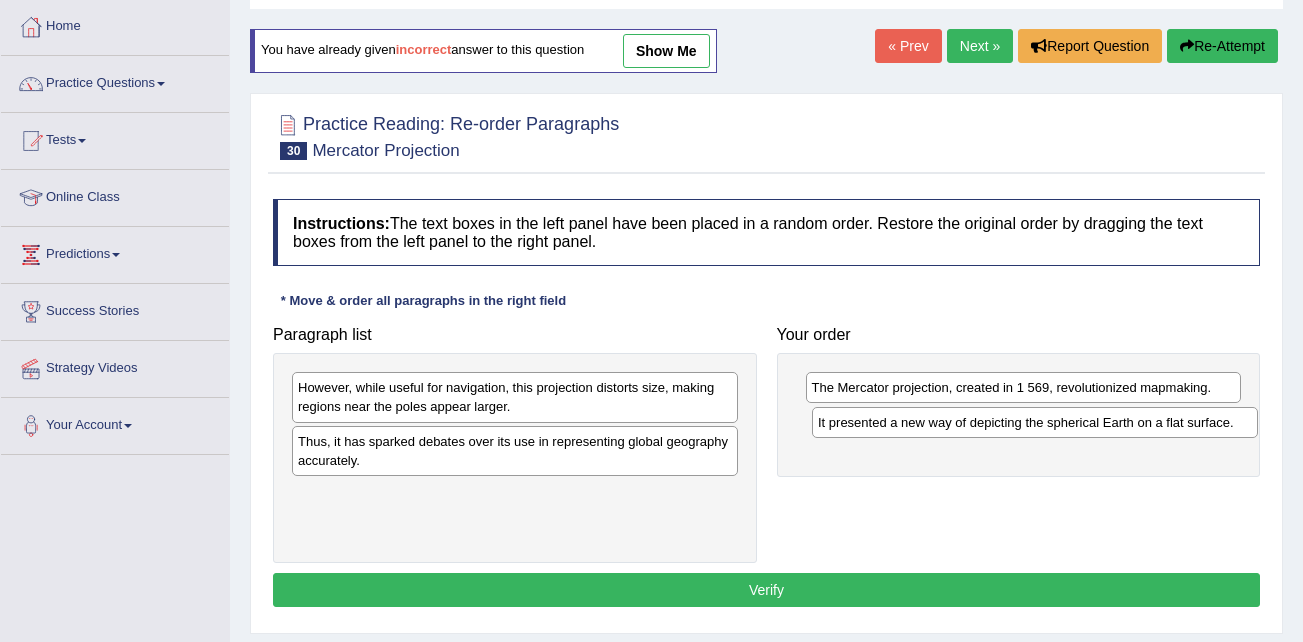 drag, startPoint x: 335, startPoint y: 444, endPoint x: 806, endPoint y: 418, distance: 471.71707 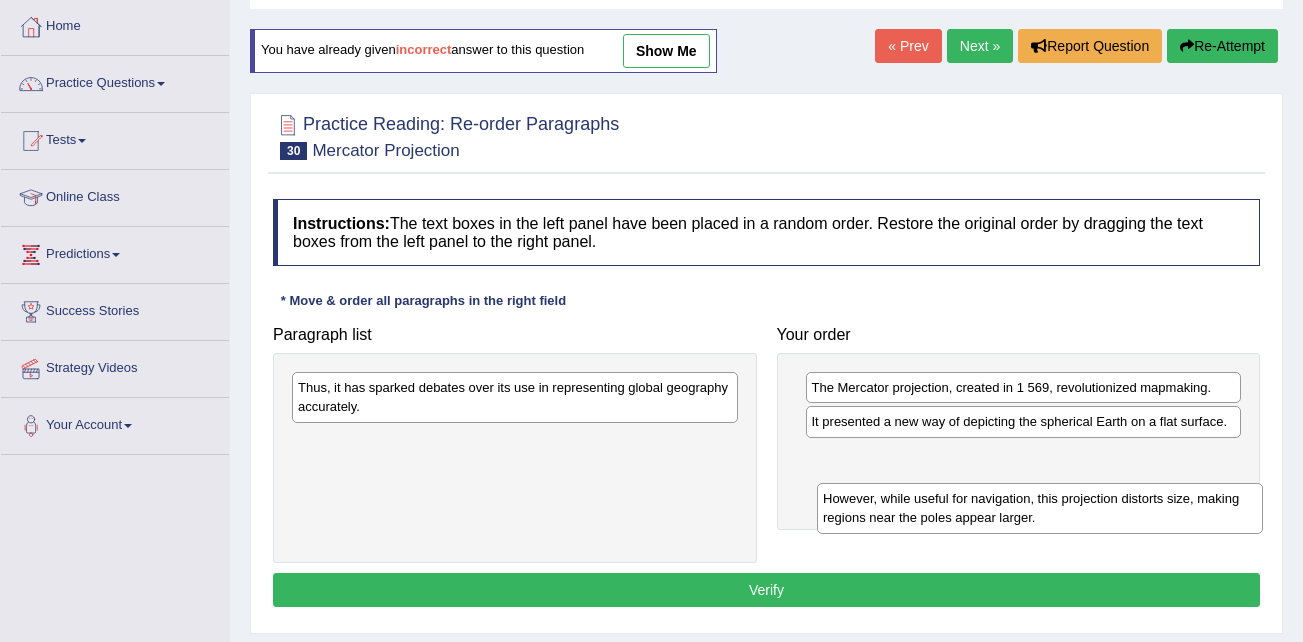 drag, startPoint x: 353, startPoint y: 403, endPoint x: 855, endPoint y: 481, distance: 508.02362 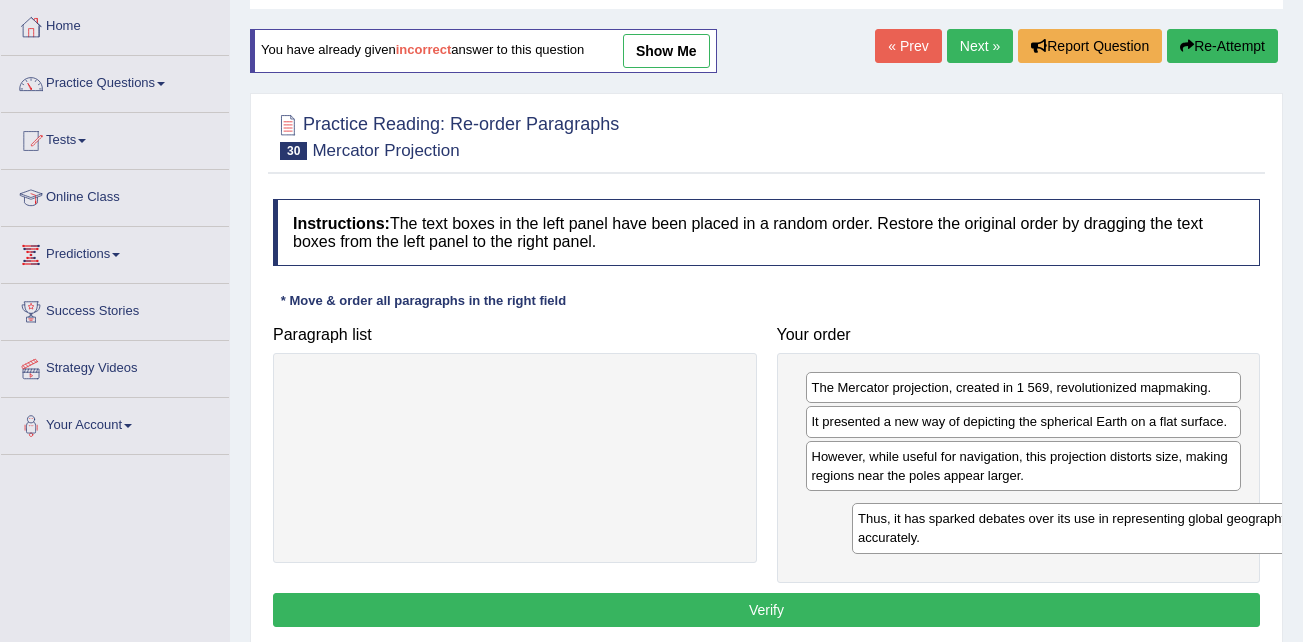 drag, startPoint x: 422, startPoint y: 408, endPoint x: 982, endPoint y: 539, distance: 575.1182 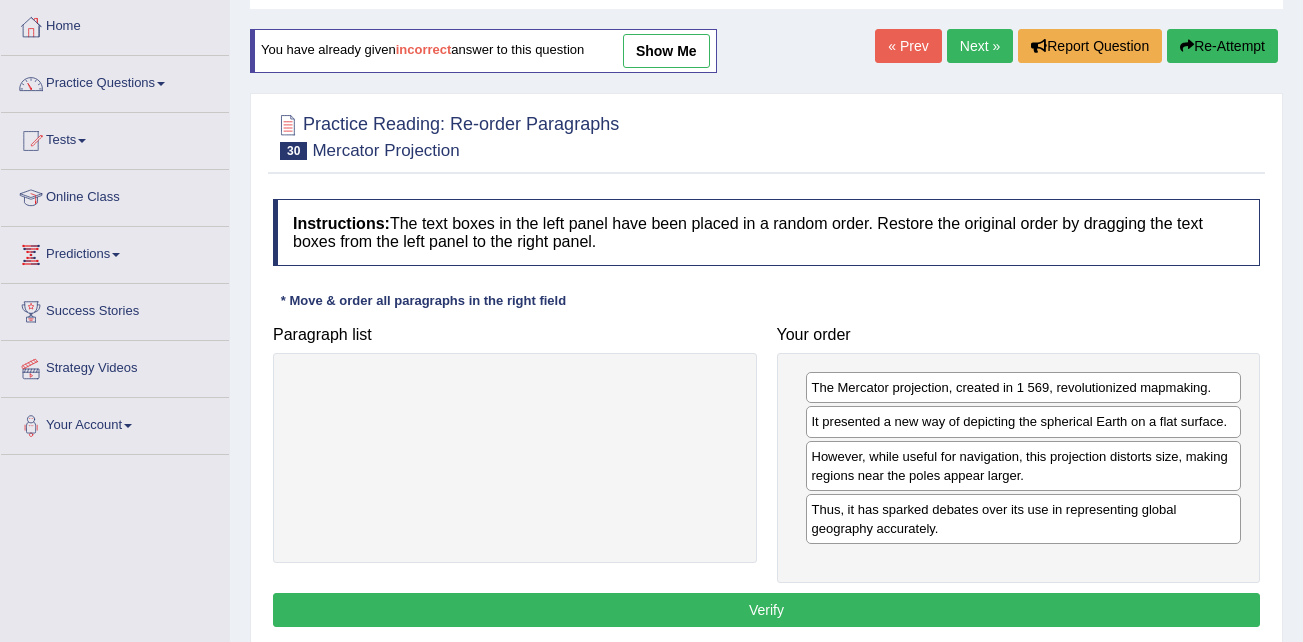 click on "Verify" at bounding box center [766, 610] 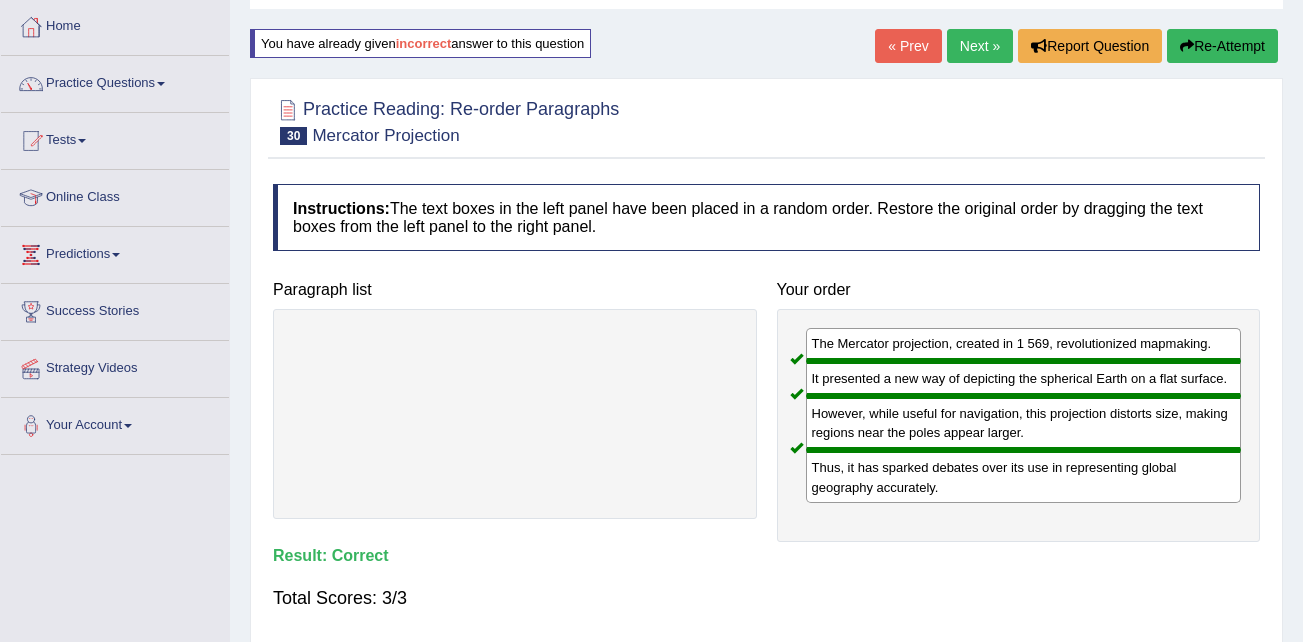 click on "Next »" at bounding box center (980, 46) 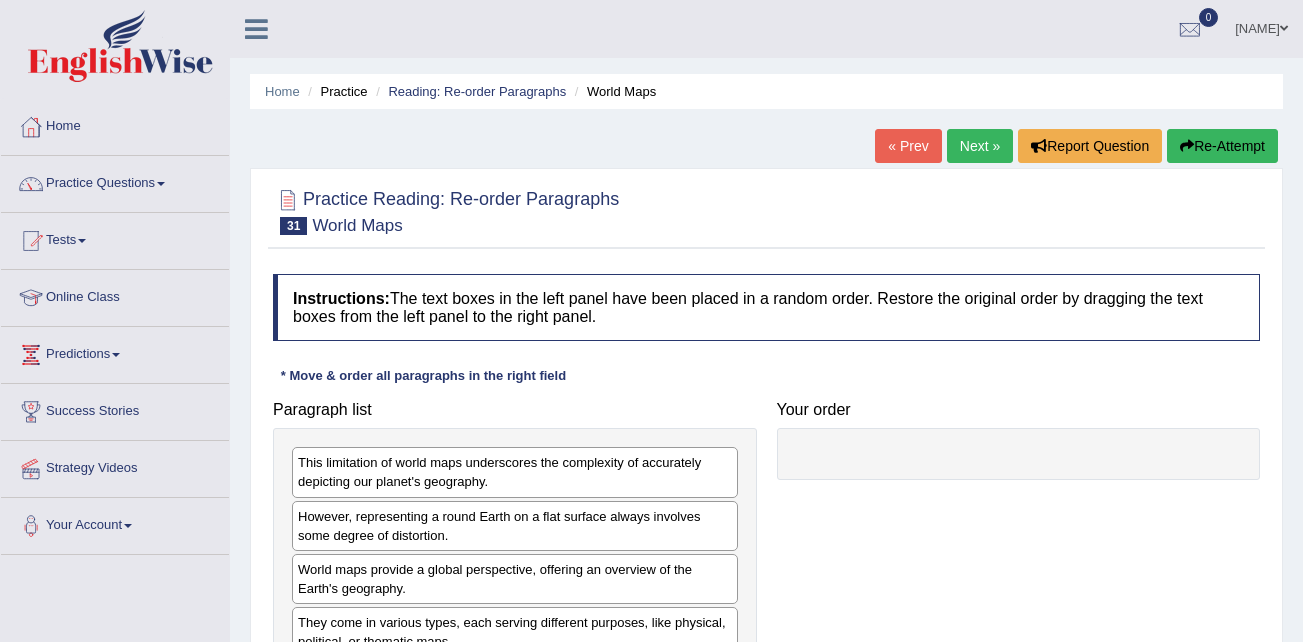 scroll, scrollTop: 0, scrollLeft: 0, axis: both 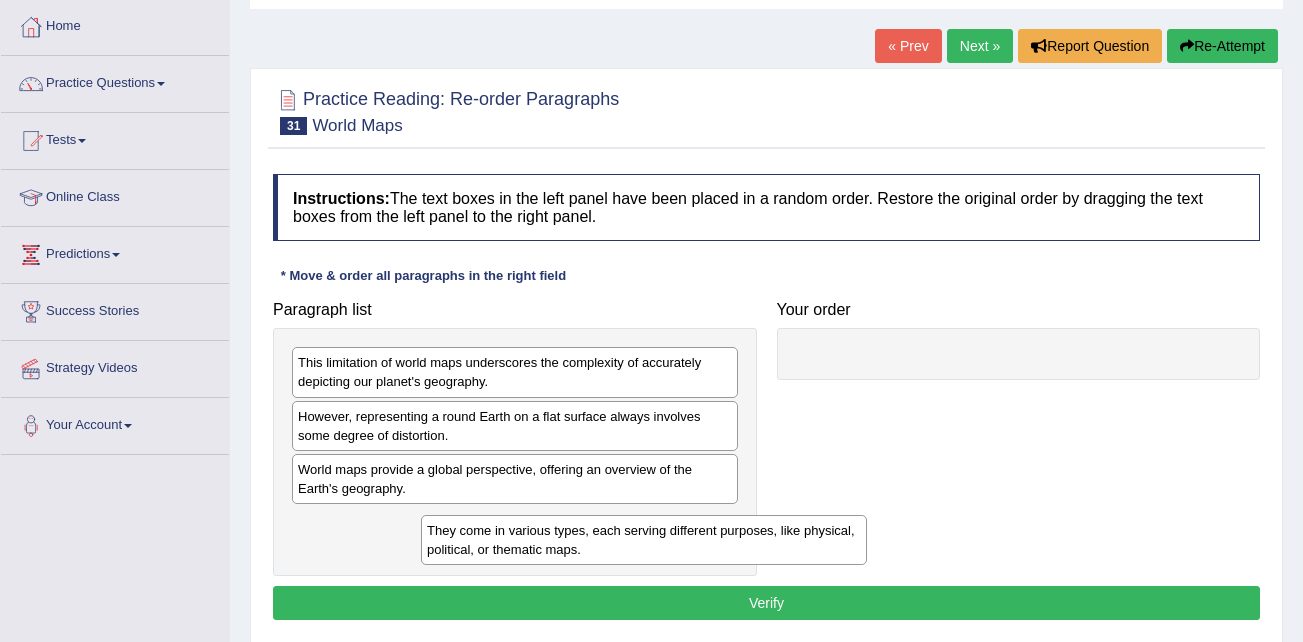 drag, startPoint x: 416, startPoint y: 536, endPoint x: 480, endPoint y: 548, distance: 65.11528 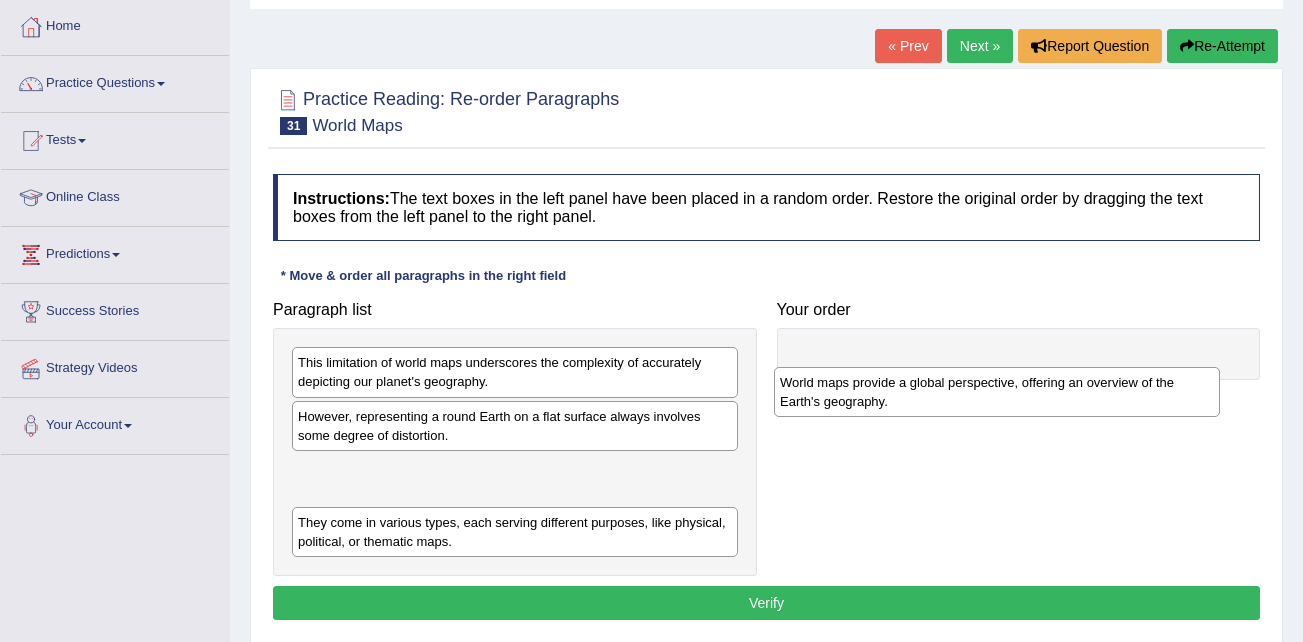 drag, startPoint x: 460, startPoint y: 485, endPoint x: 943, endPoint y: 396, distance: 491.13135 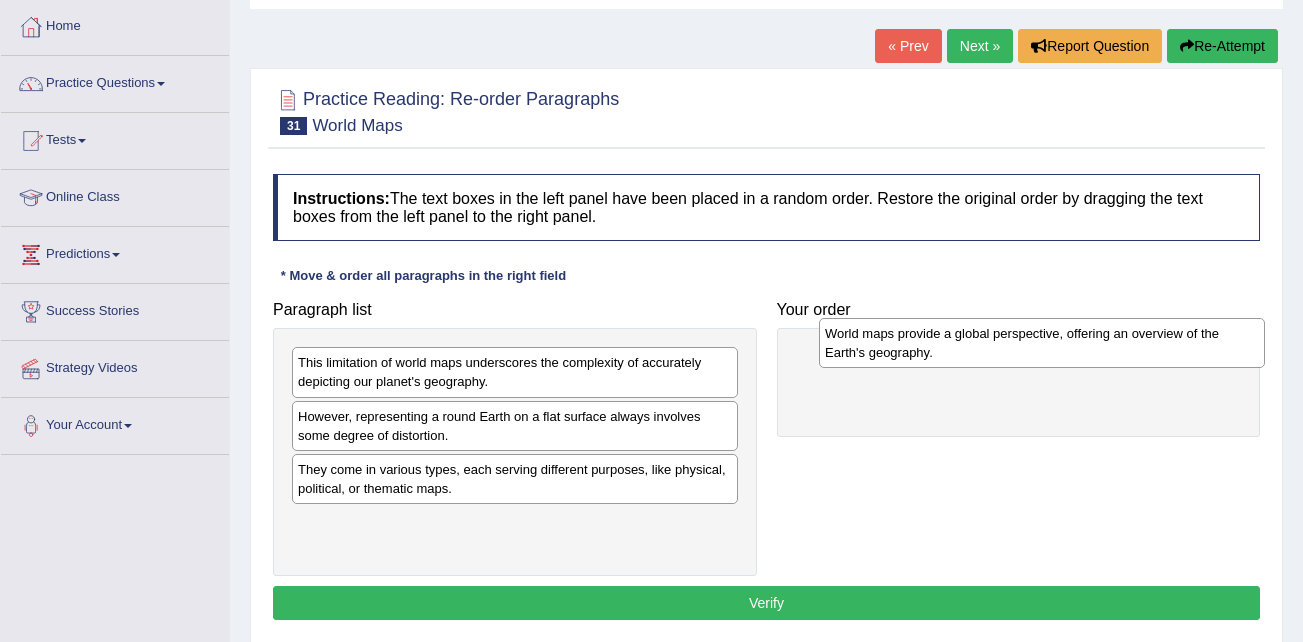 drag, startPoint x: 455, startPoint y: 483, endPoint x: 970, endPoint y: 356, distance: 530.4281 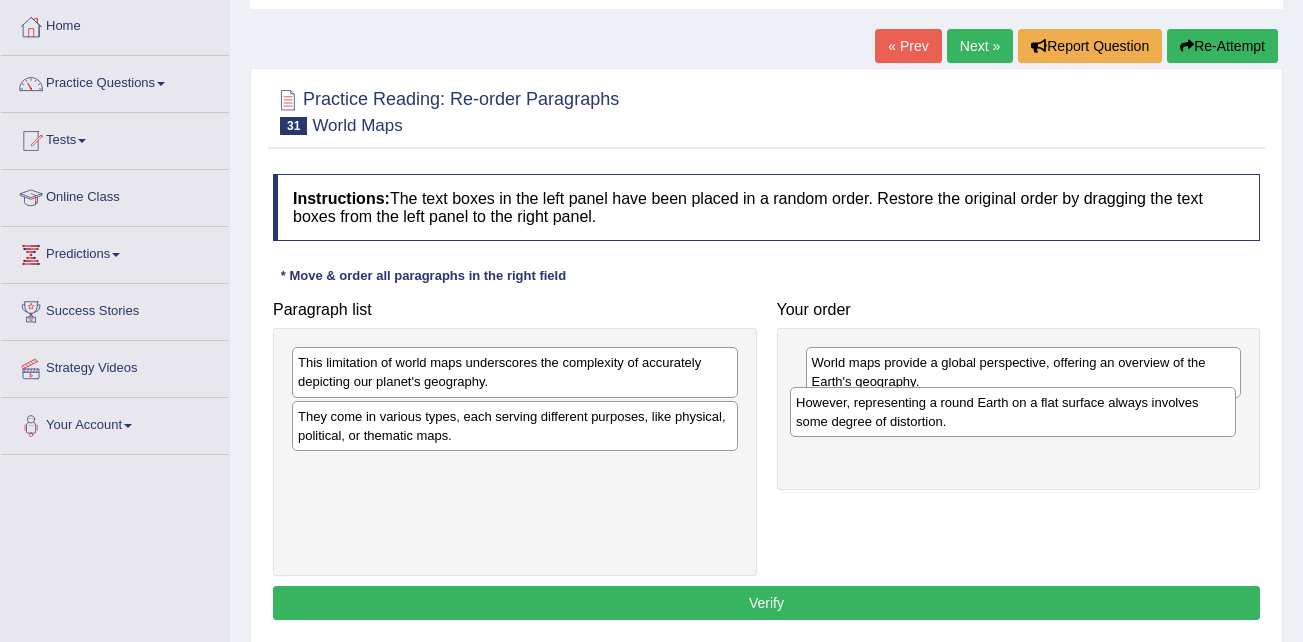 drag, startPoint x: 394, startPoint y: 430, endPoint x: 892, endPoint y: 416, distance: 498.19675 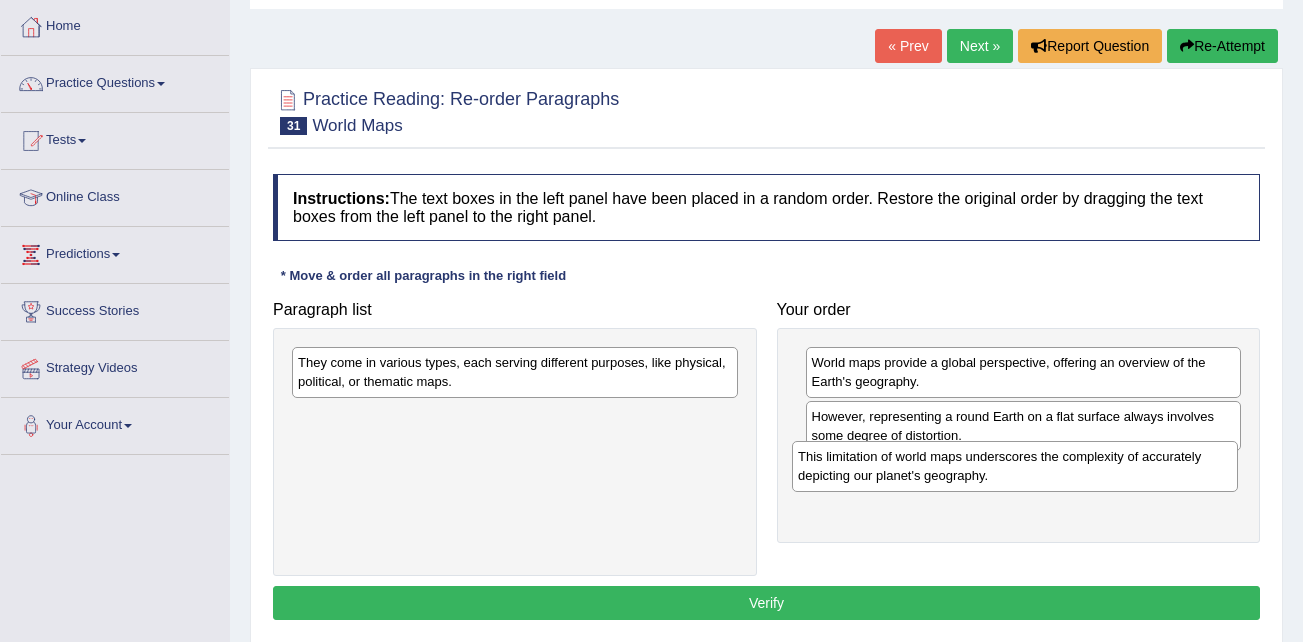 drag, startPoint x: 363, startPoint y: 383, endPoint x: 863, endPoint y: 477, distance: 508.75928 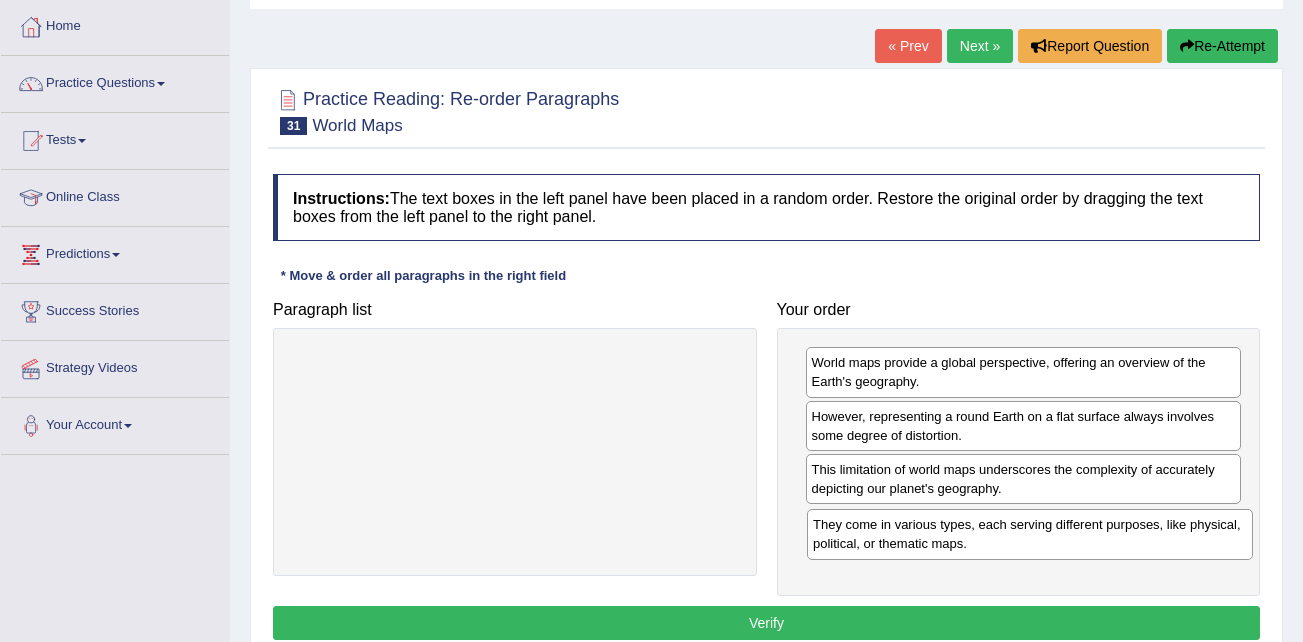 drag, startPoint x: 344, startPoint y: 376, endPoint x: 859, endPoint y: 537, distance: 539.57947 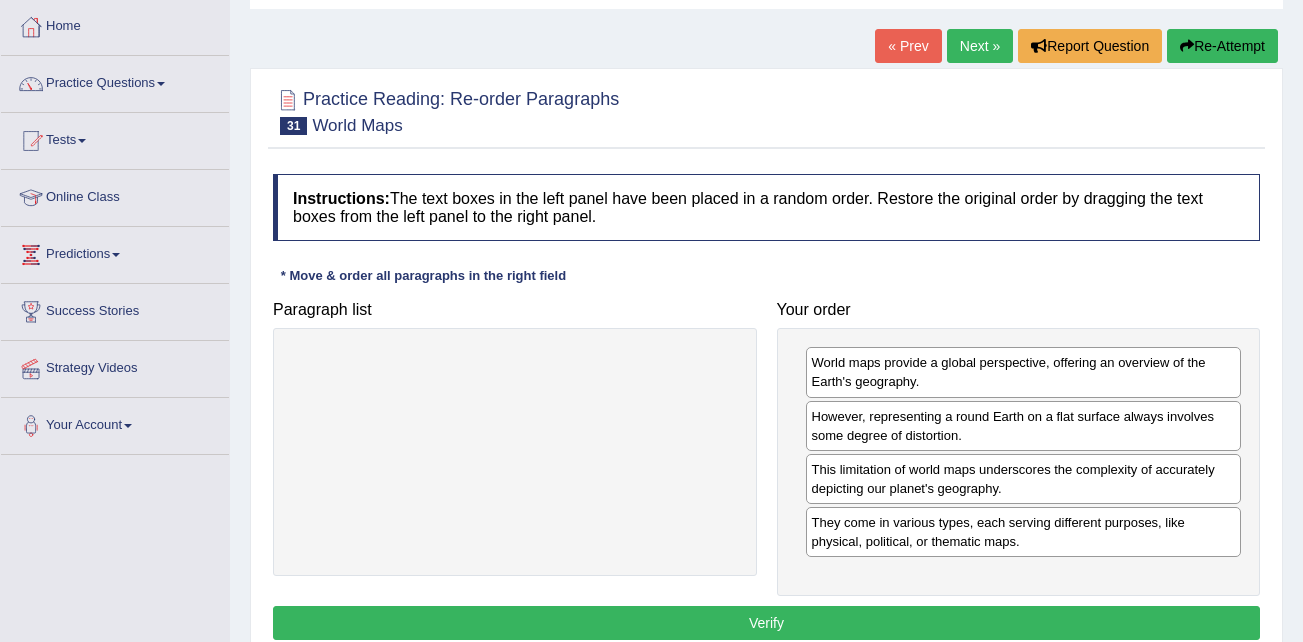 click on "Verify" at bounding box center (766, 623) 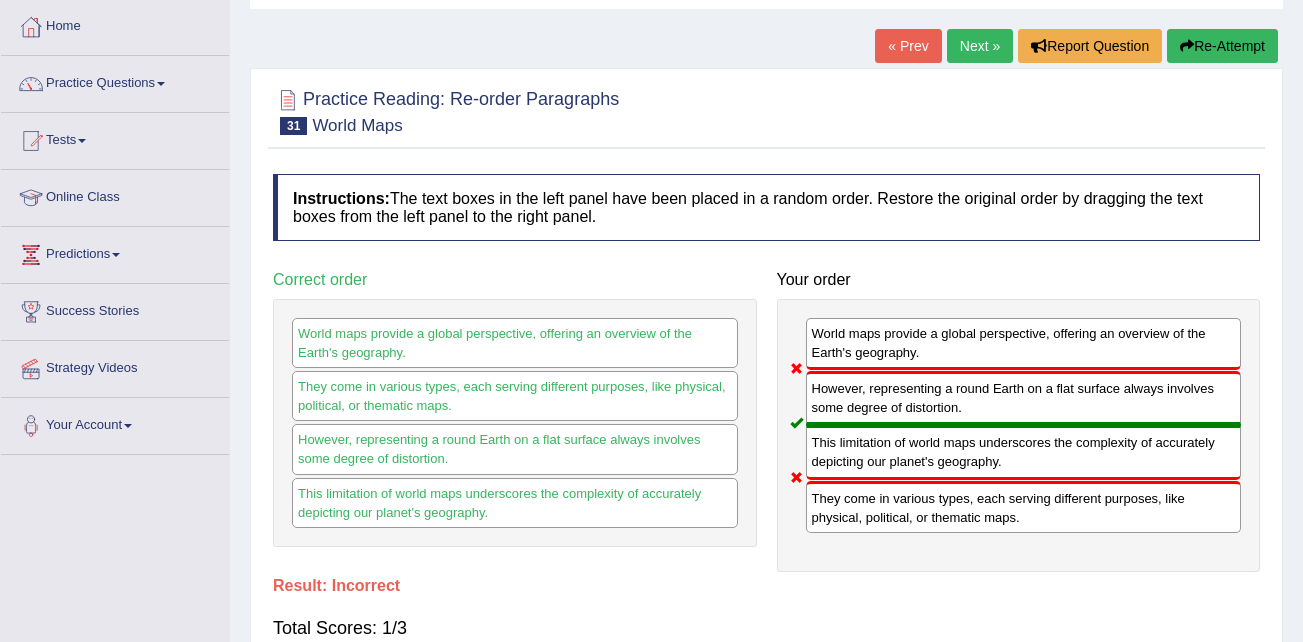 click on "Next »" at bounding box center [980, 46] 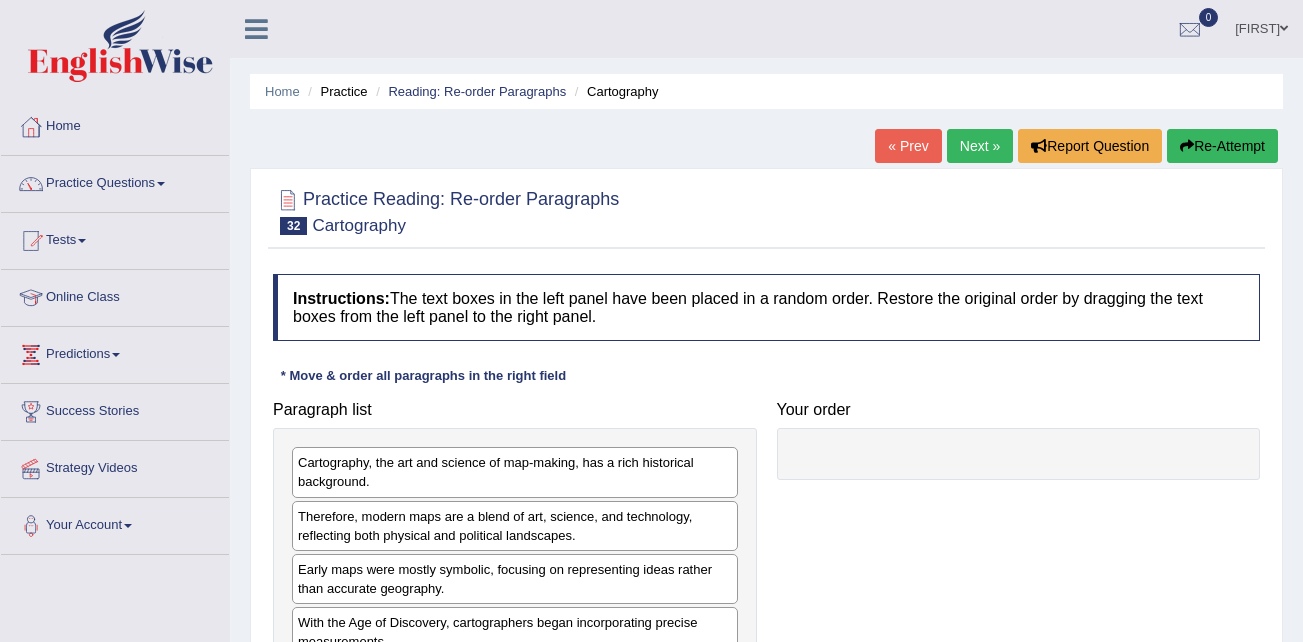 scroll, scrollTop: 0, scrollLeft: 0, axis: both 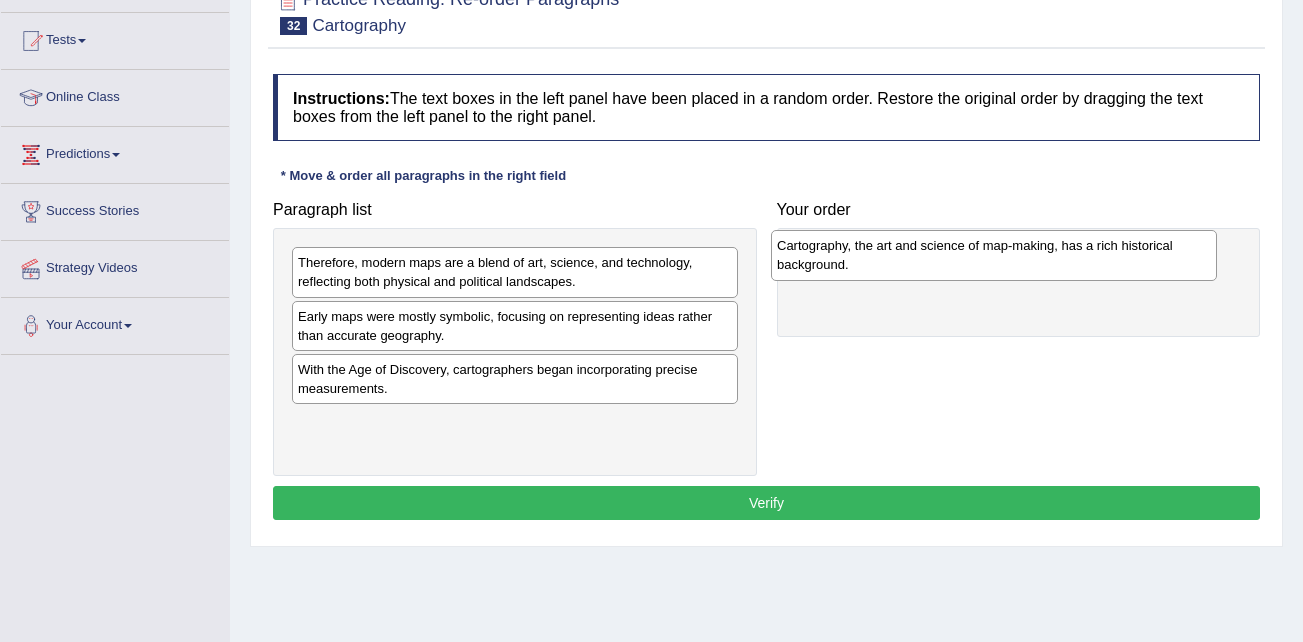 drag, startPoint x: 349, startPoint y: 280, endPoint x: 828, endPoint y: 263, distance: 479.30157 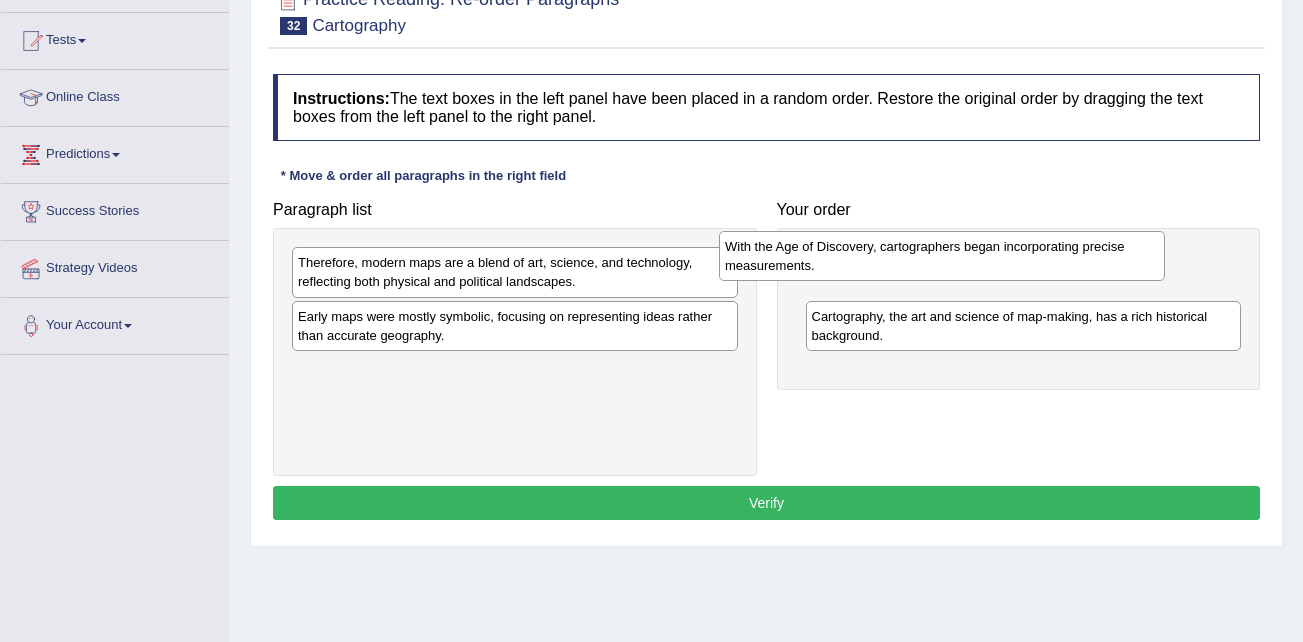 drag, startPoint x: 606, startPoint y: 379, endPoint x: 1042, endPoint y: 260, distance: 451.948 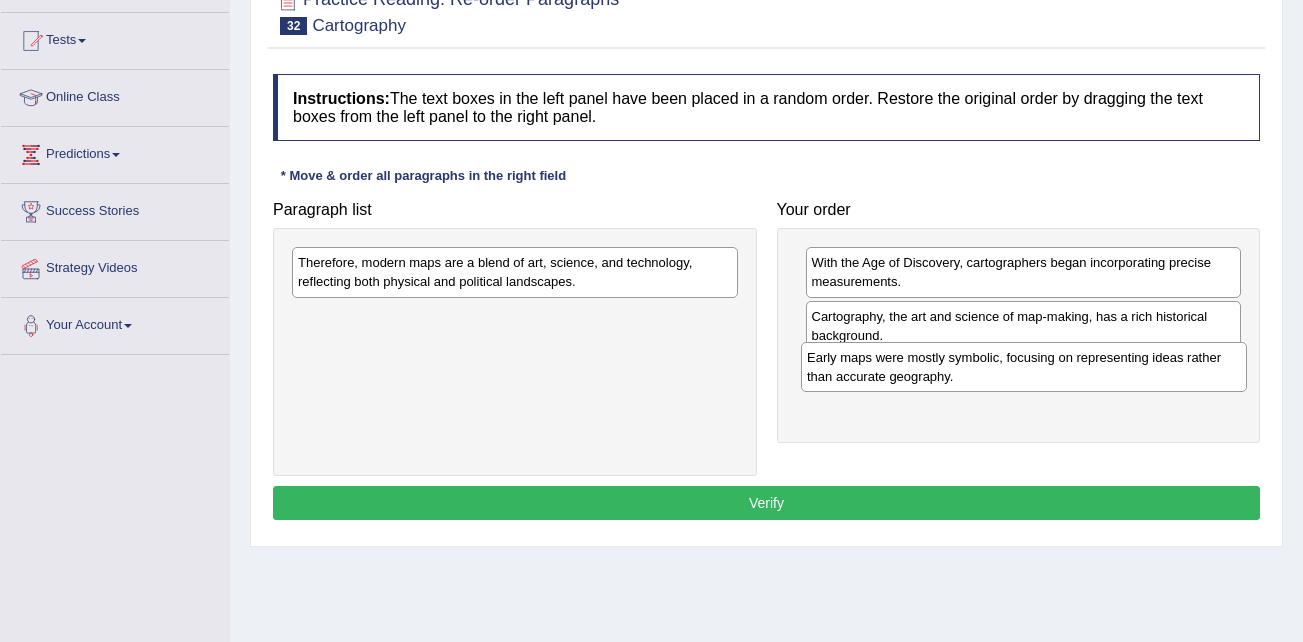 drag, startPoint x: 352, startPoint y: 338, endPoint x: 861, endPoint y: 379, distance: 510.64862 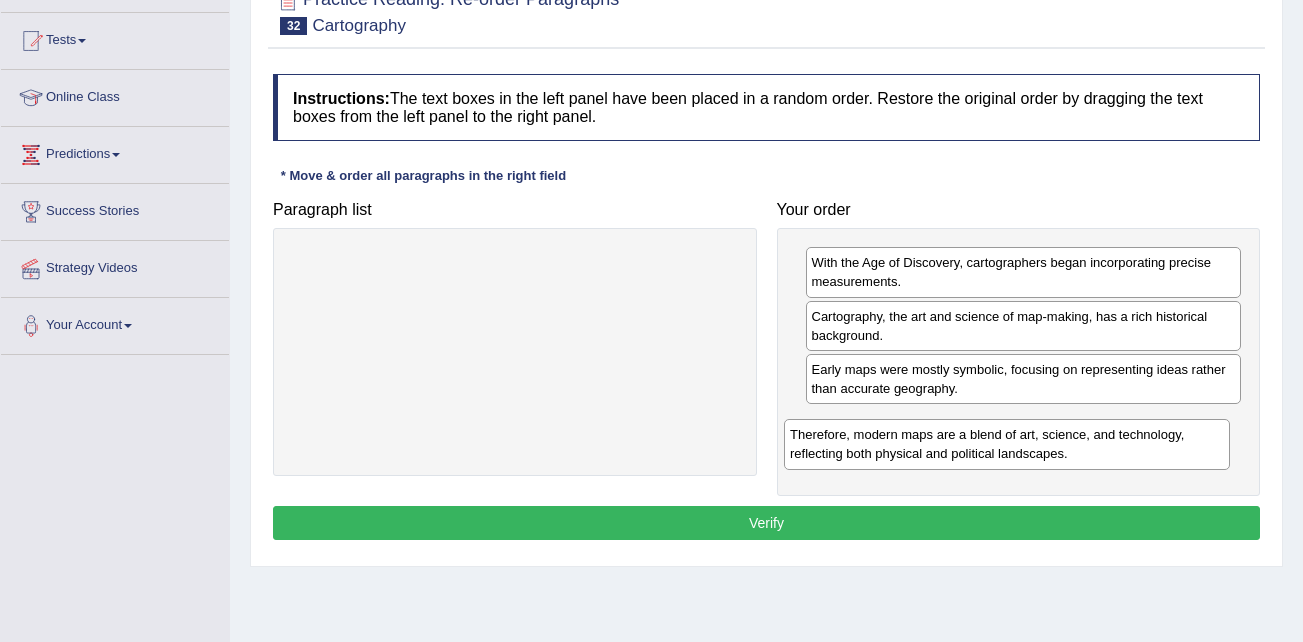 drag, startPoint x: 444, startPoint y: 286, endPoint x: 938, endPoint y: 458, distance: 523.087 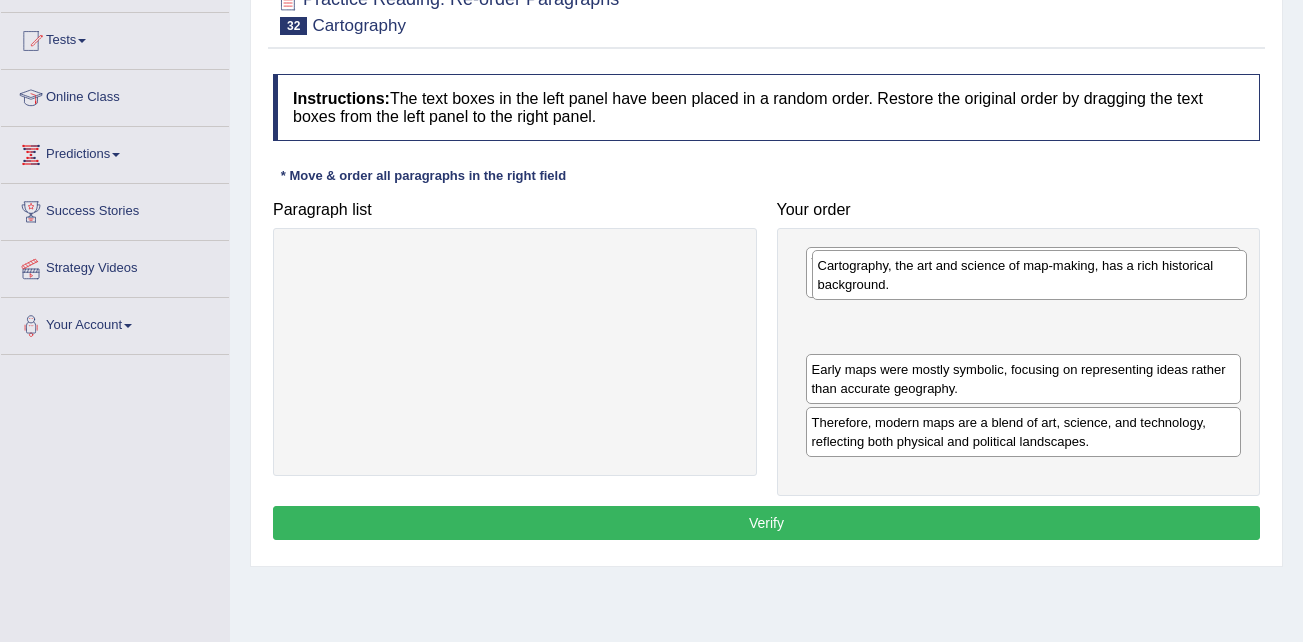 drag, startPoint x: 913, startPoint y: 341, endPoint x: 919, endPoint y: 290, distance: 51.351727 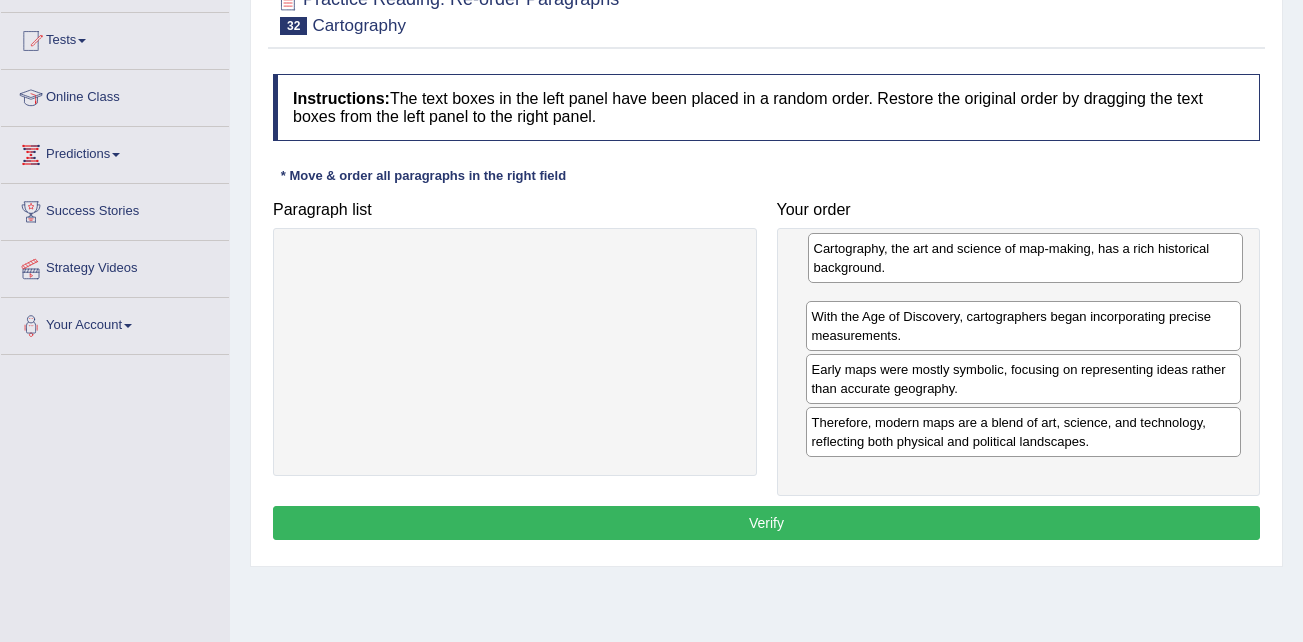 drag, startPoint x: 928, startPoint y: 318, endPoint x: 930, endPoint y: 250, distance: 68.0294 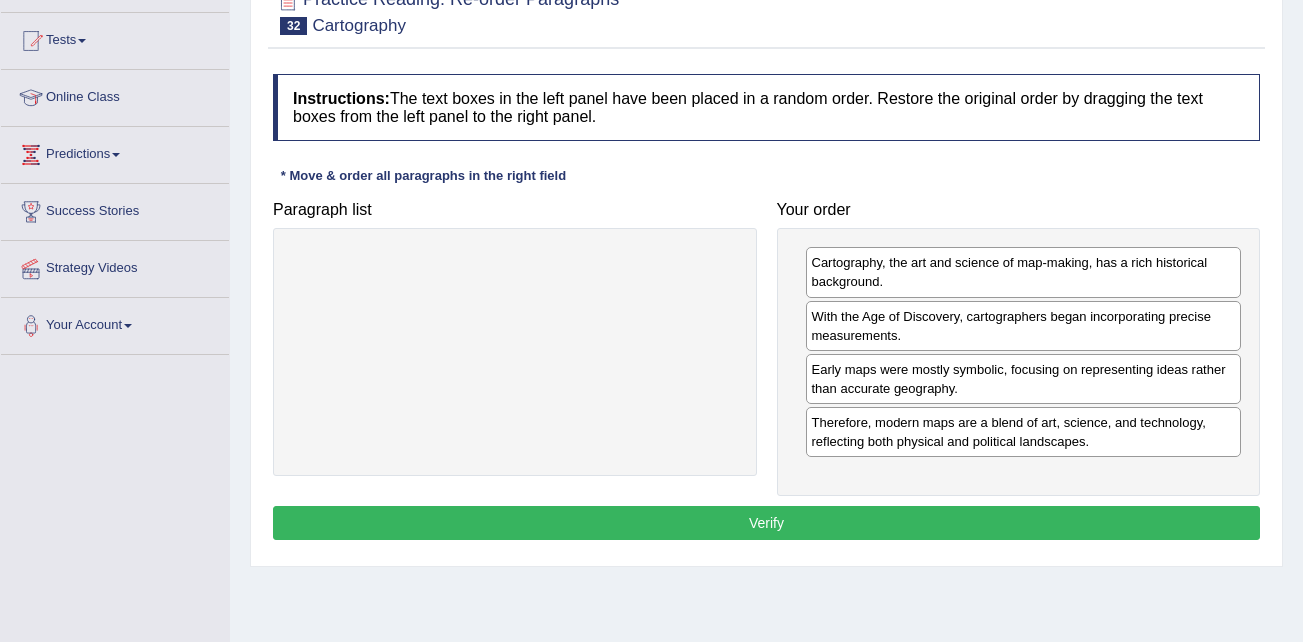 click on "Verify" at bounding box center [766, 523] 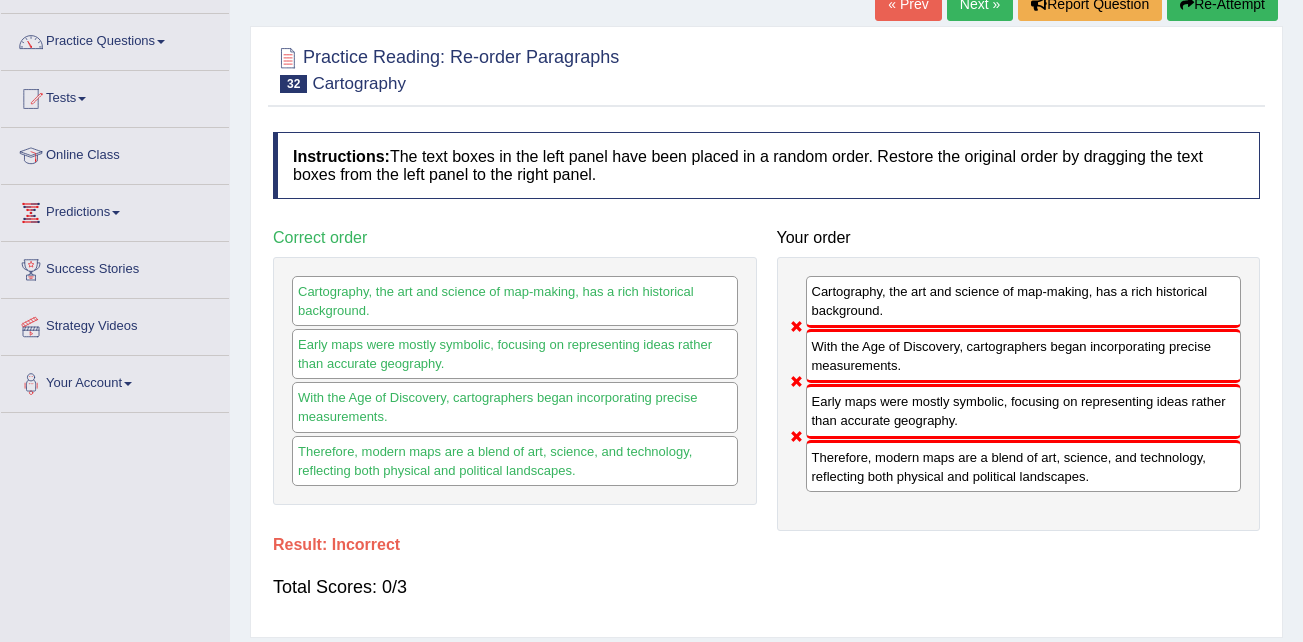 scroll, scrollTop: 100, scrollLeft: 0, axis: vertical 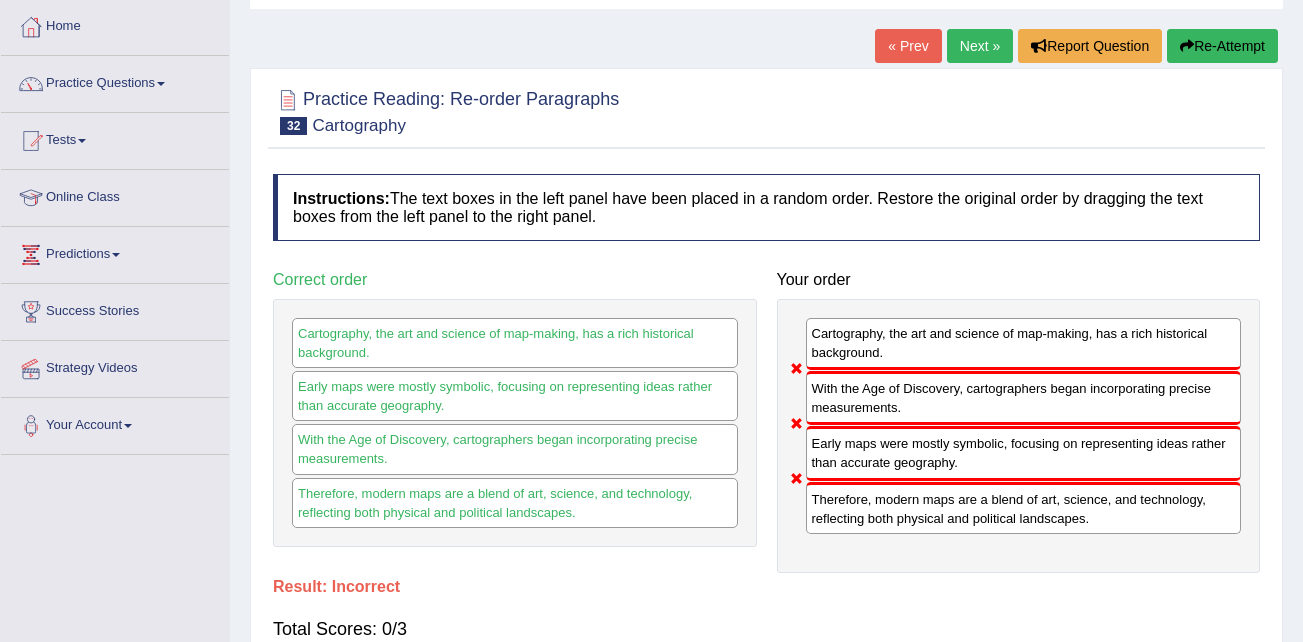 click on "Next »" at bounding box center (980, 46) 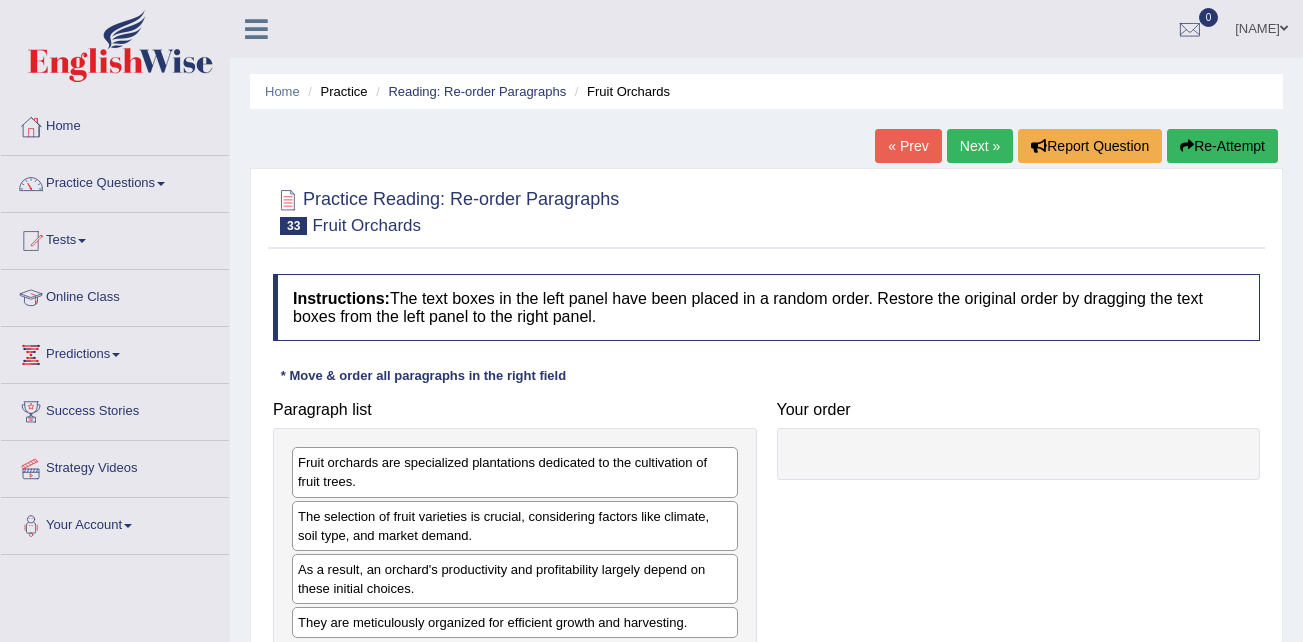 scroll, scrollTop: 0, scrollLeft: 0, axis: both 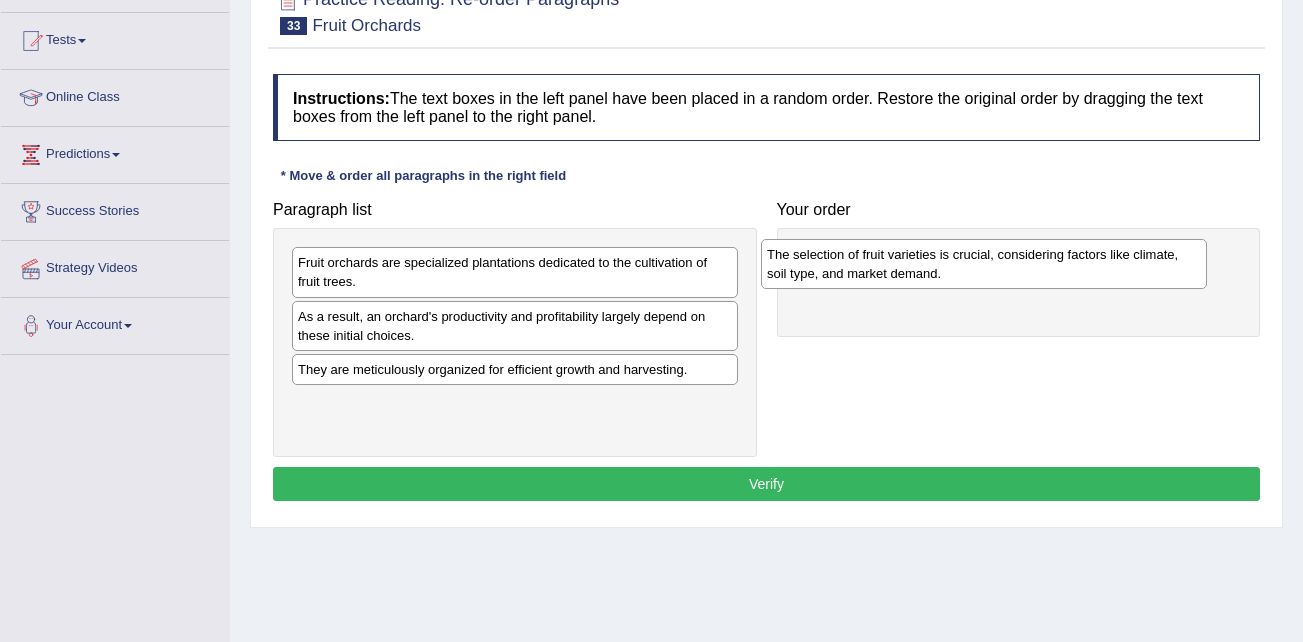 drag, startPoint x: 386, startPoint y: 325, endPoint x: 855, endPoint y: 263, distance: 473.08032 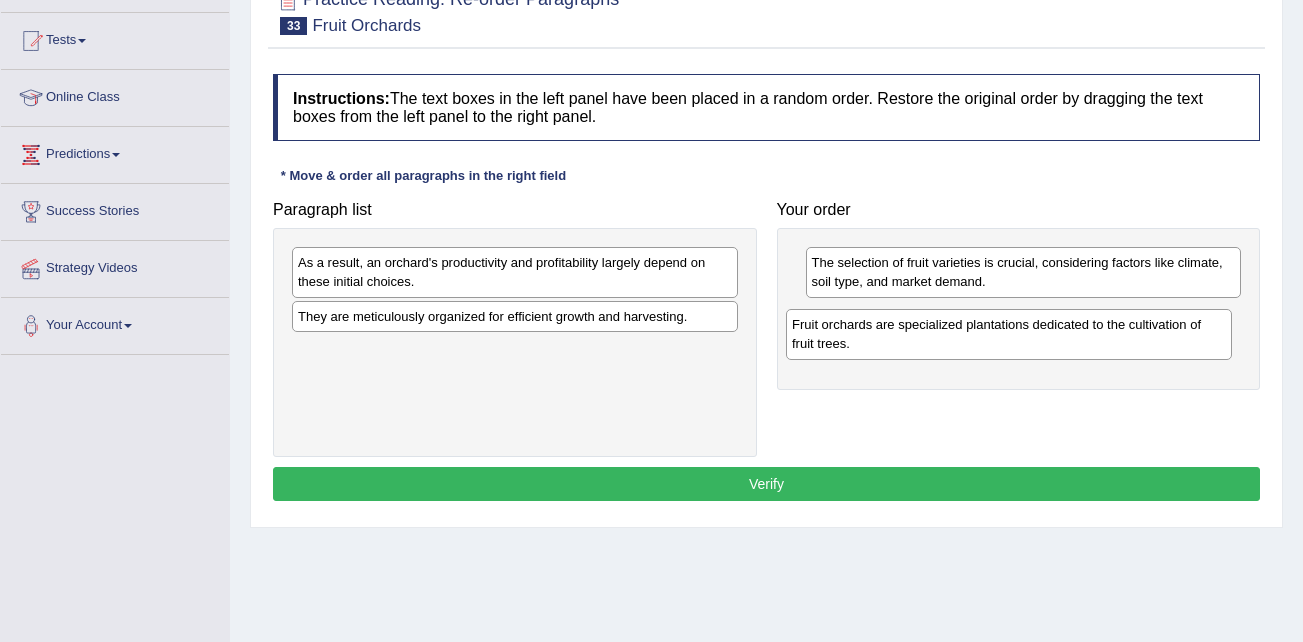 drag, startPoint x: 424, startPoint y: 274, endPoint x: 918, endPoint y: 336, distance: 497.8755 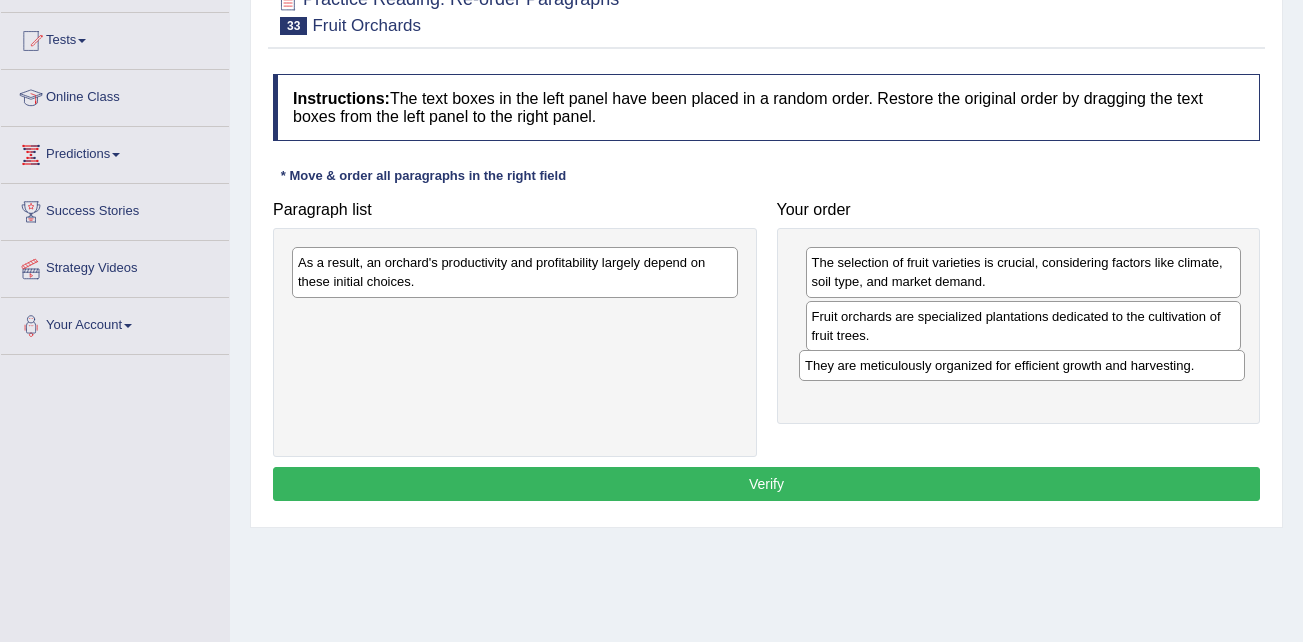 drag, startPoint x: 399, startPoint y: 324, endPoint x: 906, endPoint y: 373, distance: 509.36234 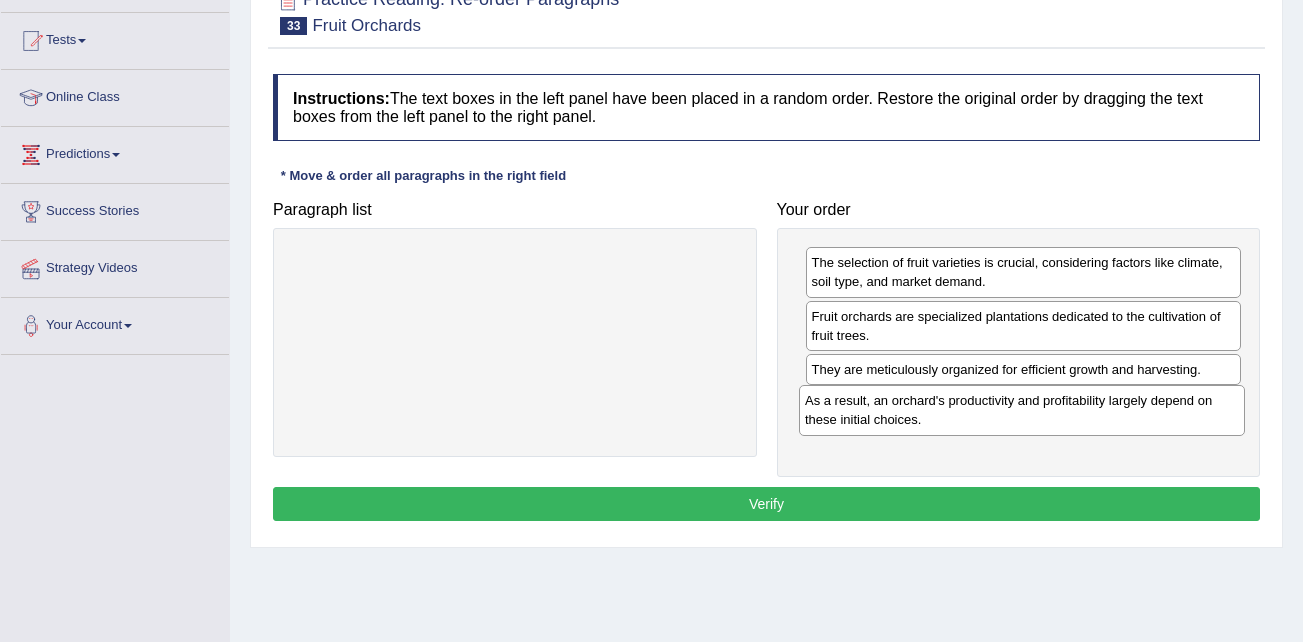 drag, startPoint x: 408, startPoint y: 276, endPoint x: 915, endPoint y: 414, distance: 525.4455 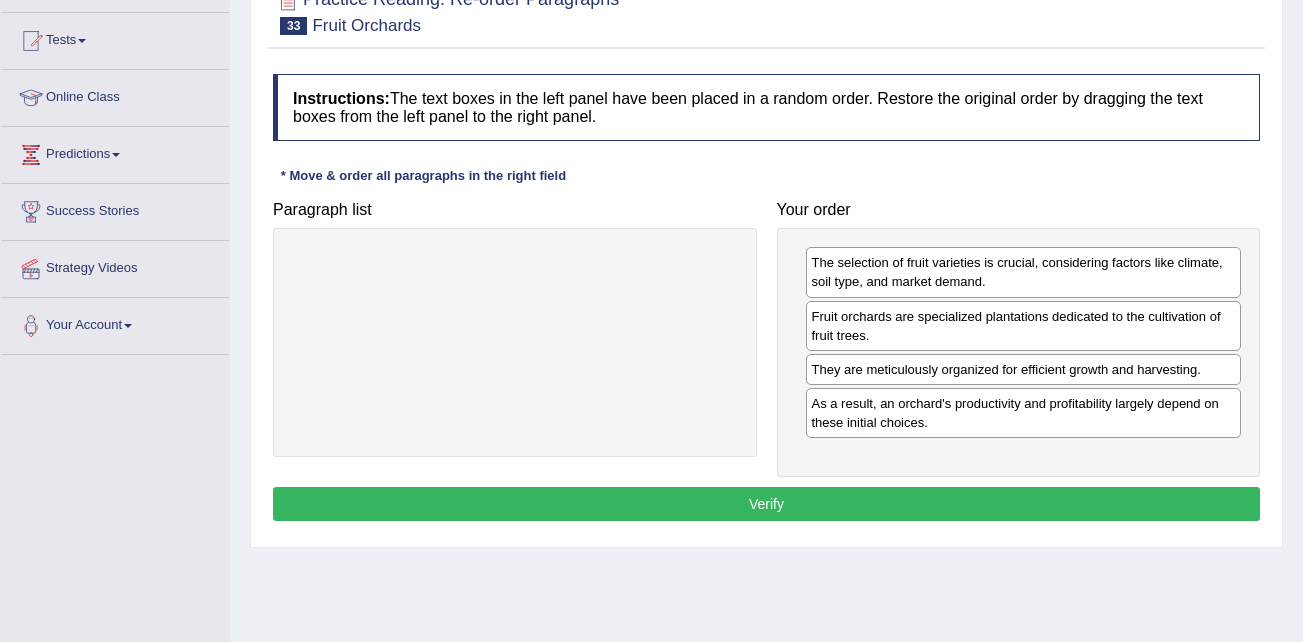 click on "Verify" at bounding box center [766, 504] 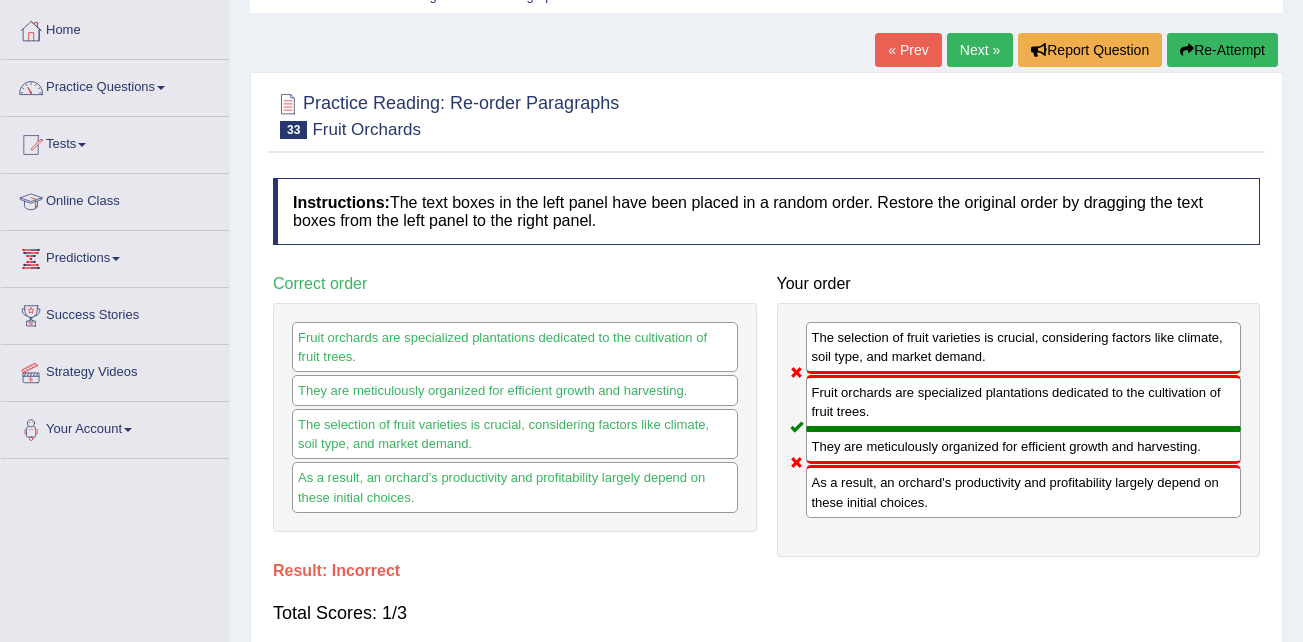 scroll, scrollTop: 0, scrollLeft: 0, axis: both 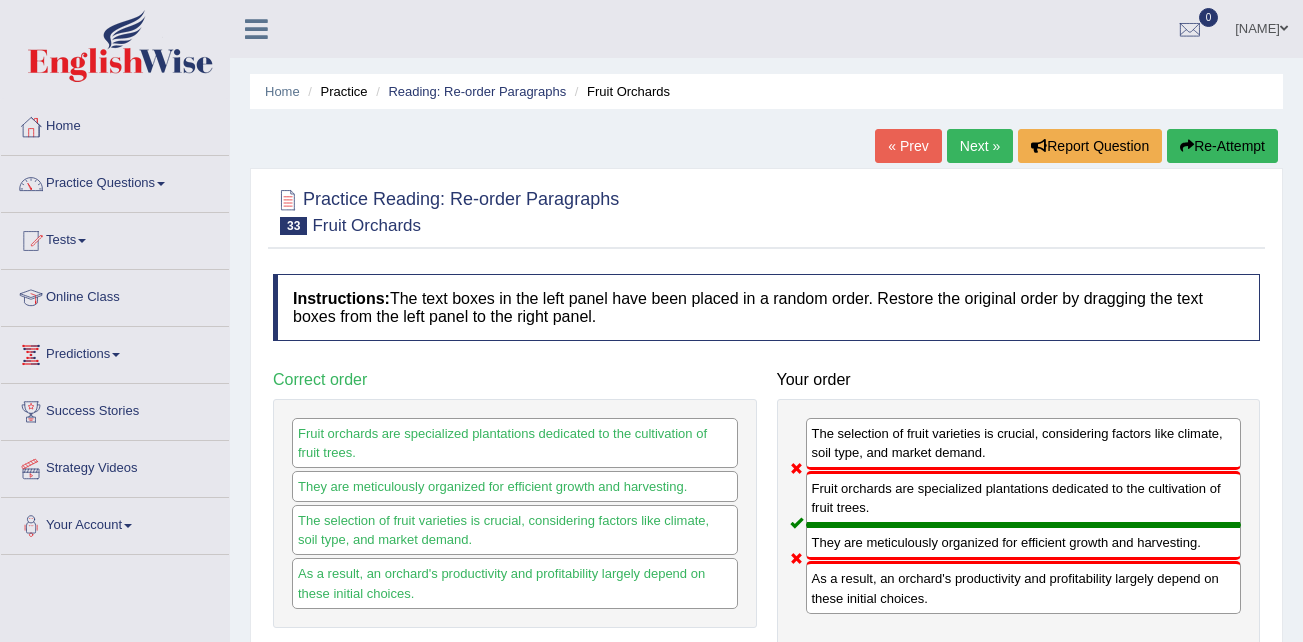 click on "Next »" at bounding box center [980, 146] 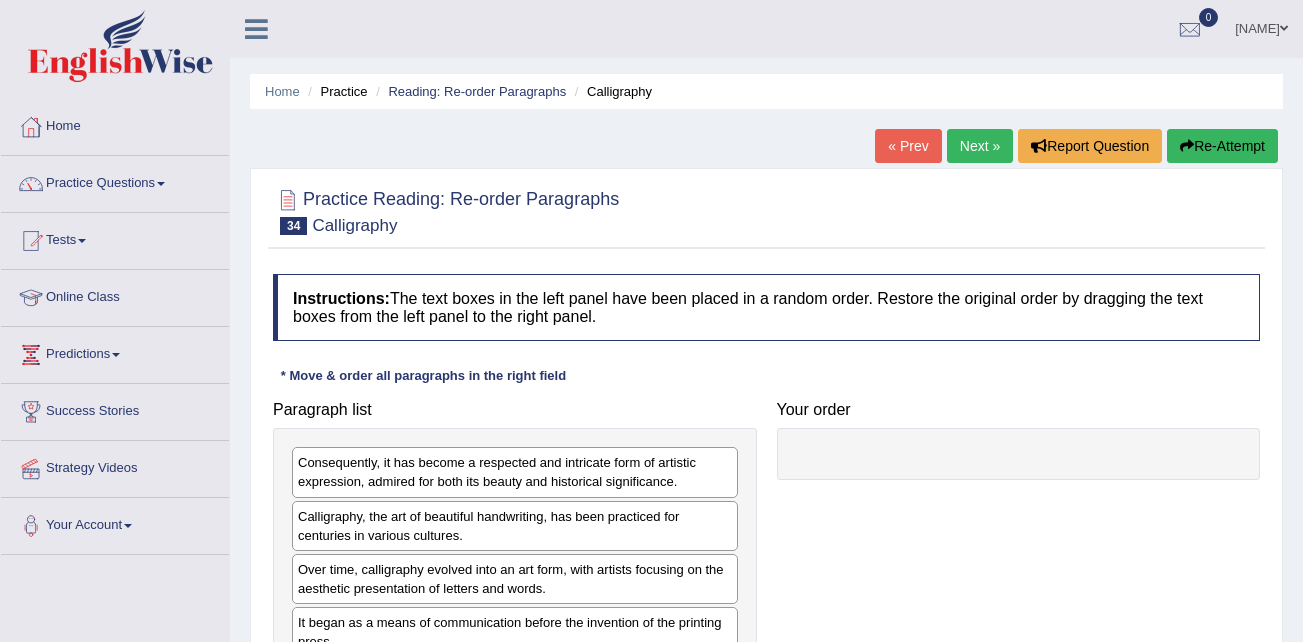 scroll, scrollTop: 70, scrollLeft: 0, axis: vertical 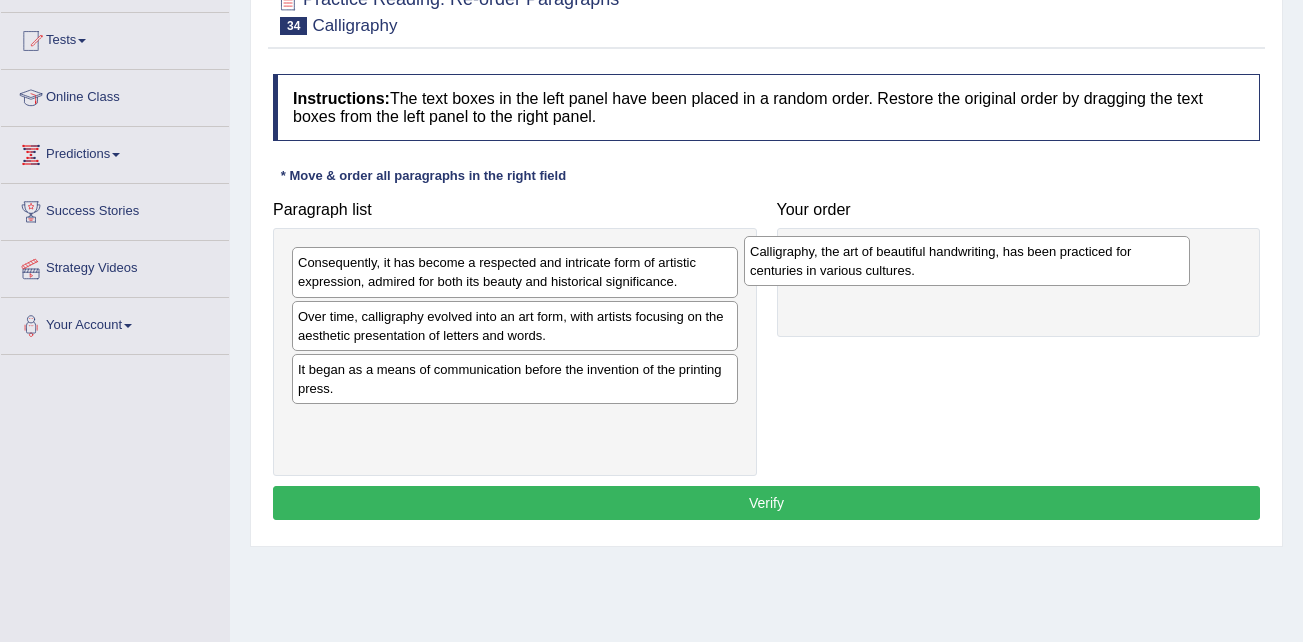 drag, startPoint x: 358, startPoint y: 335, endPoint x: 814, endPoint y: 265, distance: 461.34152 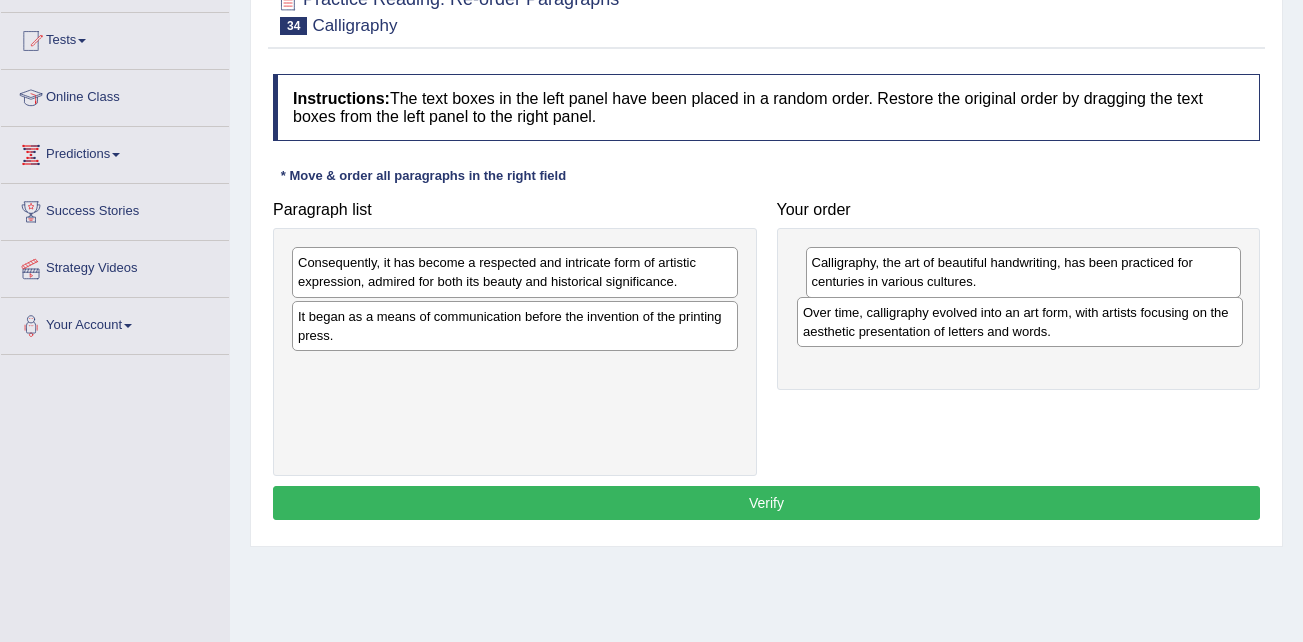 drag, startPoint x: 417, startPoint y: 338, endPoint x: 922, endPoint y: 334, distance: 505.01584 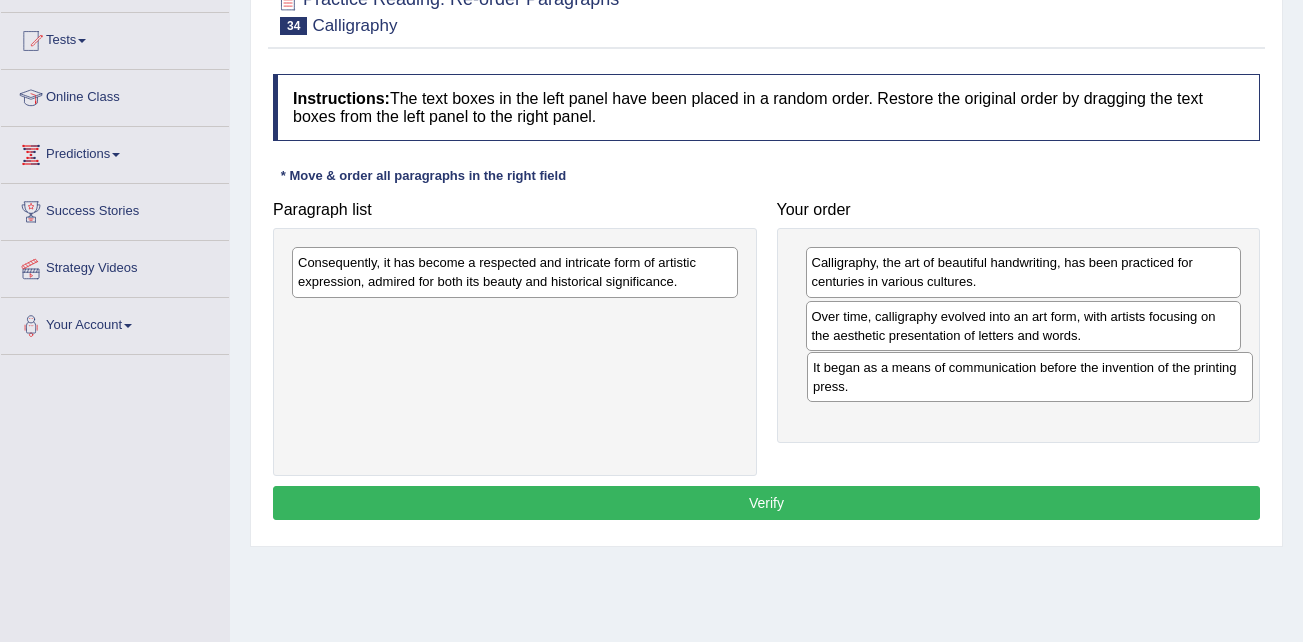 drag, startPoint x: 485, startPoint y: 331, endPoint x: 1000, endPoint y: 382, distance: 517.5191 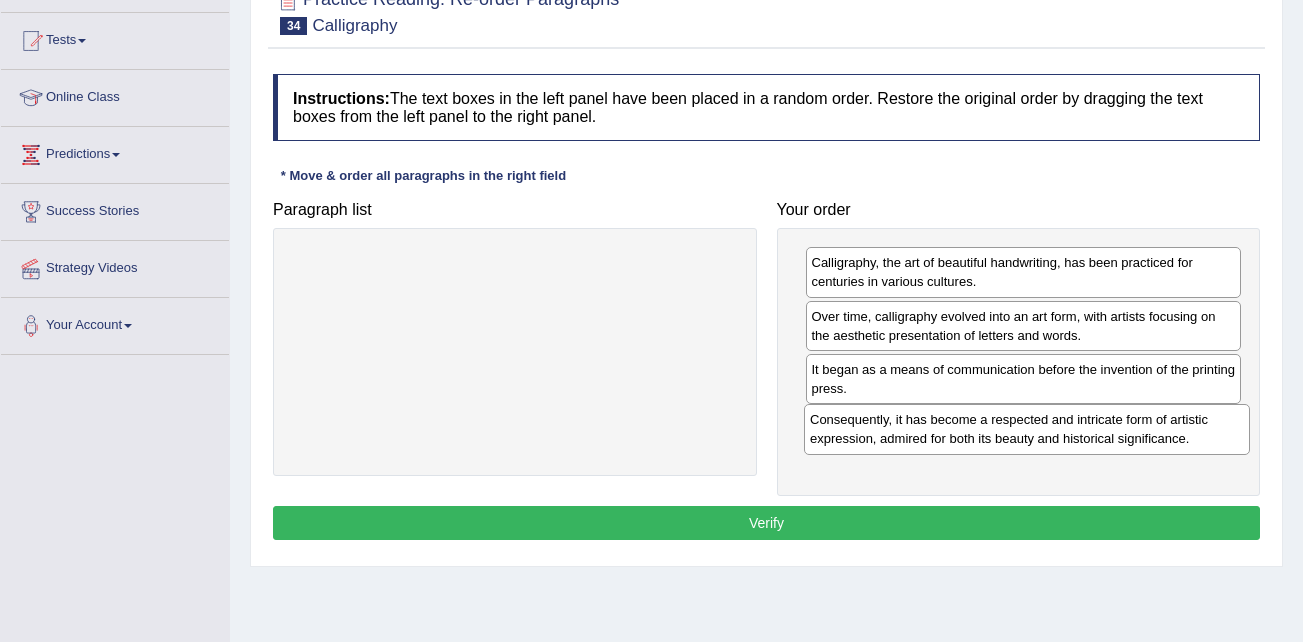 drag, startPoint x: 420, startPoint y: 279, endPoint x: 932, endPoint y: 436, distance: 535.5306 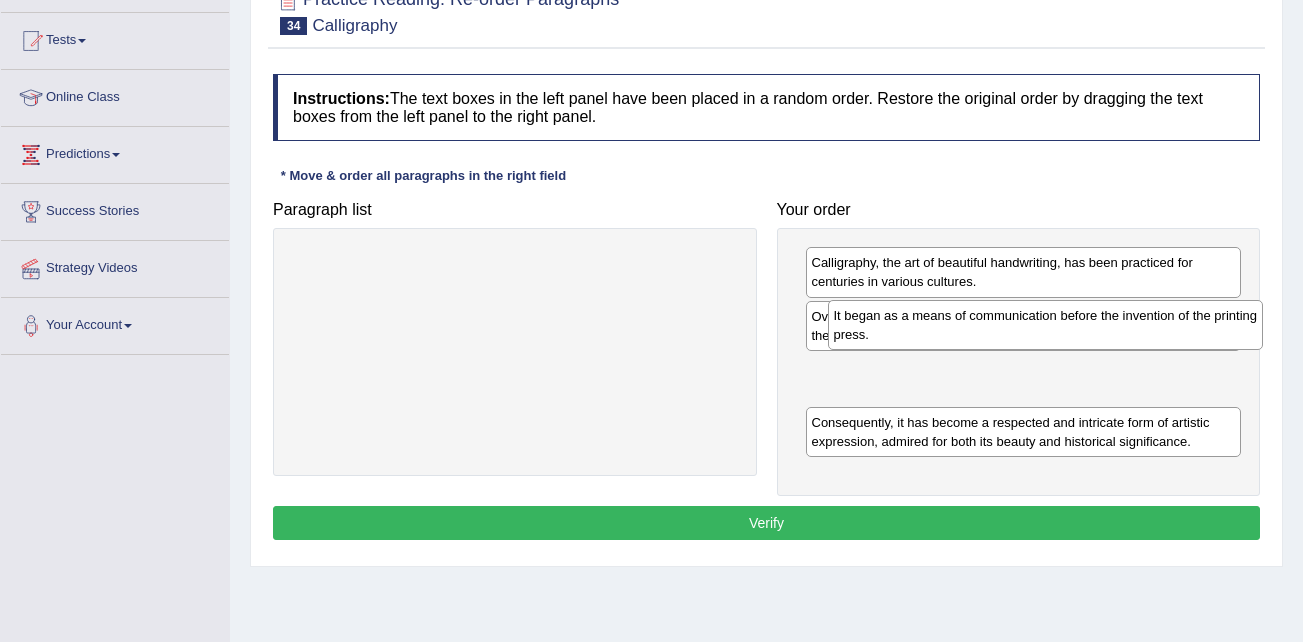 drag, startPoint x: 890, startPoint y: 380, endPoint x: 910, endPoint y: 323, distance: 60.40695 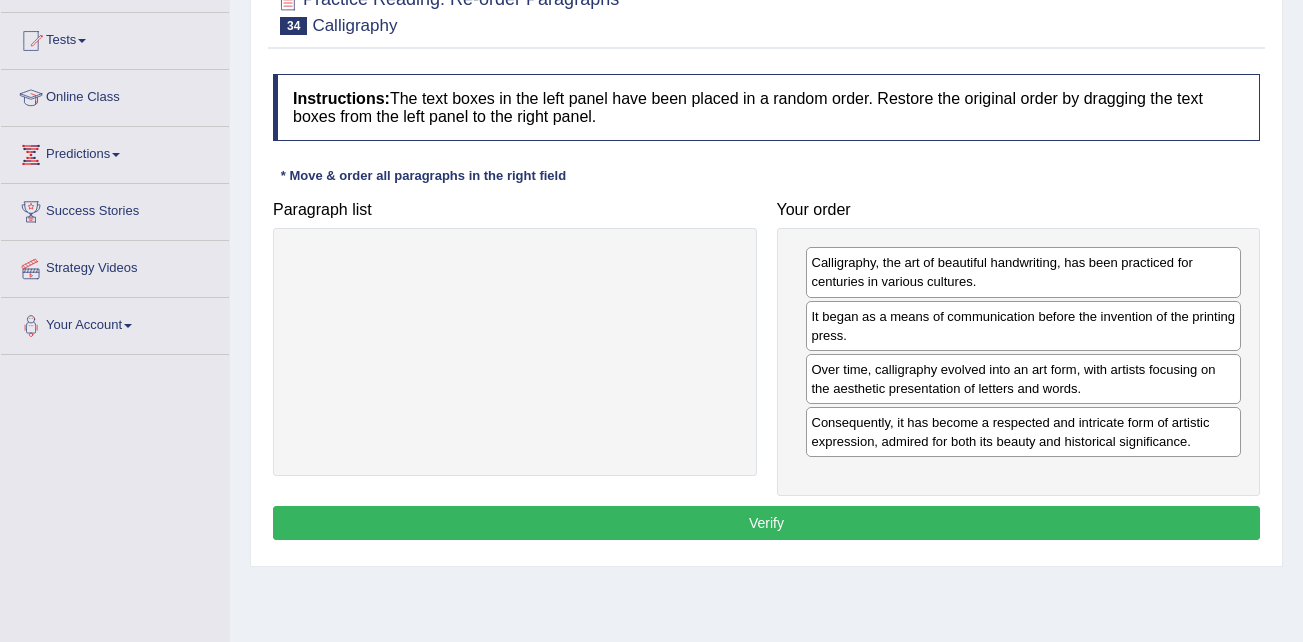 click on "Verify" at bounding box center (766, 523) 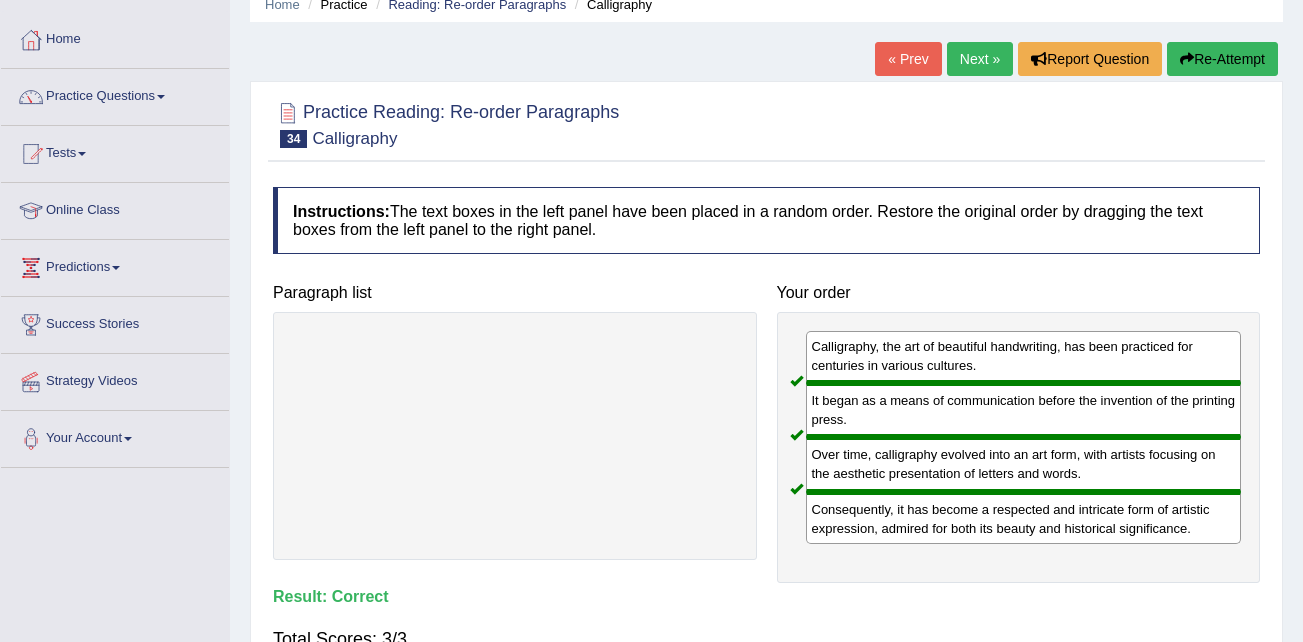 scroll, scrollTop: 0, scrollLeft: 0, axis: both 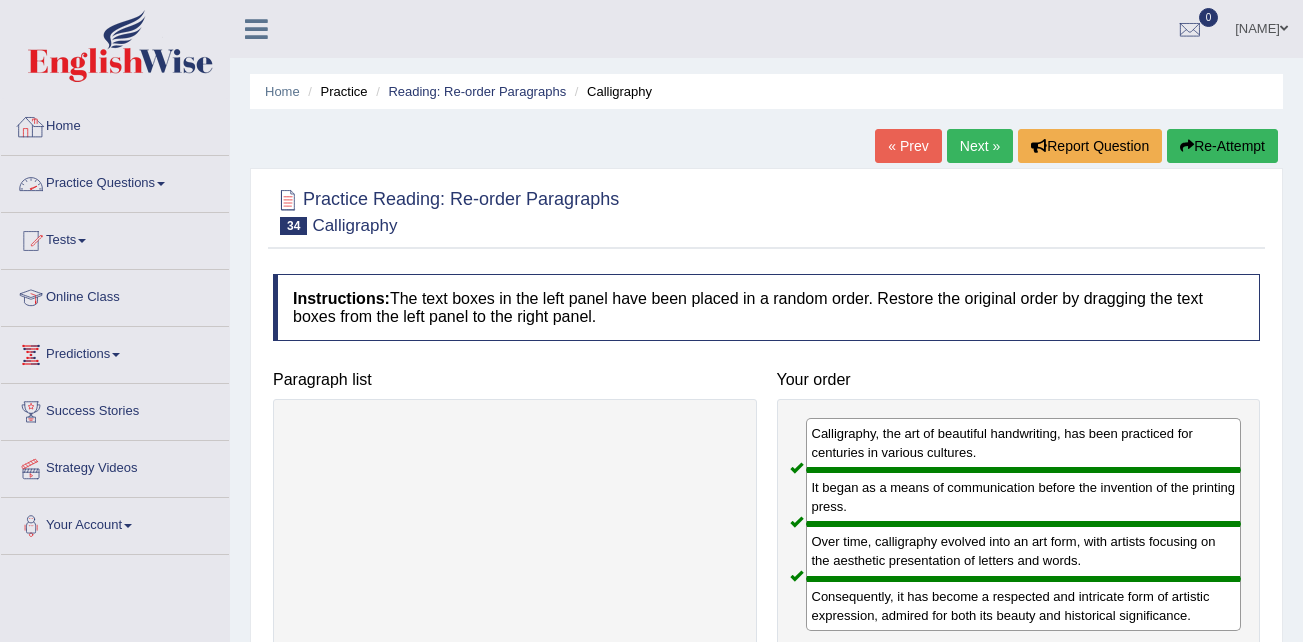 click on "Practice Questions" at bounding box center (115, 181) 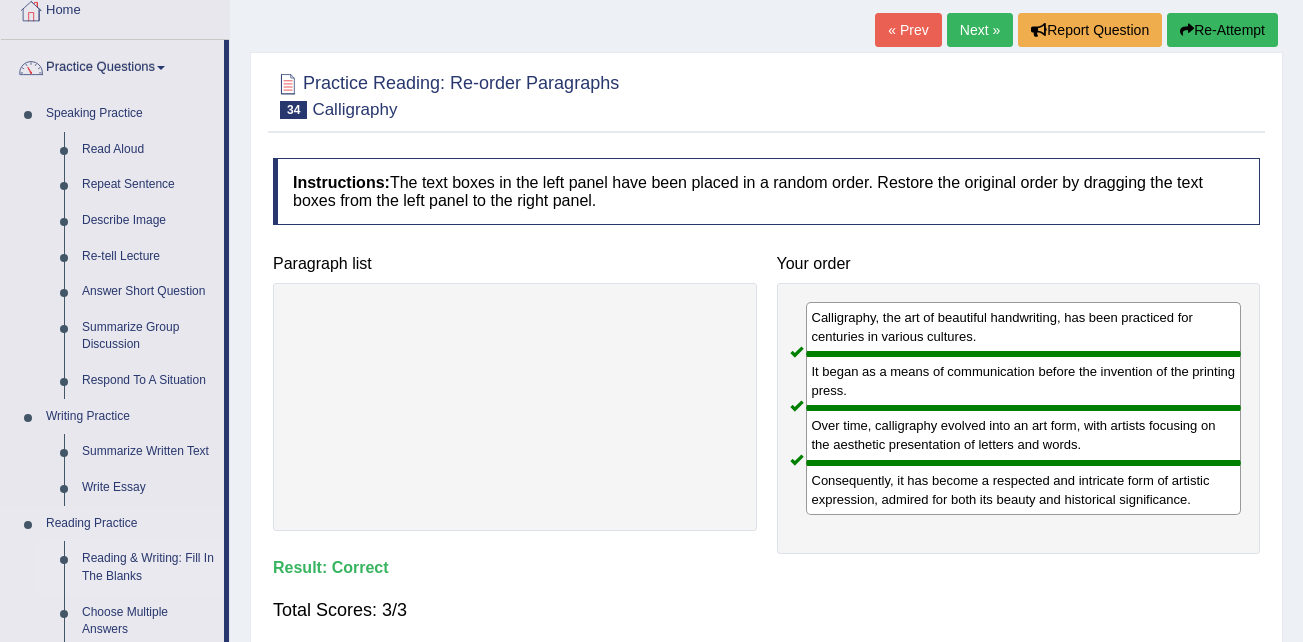 scroll, scrollTop: 300, scrollLeft: 0, axis: vertical 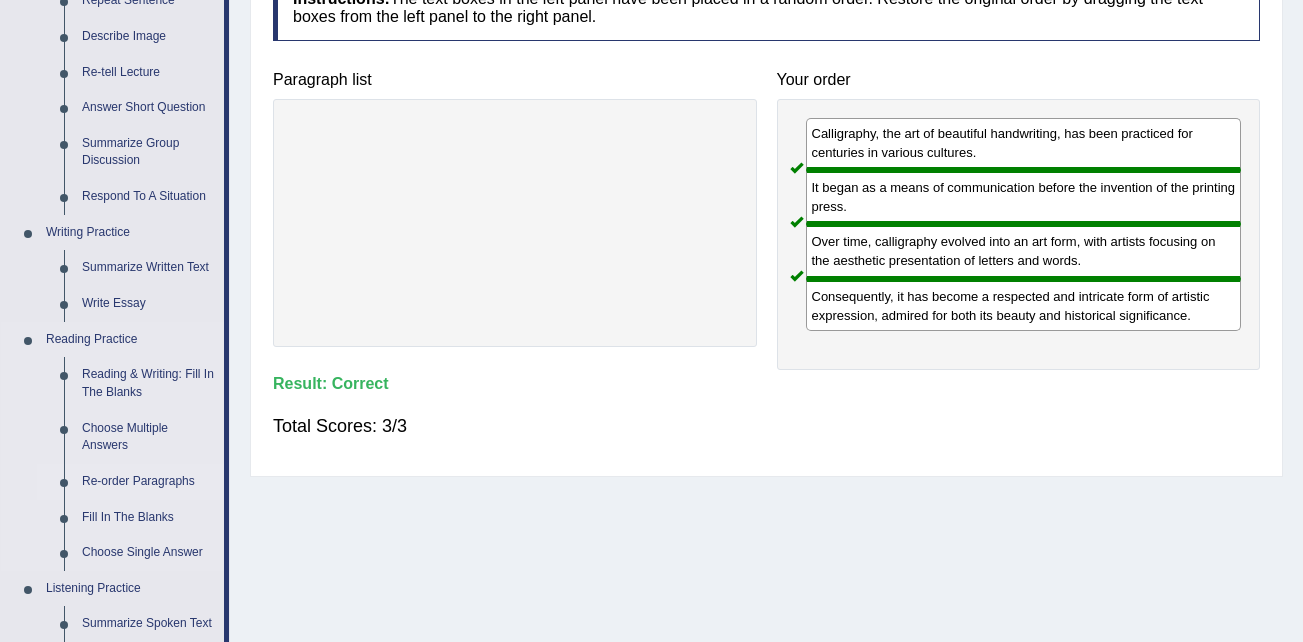 click on "Re-order Paragraphs" at bounding box center (148, 482) 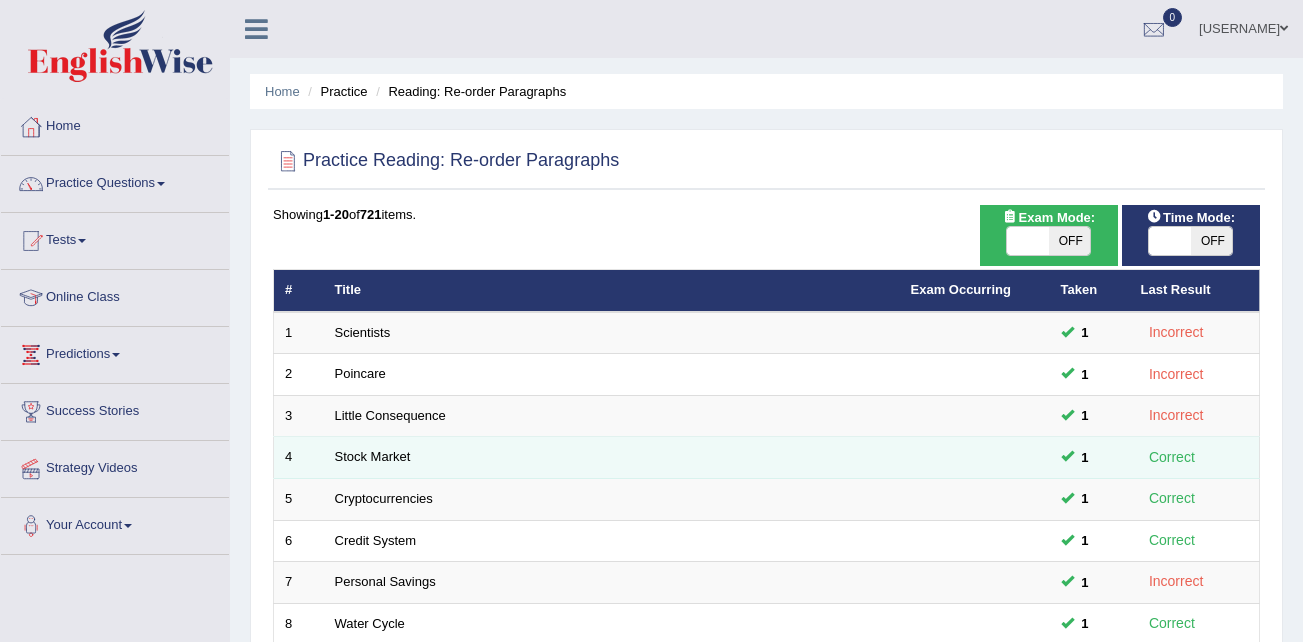 scroll, scrollTop: 0, scrollLeft: 0, axis: both 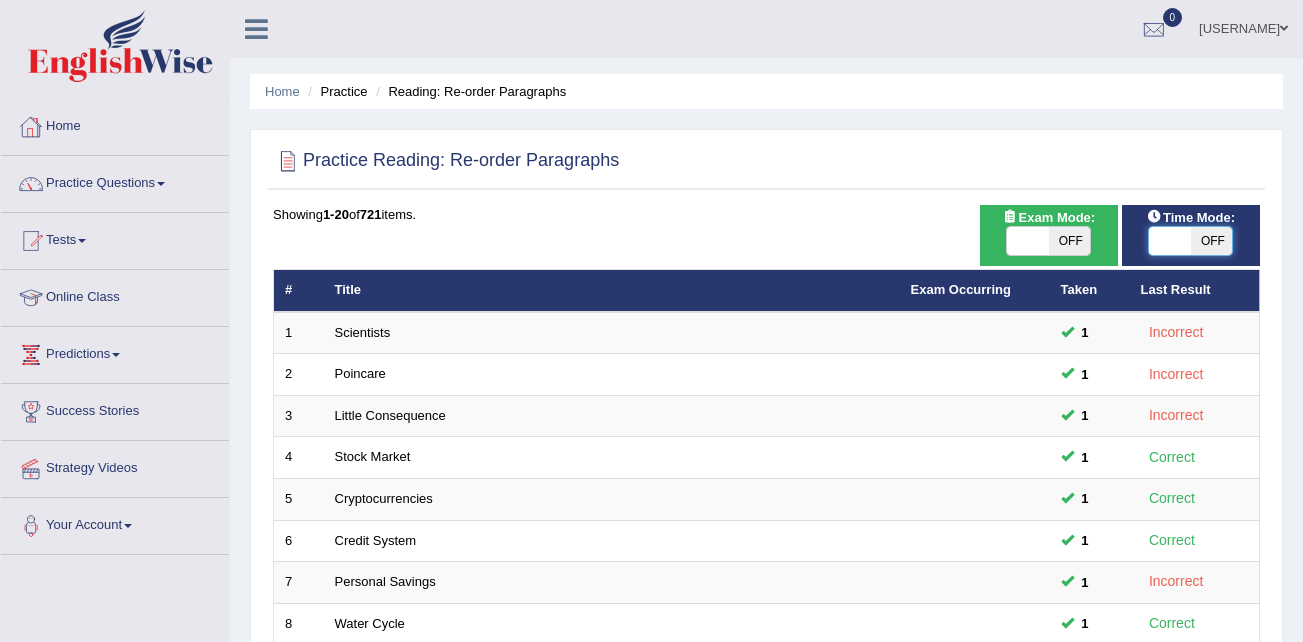 click at bounding box center (1170, 241) 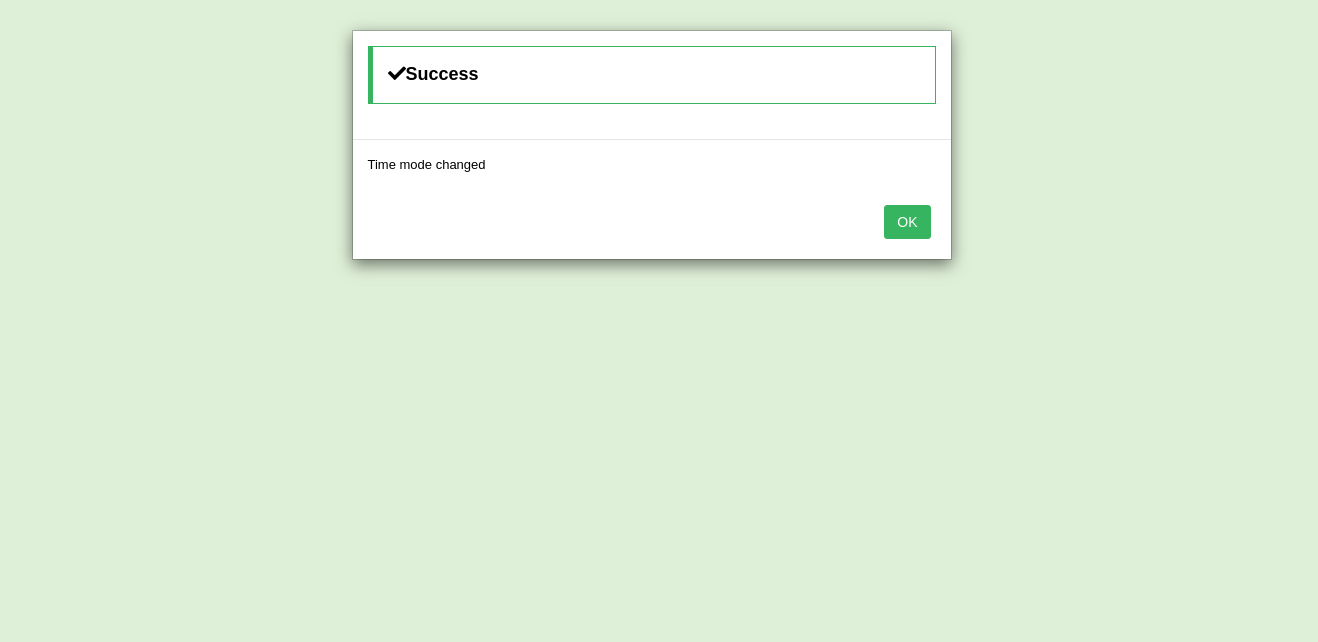 click on "OK" at bounding box center (907, 222) 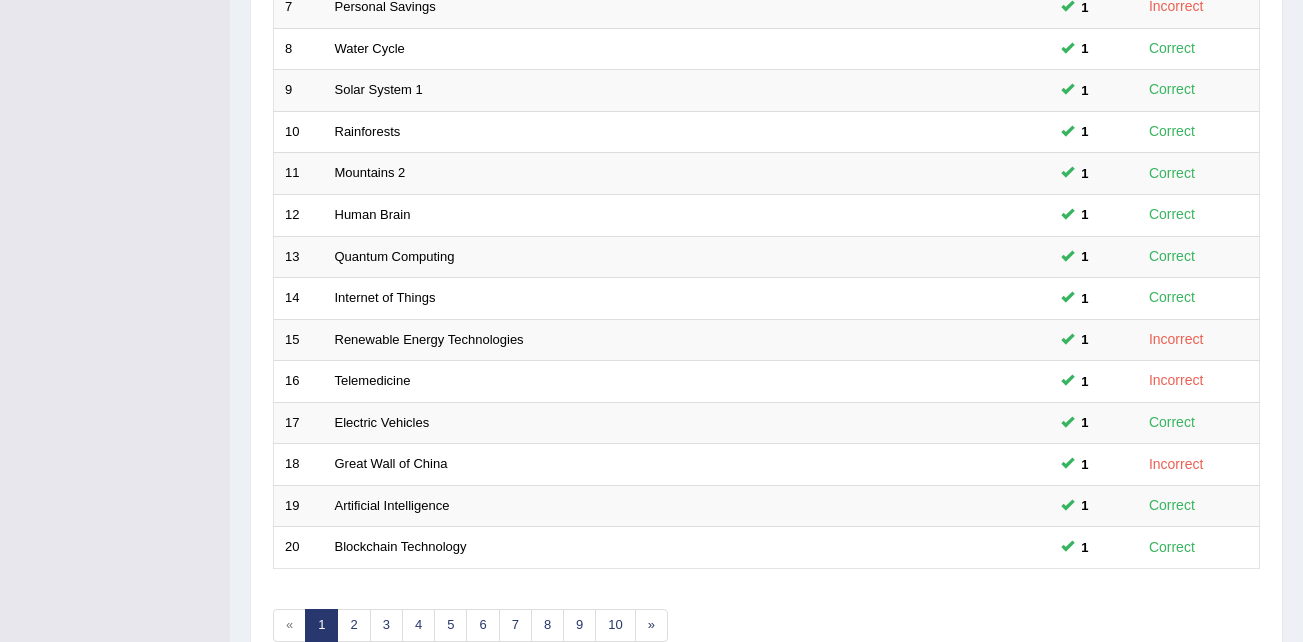 scroll, scrollTop: 682, scrollLeft: 0, axis: vertical 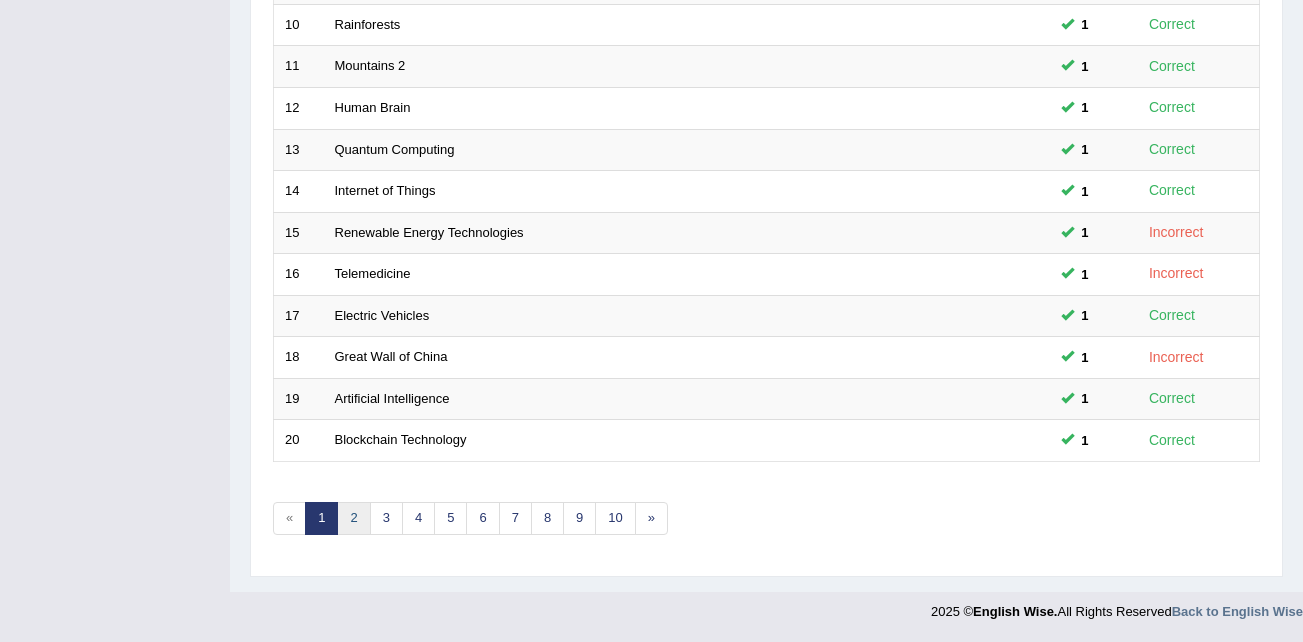 click on "2" at bounding box center [353, 518] 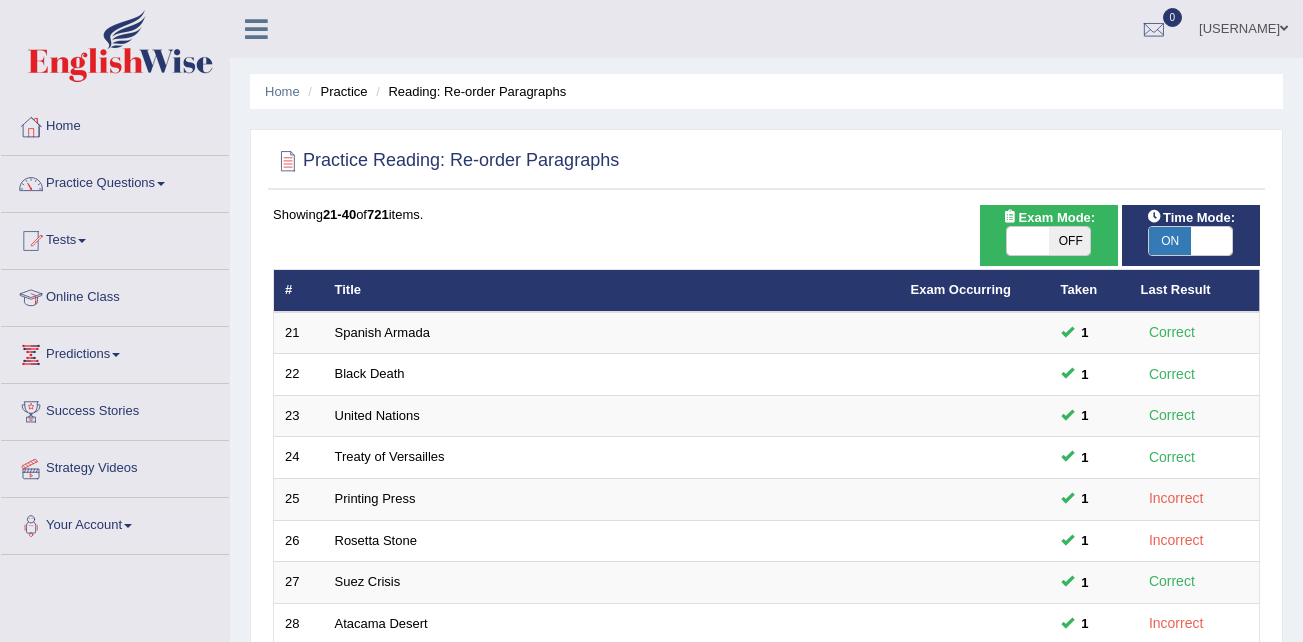 scroll, scrollTop: 0, scrollLeft: 0, axis: both 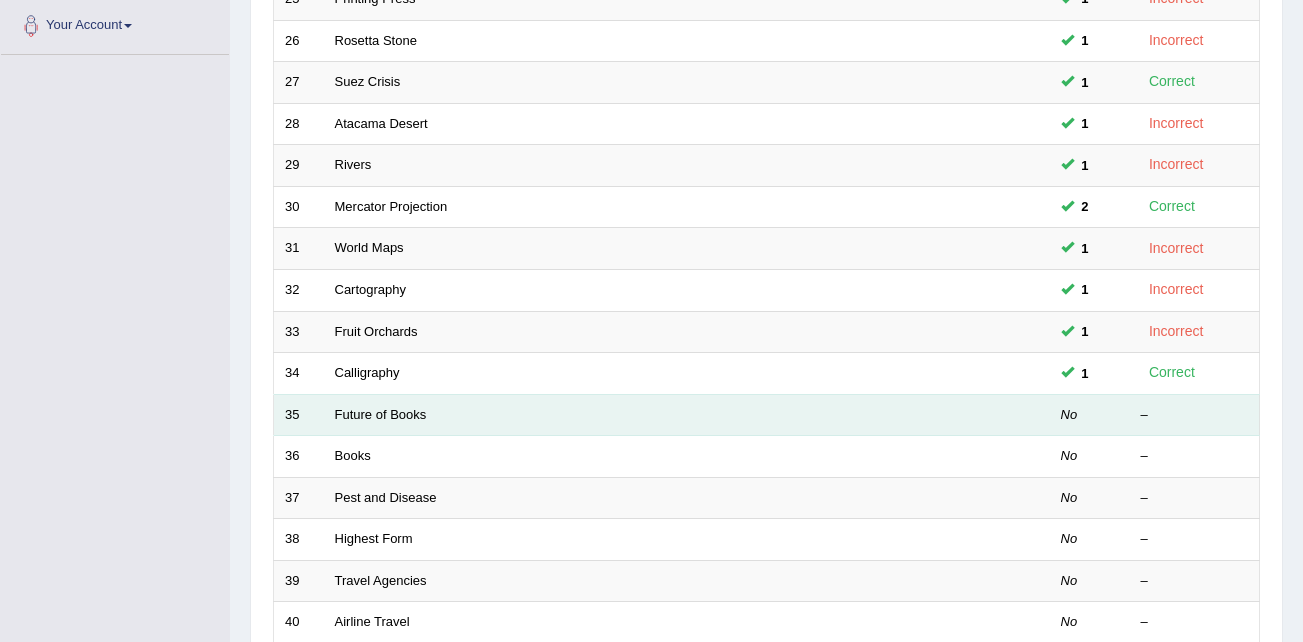 click on "Future of Books" at bounding box center (612, 415) 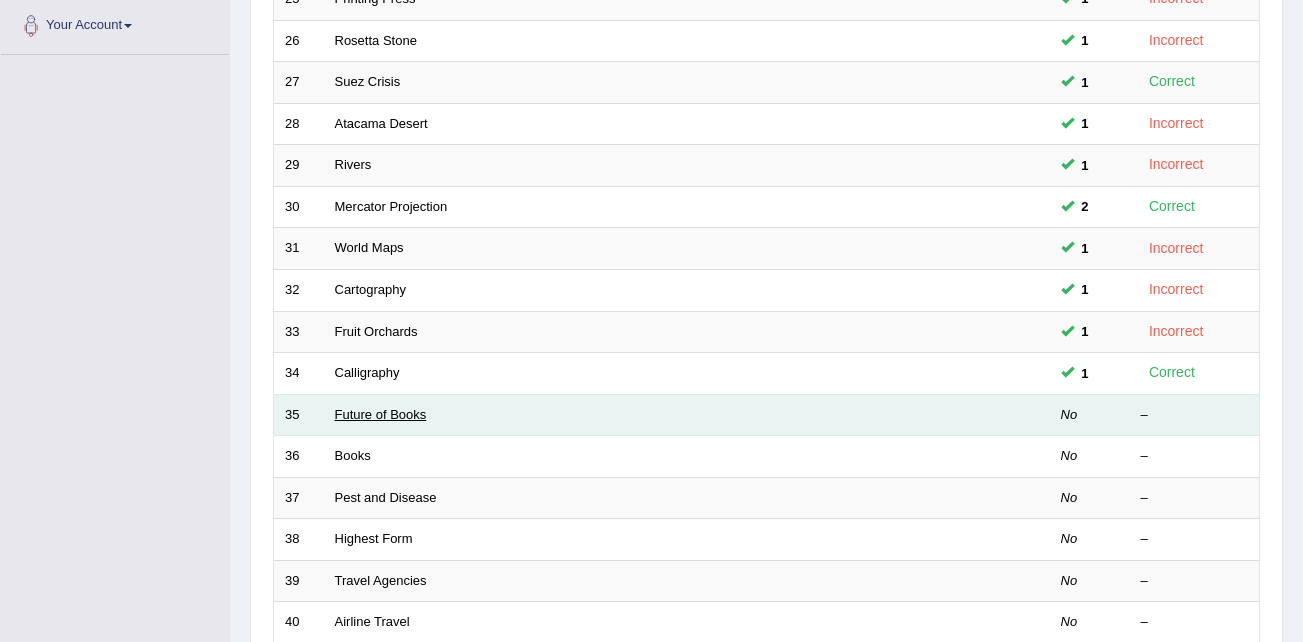 click on "Future of Books" at bounding box center [381, 414] 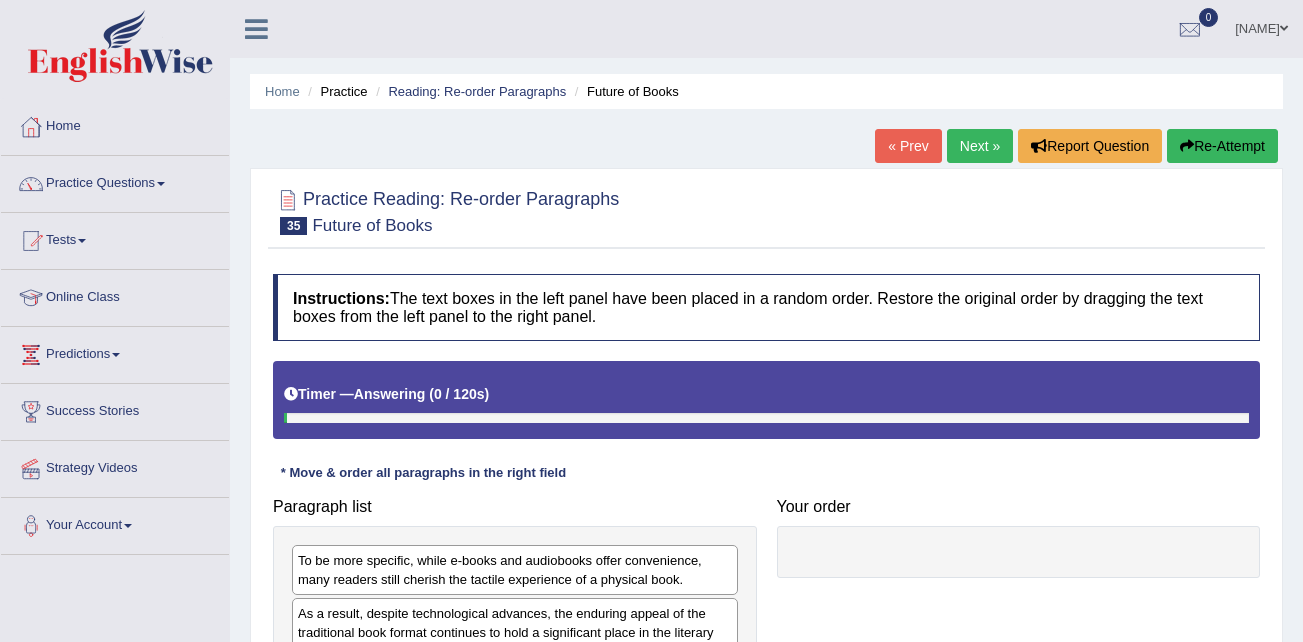 scroll, scrollTop: 0, scrollLeft: 0, axis: both 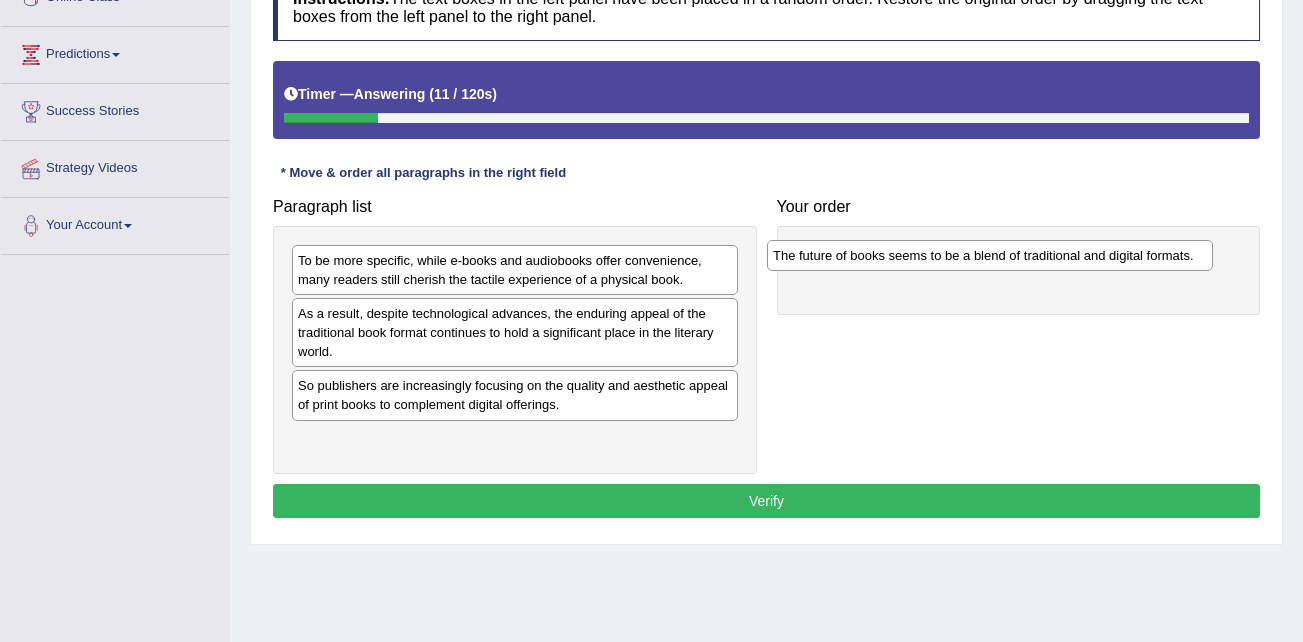 drag, startPoint x: 385, startPoint y: 437, endPoint x: 860, endPoint y: 253, distance: 509.39276 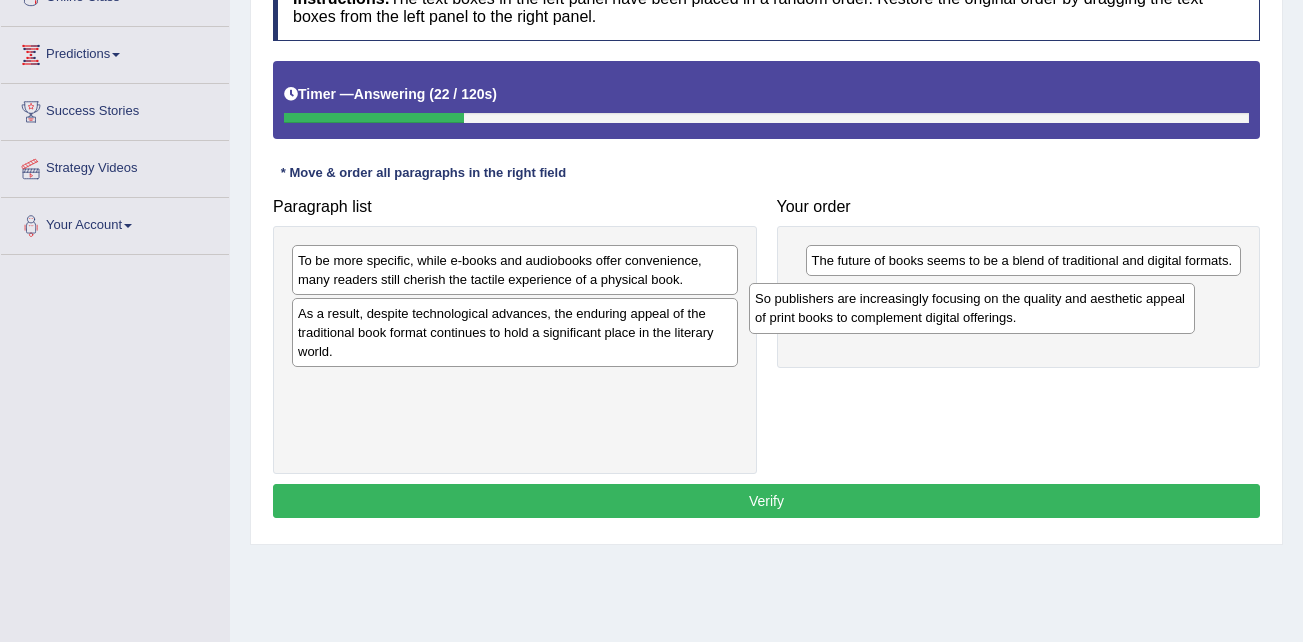 drag, startPoint x: 386, startPoint y: 400, endPoint x: 850, endPoint y: 322, distance: 470.51038 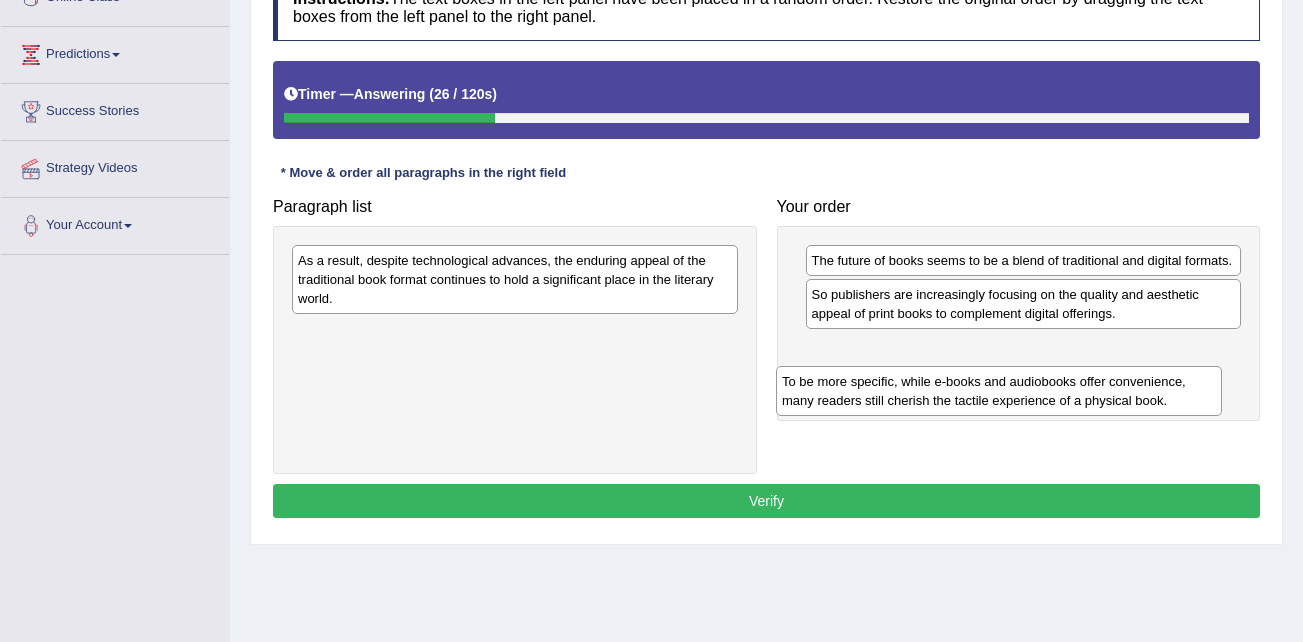 drag, startPoint x: 413, startPoint y: 277, endPoint x: 902, endPoint y: 382, distance: 500.14597 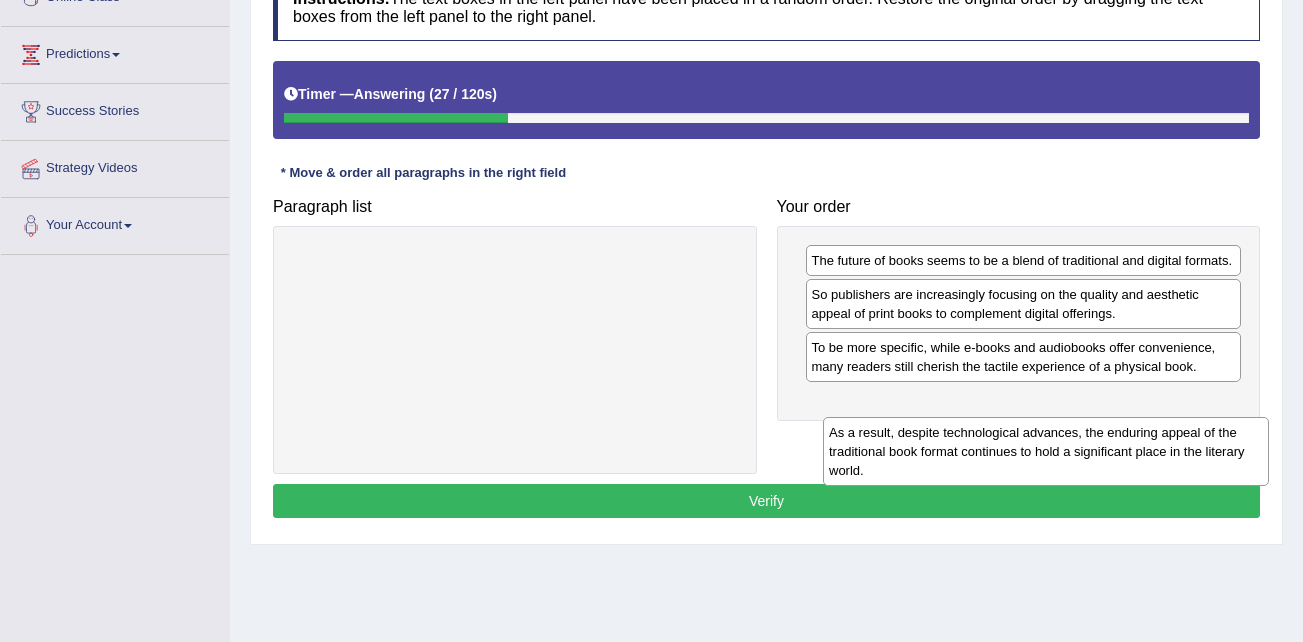 drag, startPoint x: 485, startPoint y: 275, endPoint x: 1007, endPoint y: 437, distance: 546.5602 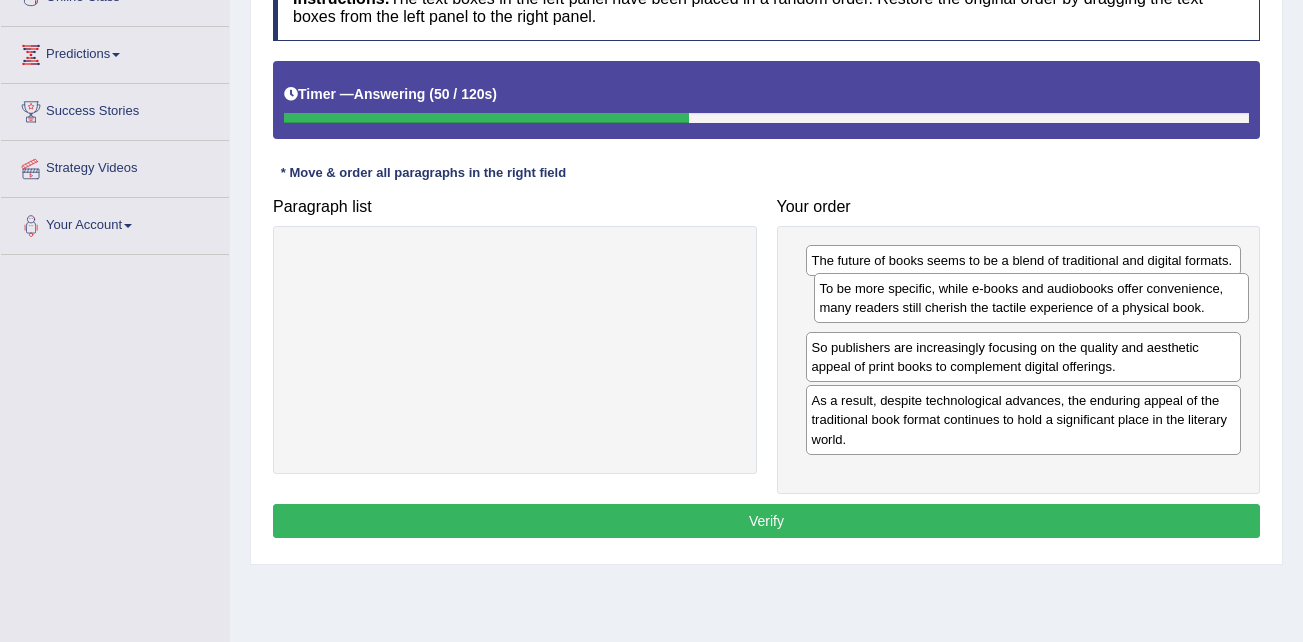 drag, startPoint x: 989, startPoint y: 390, endPoint x: 997, endPoint y: 312, distance: 78.40918 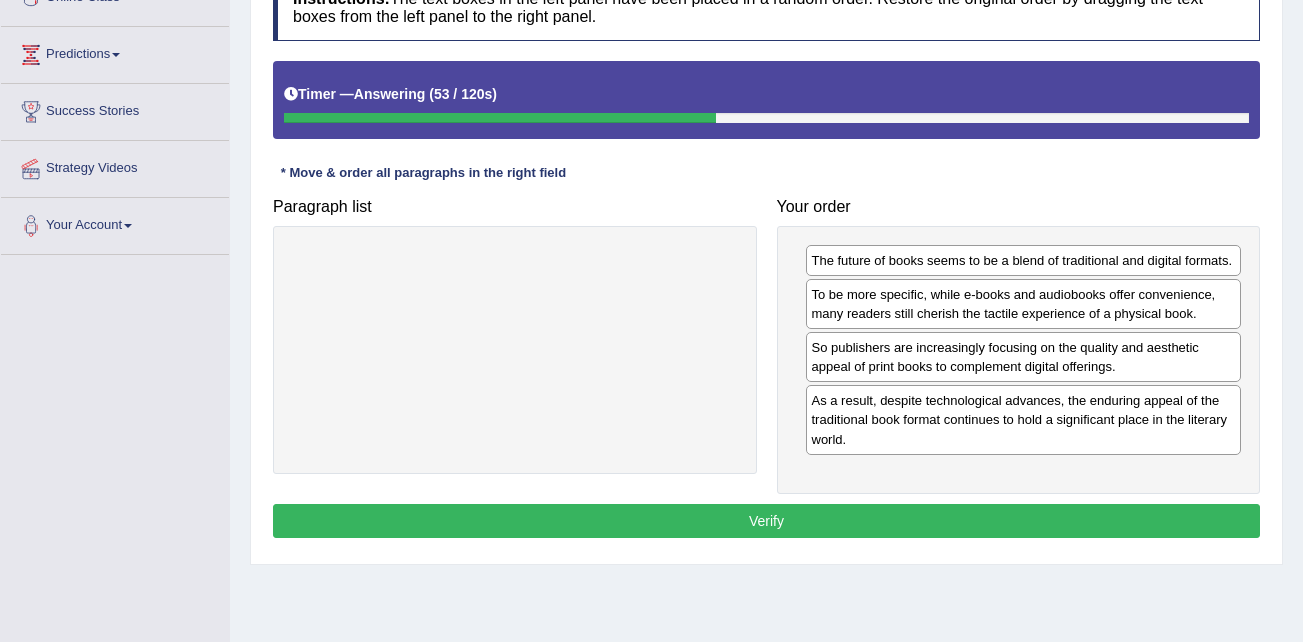 click on "Verify" at bounding box center [766, 521] 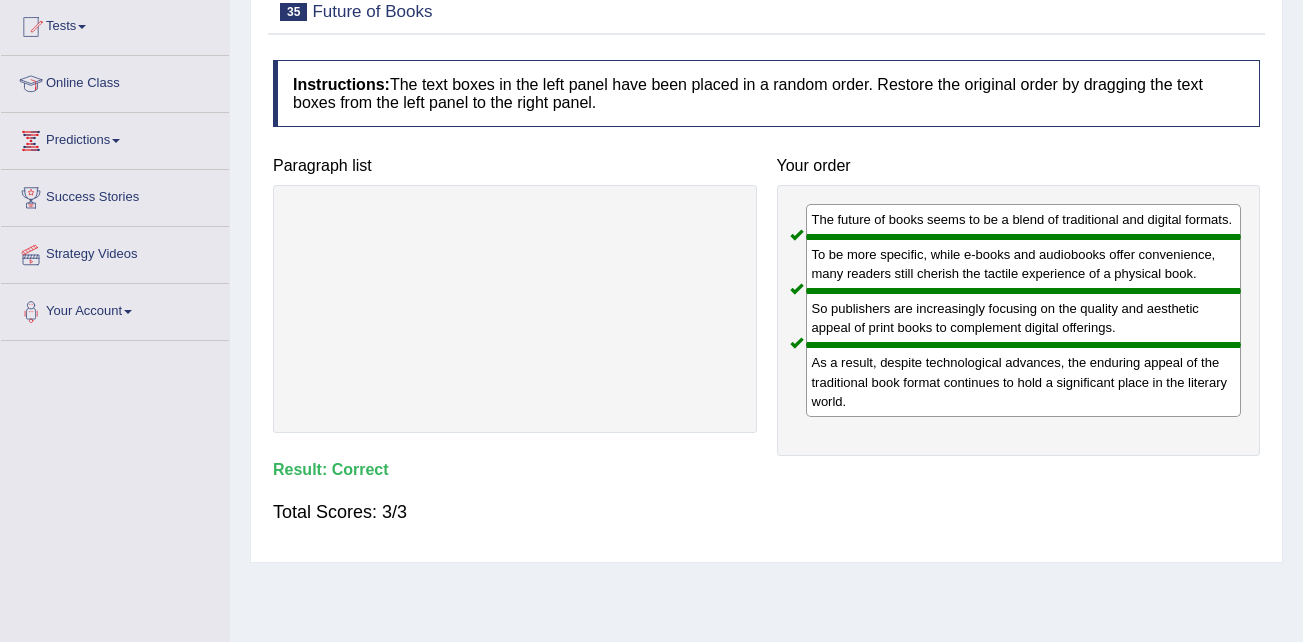 scroll, scrollTop: 100, scrollLeft: 0, axis: vertical 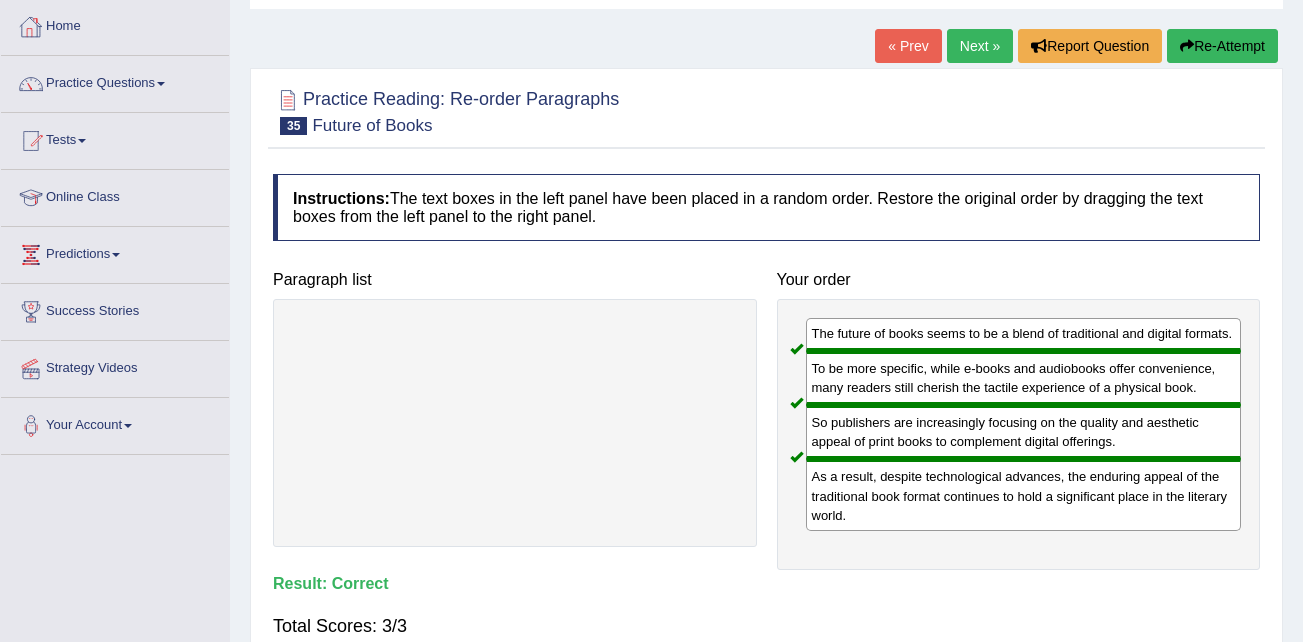 click on "Home" at bounding box center [115, 24] 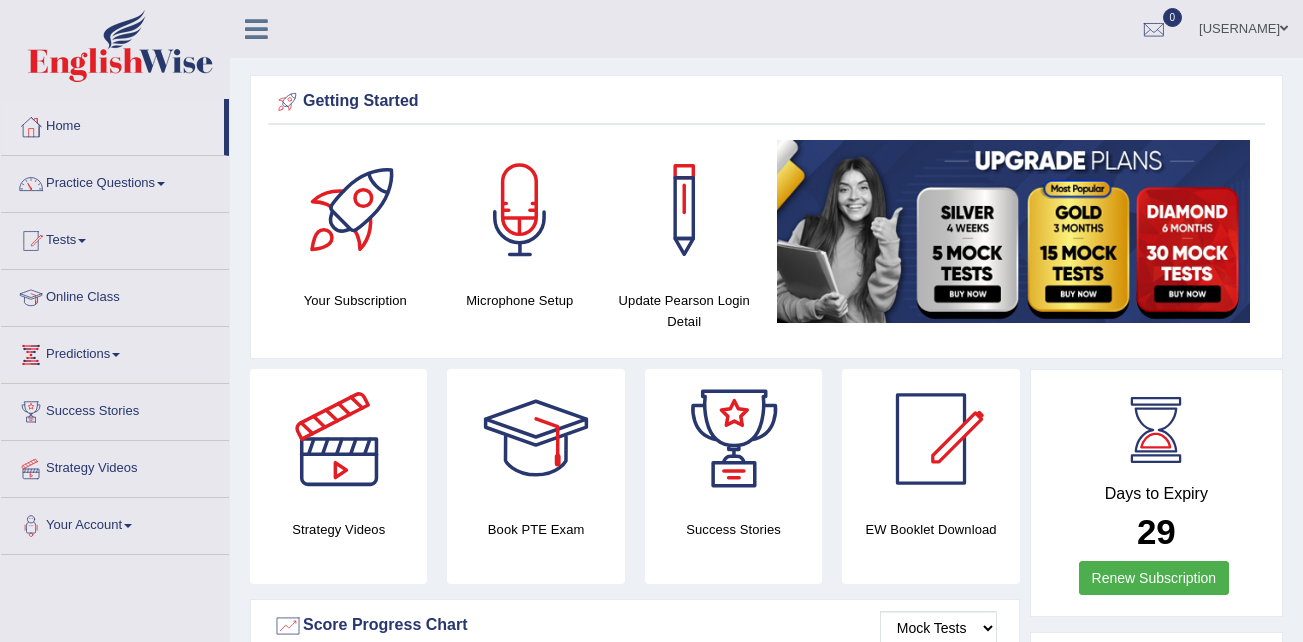 scroll, scrollTop: 0, scrollLeft: 0, axis: both 